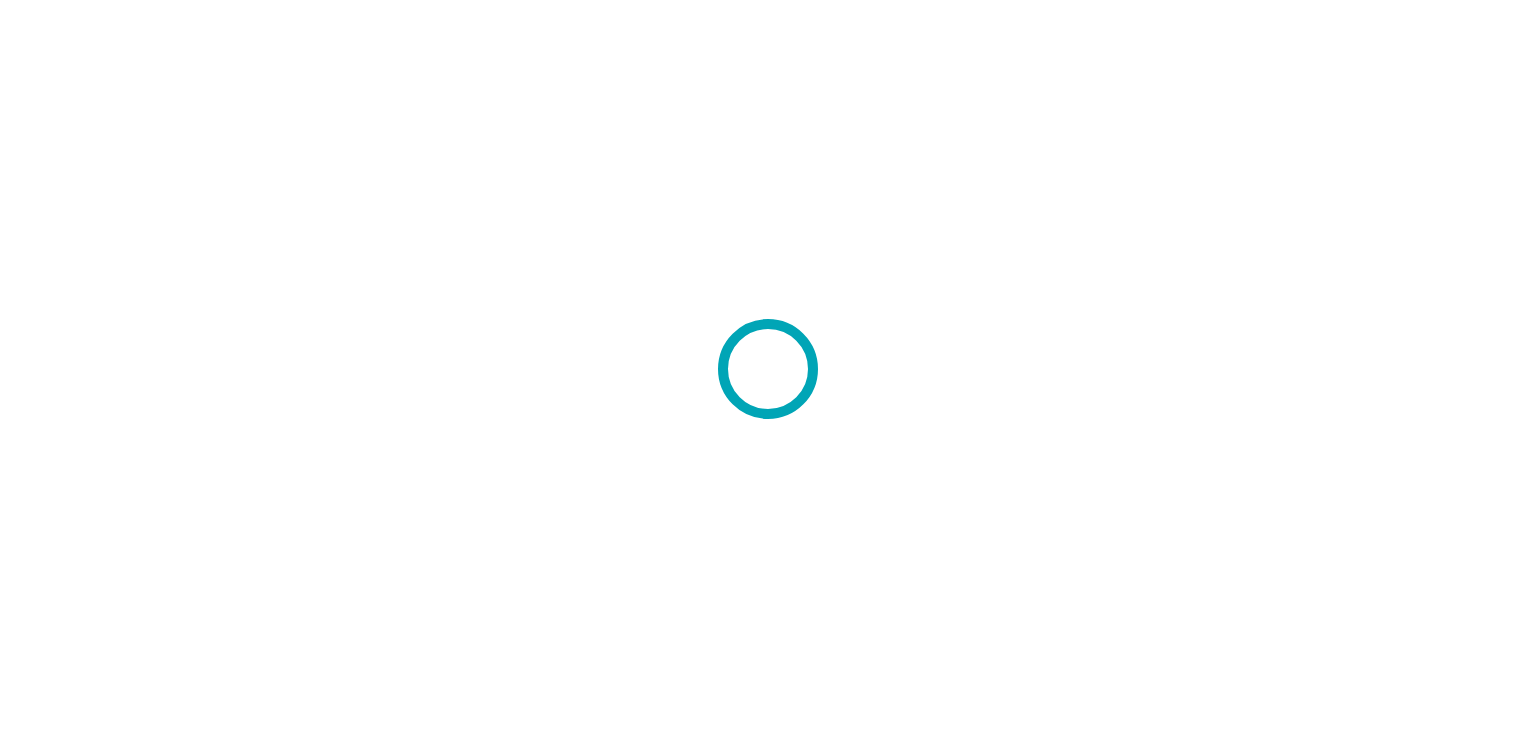 scroll, scrollTop: 0, scrollLeft: 0, axis: both 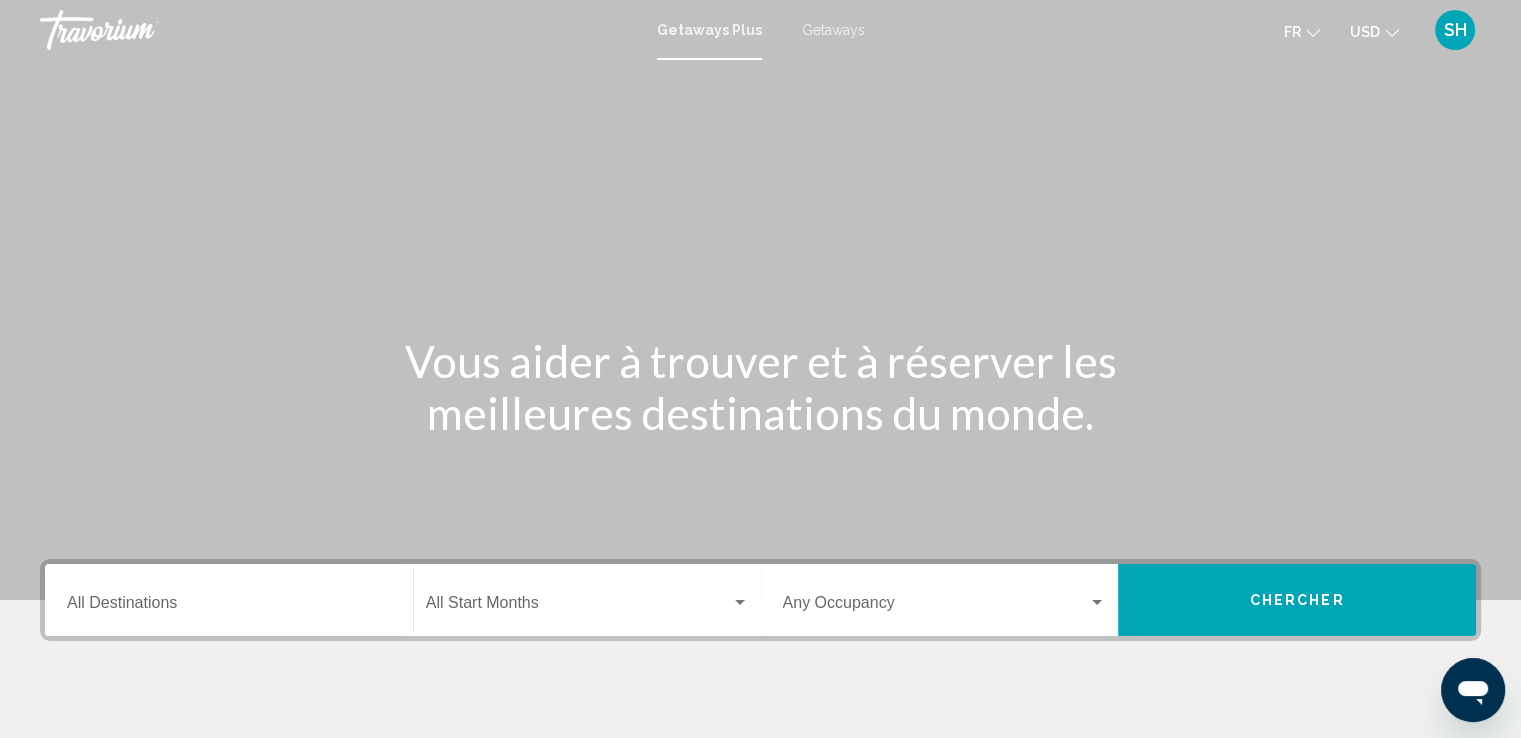 click on "Getaways" at bounding box center (833, 30) 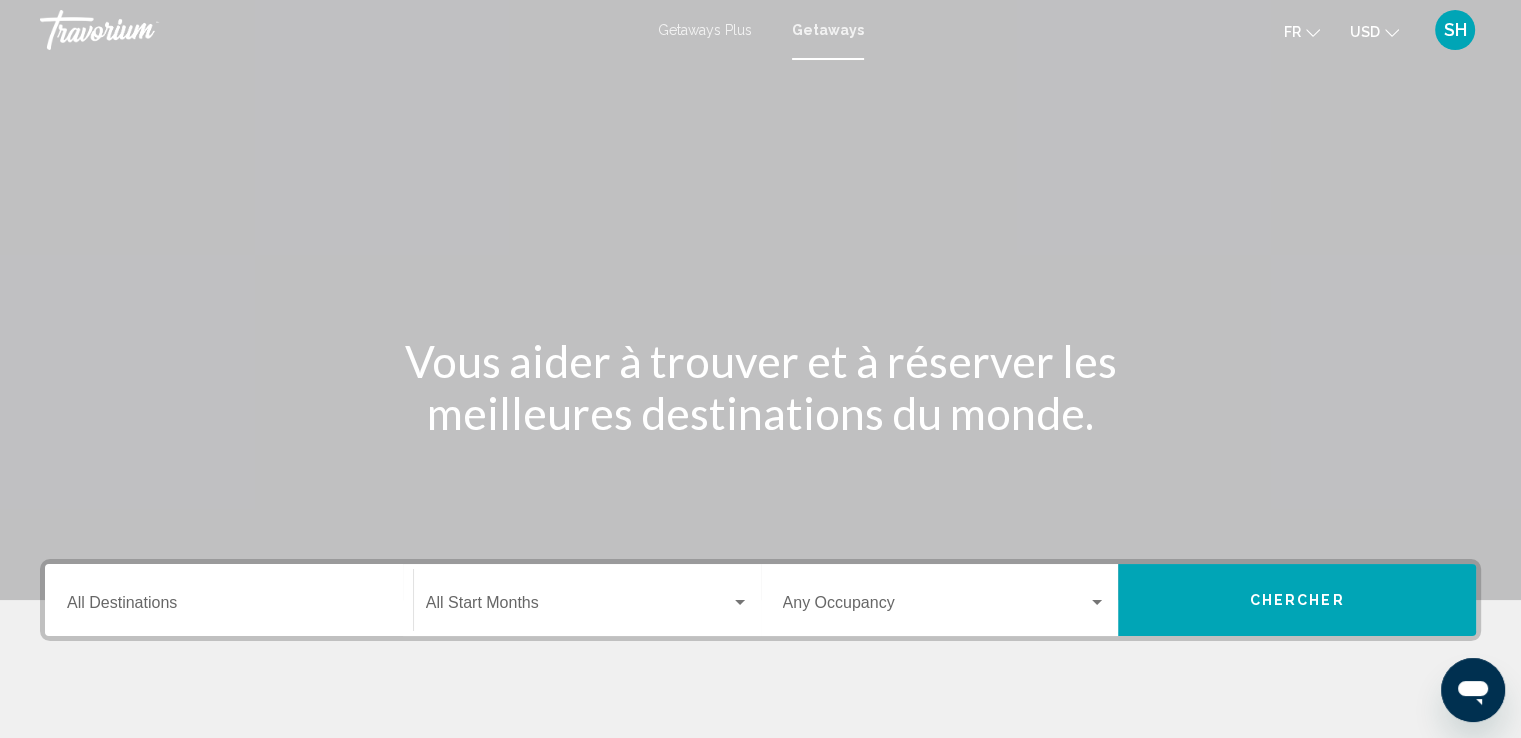 click on "USD" 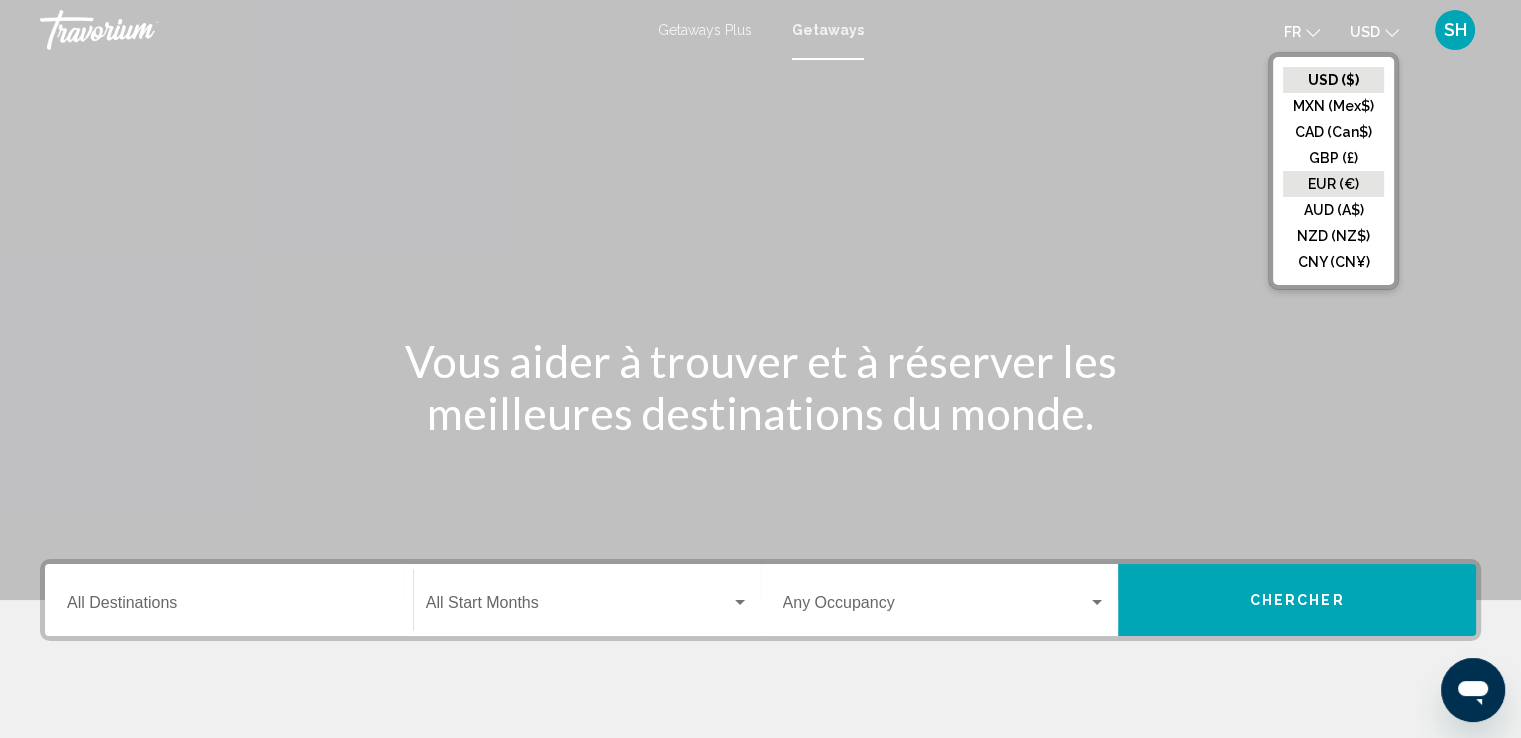 click on "EUR (€)" 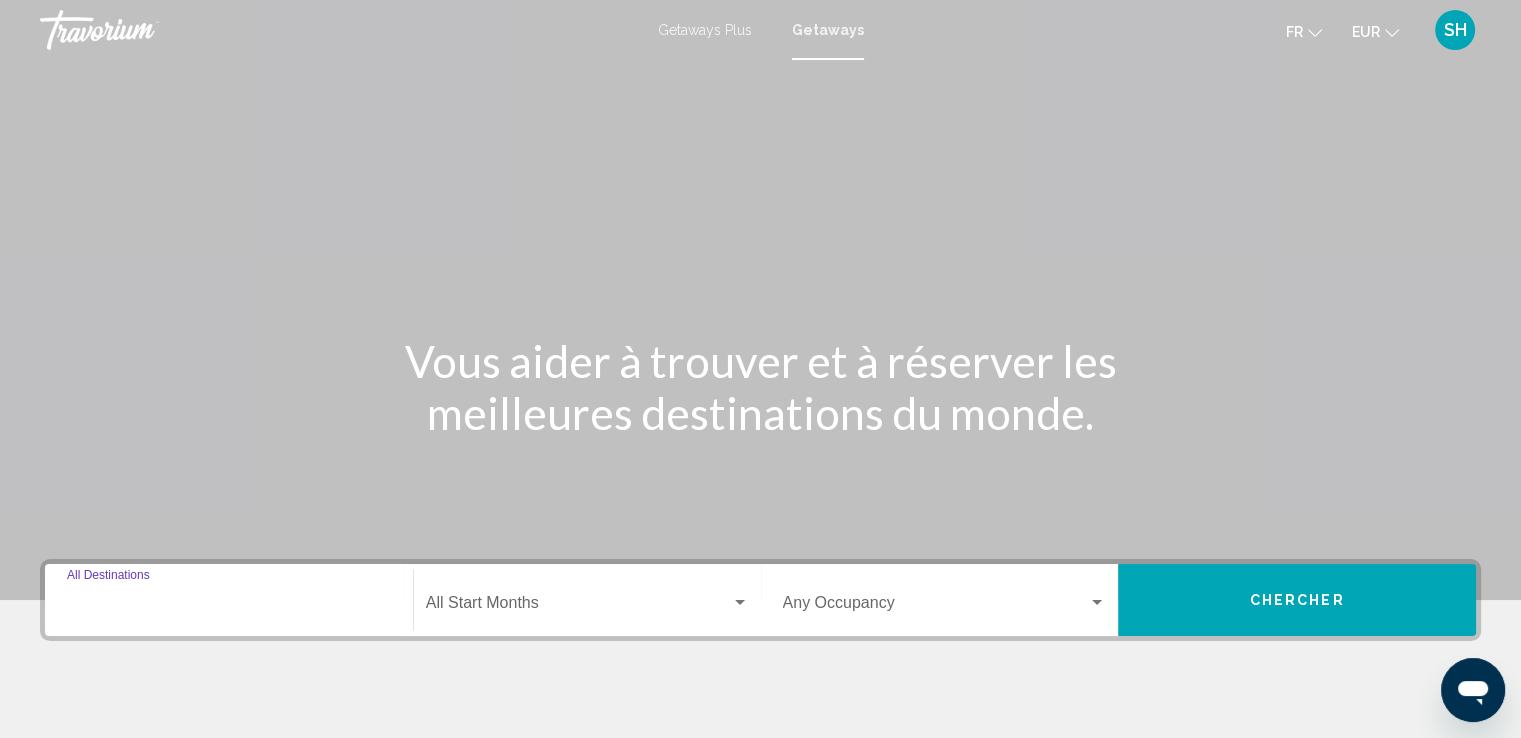 click on "Destination All Destinations" at bounding box center (229, 607) 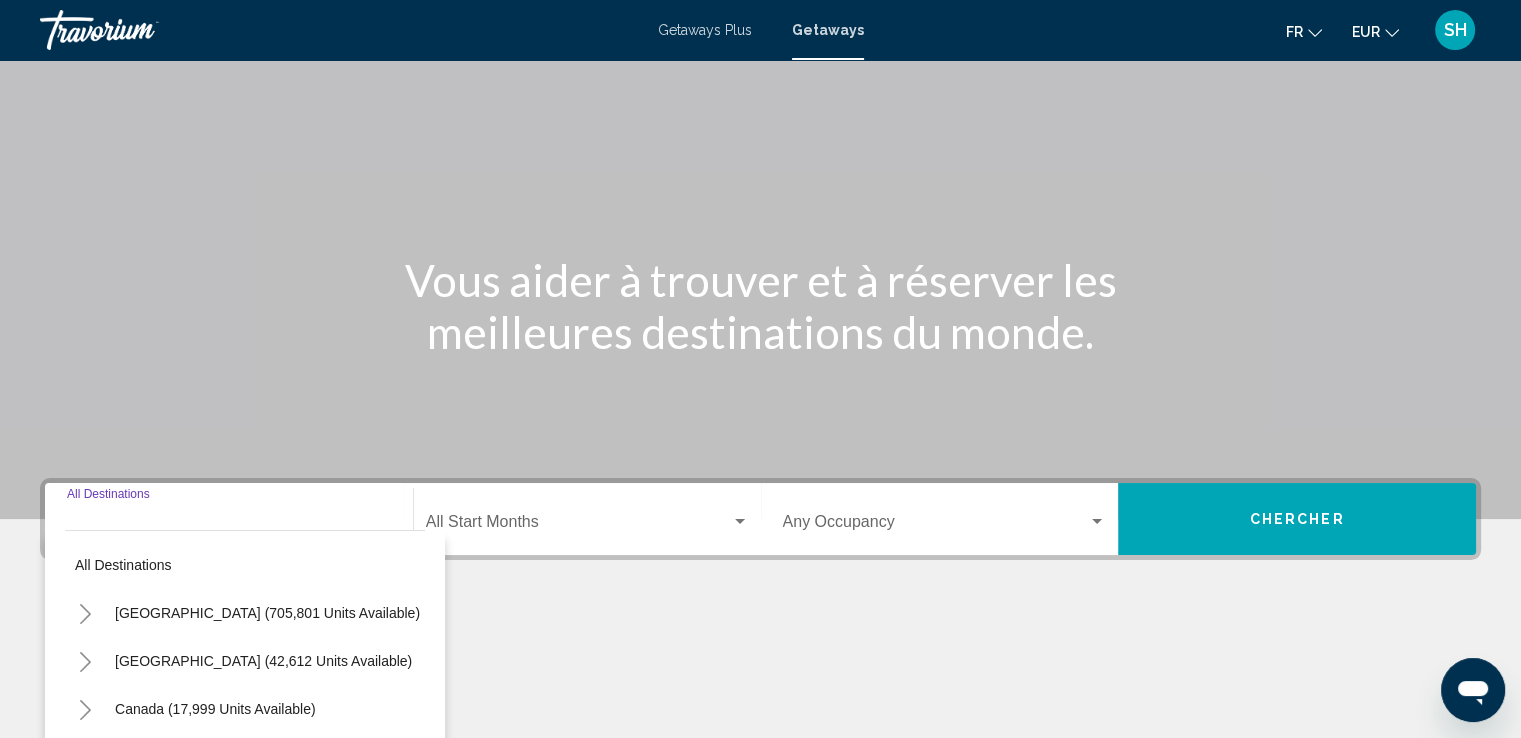 scroll, scrollTop: 348, scrollLeft: 0, axis: vertical 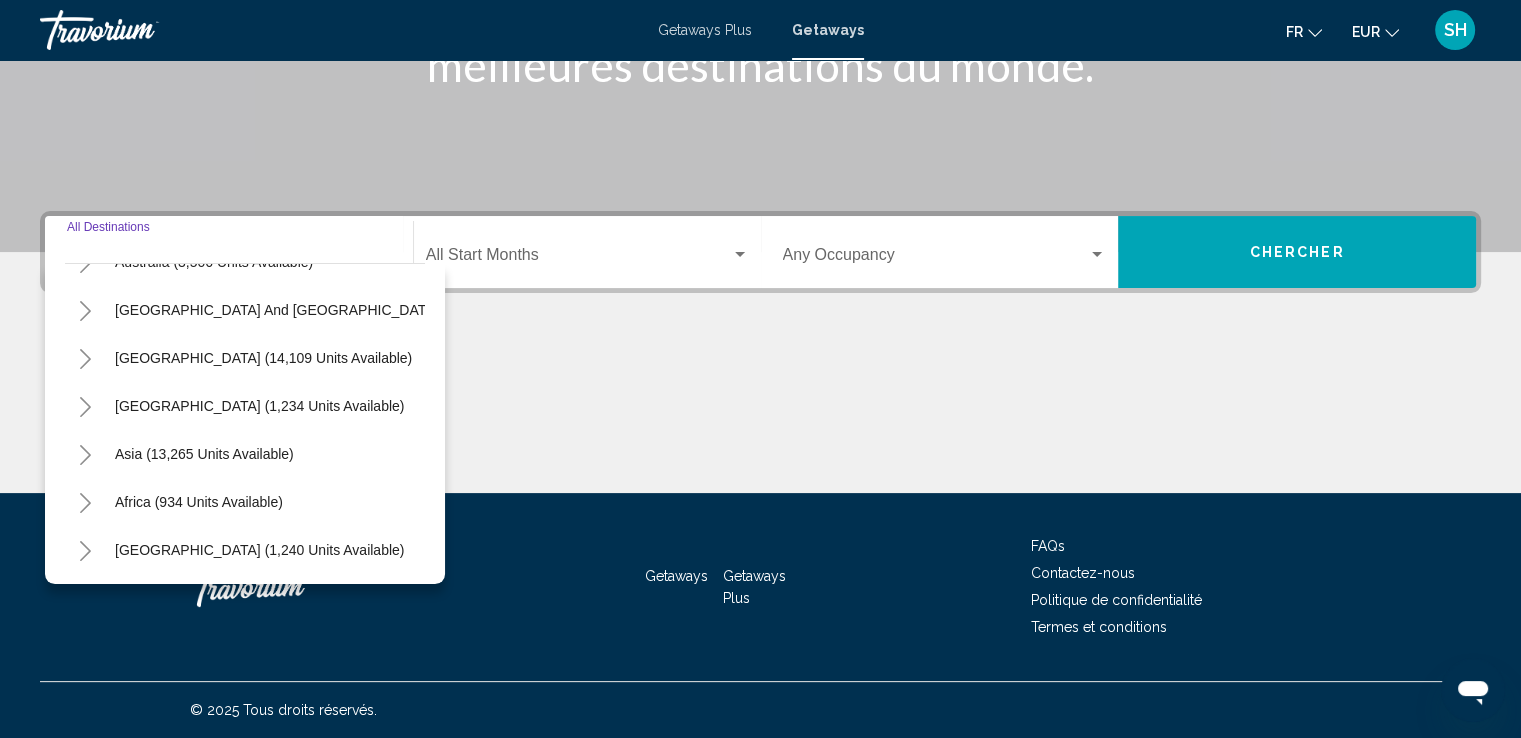 click 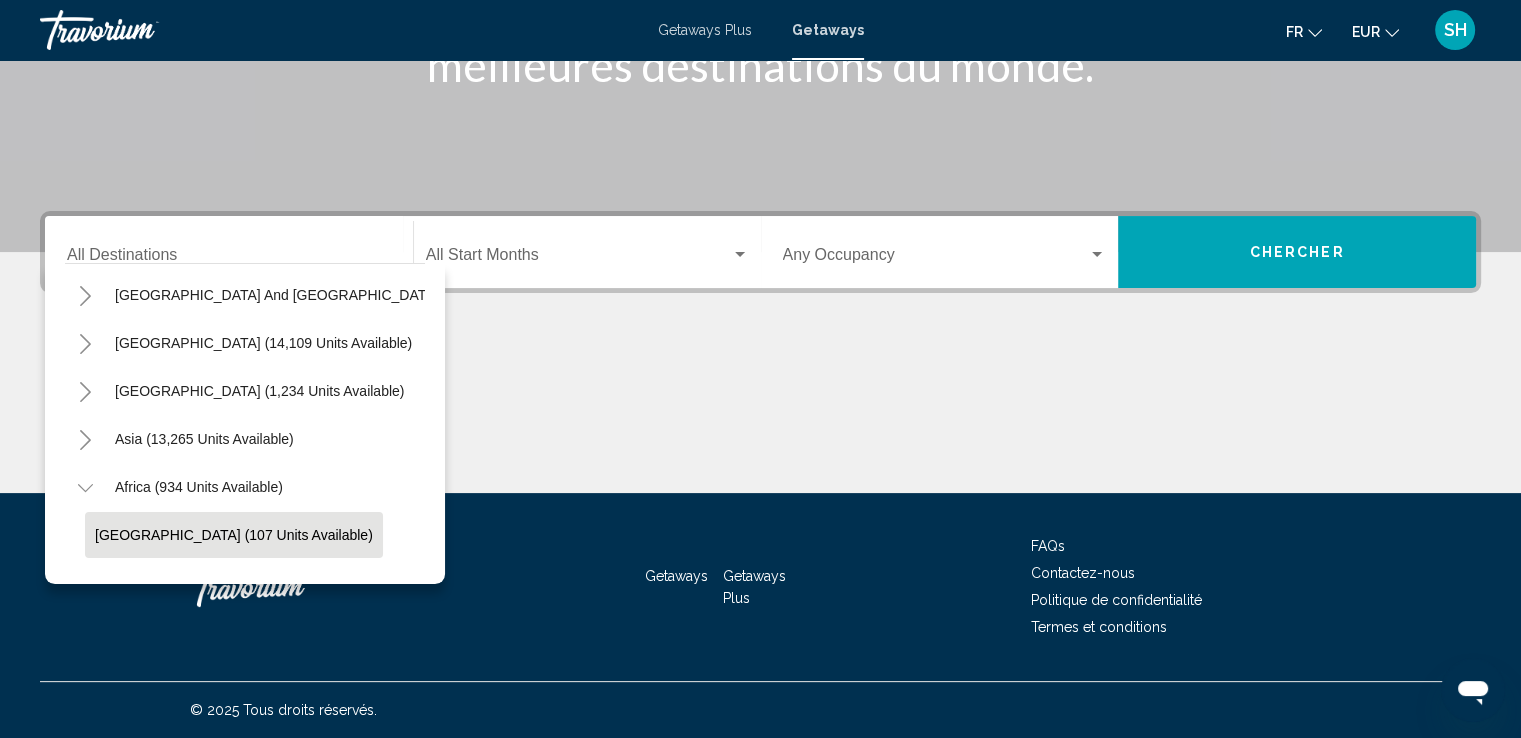 click on "Morocco (107 units available)" 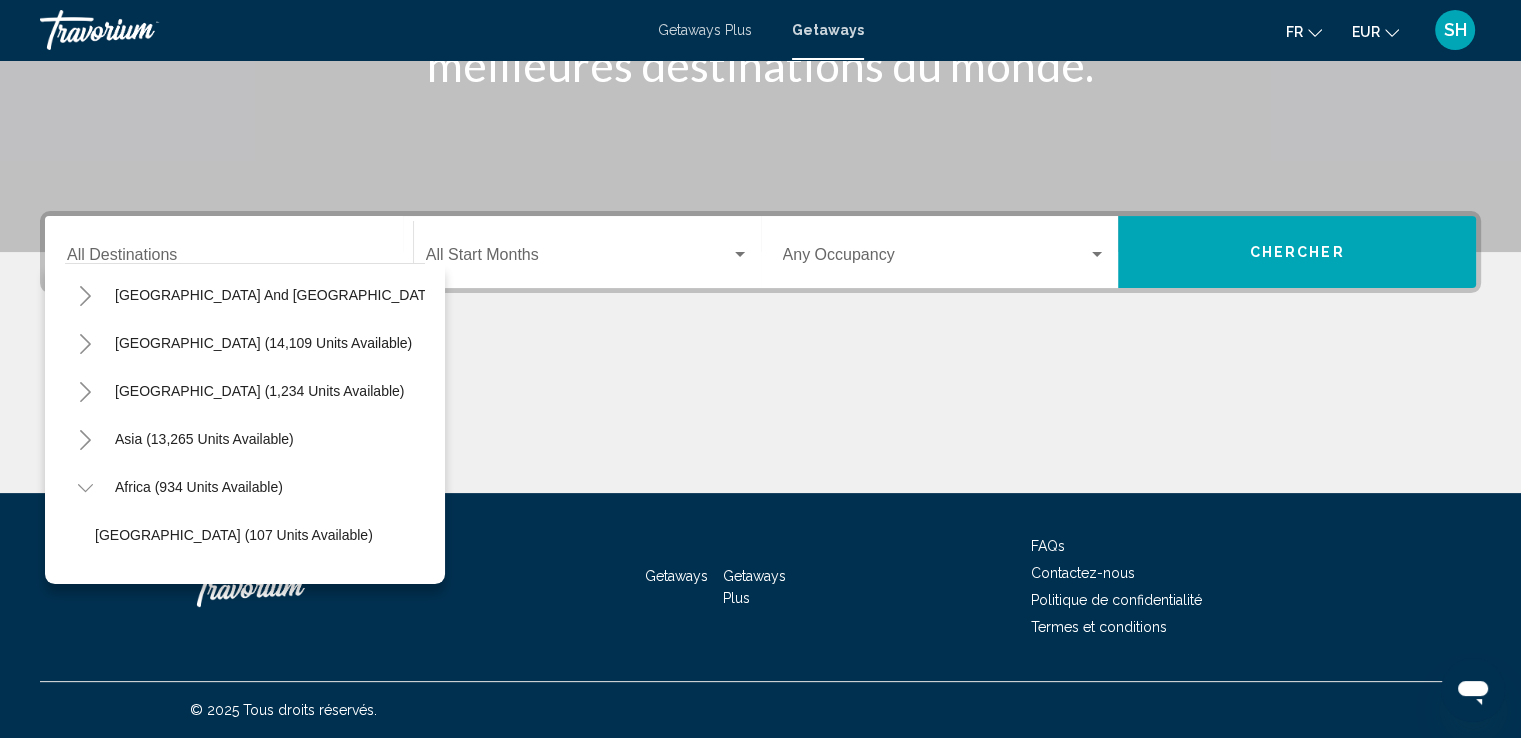 type on "**********" 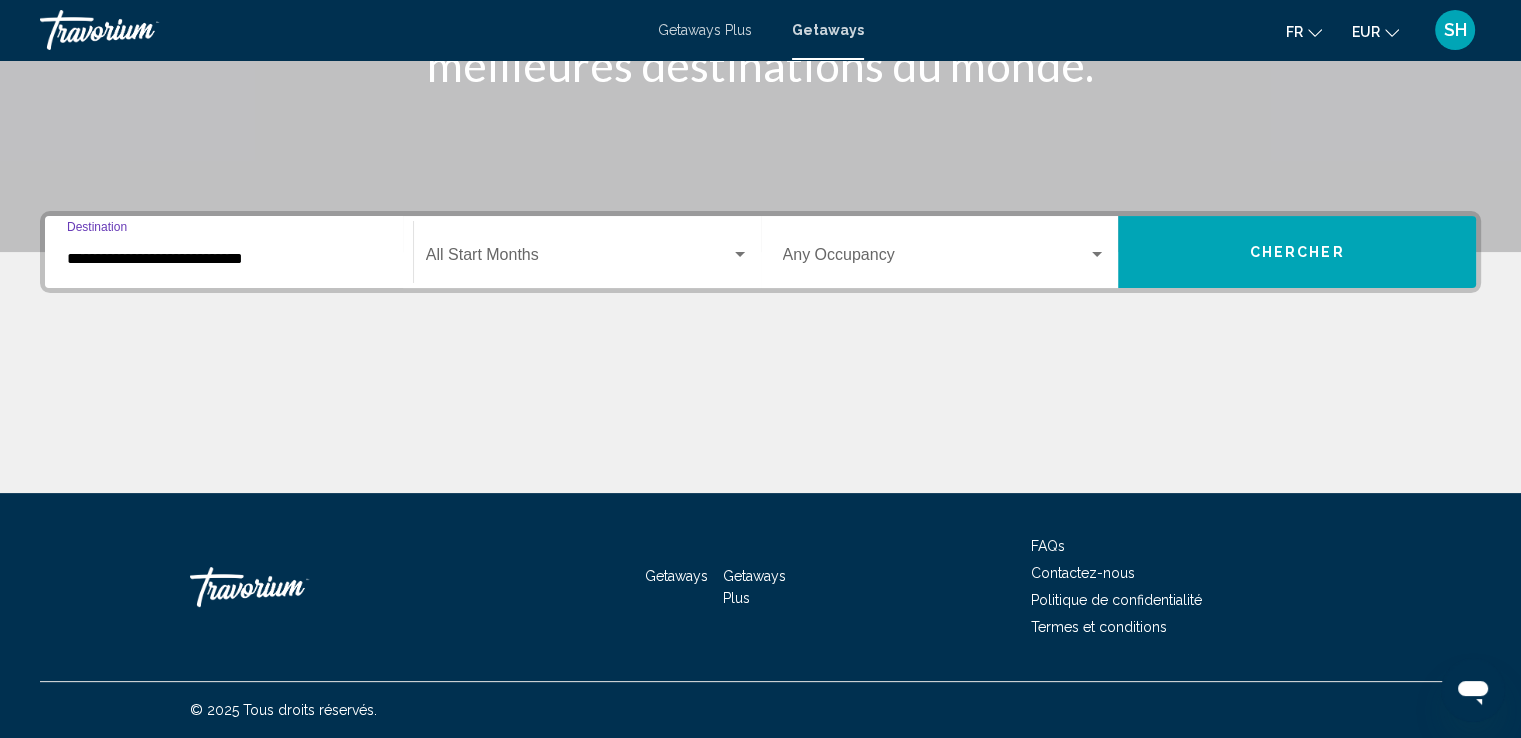 click at bounding box center (578, 259) 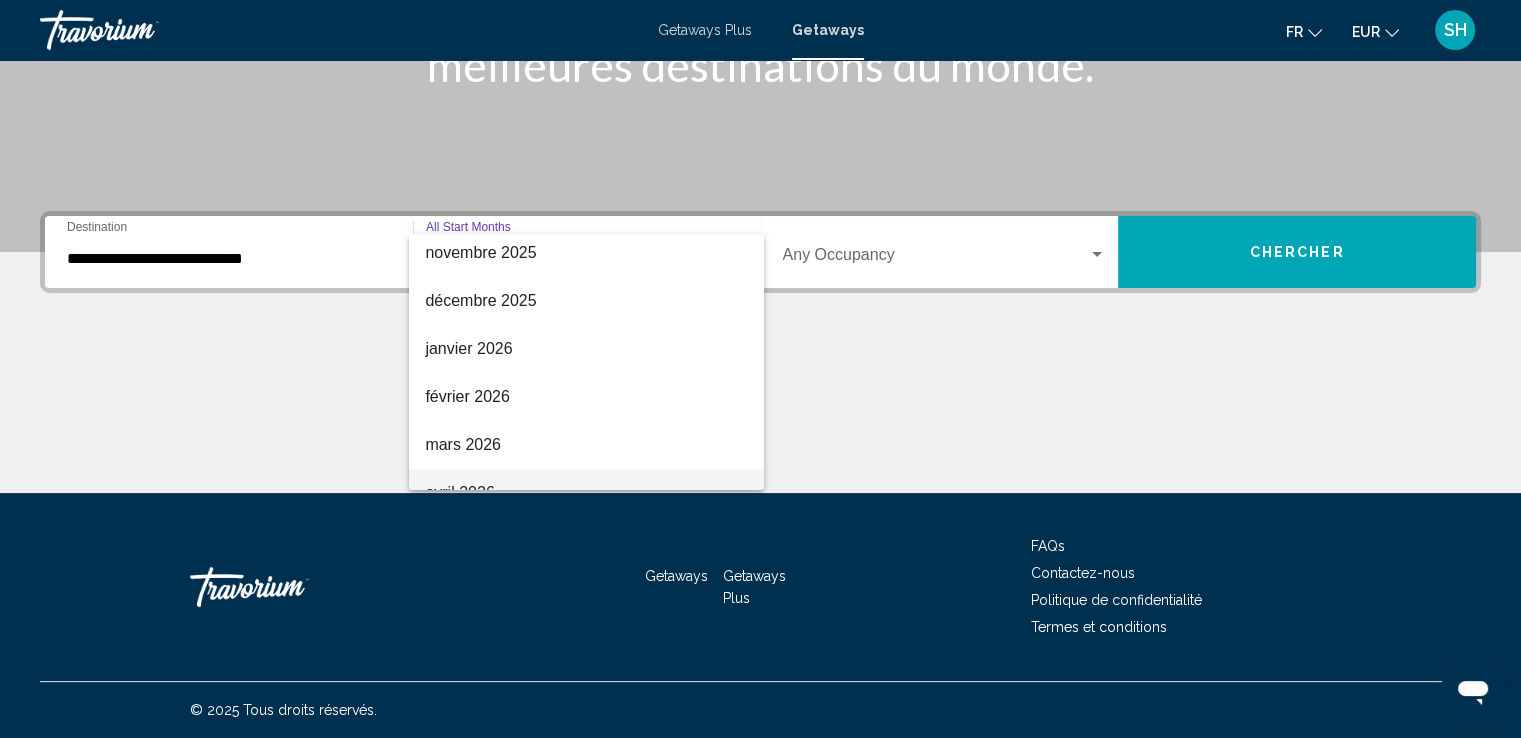 scroll, scrollTop: 300, scrollLeft: 0, axis: vertical 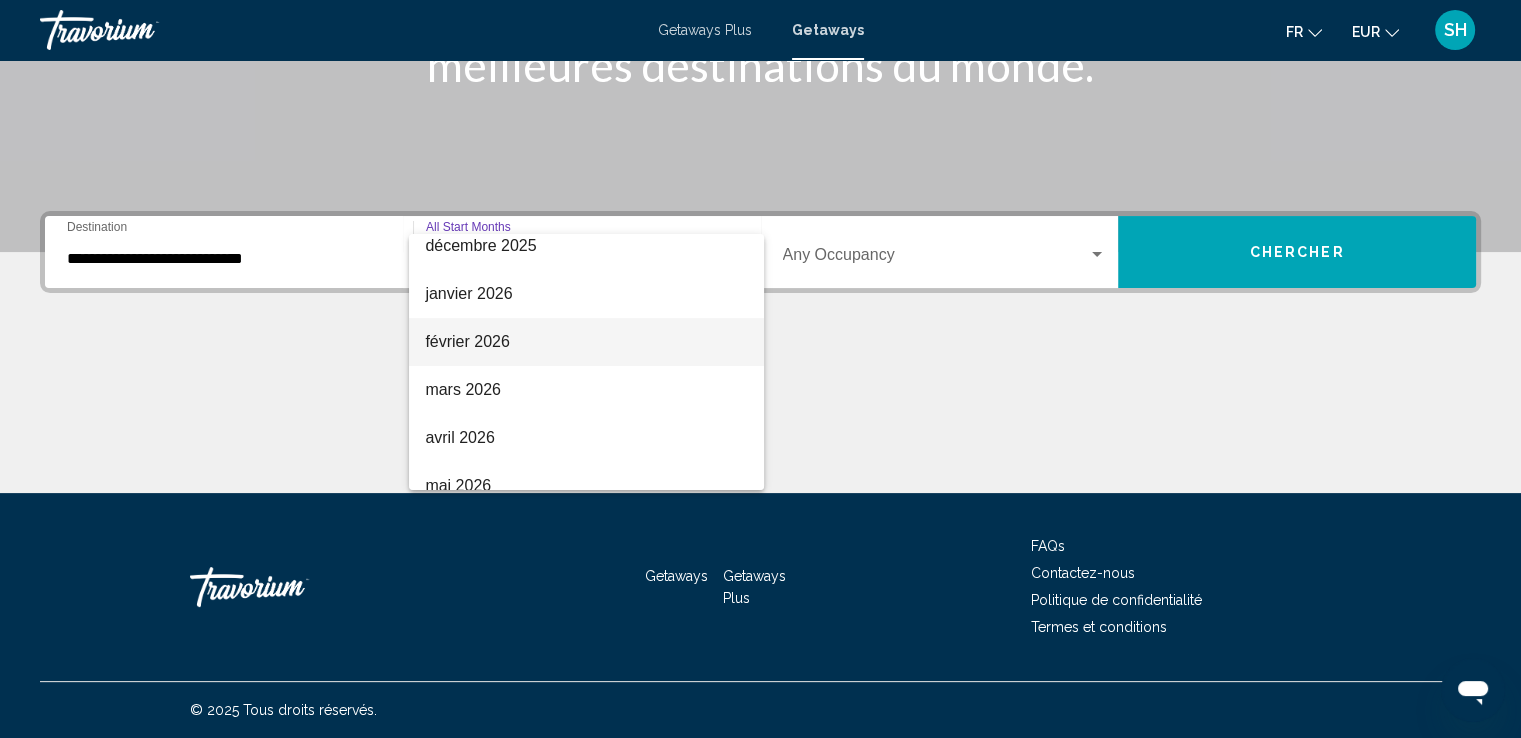 drag, startPoint x: 469, startPoint y: 346, endPoint x: 872, endPoint y: 221, distance: 421.94077 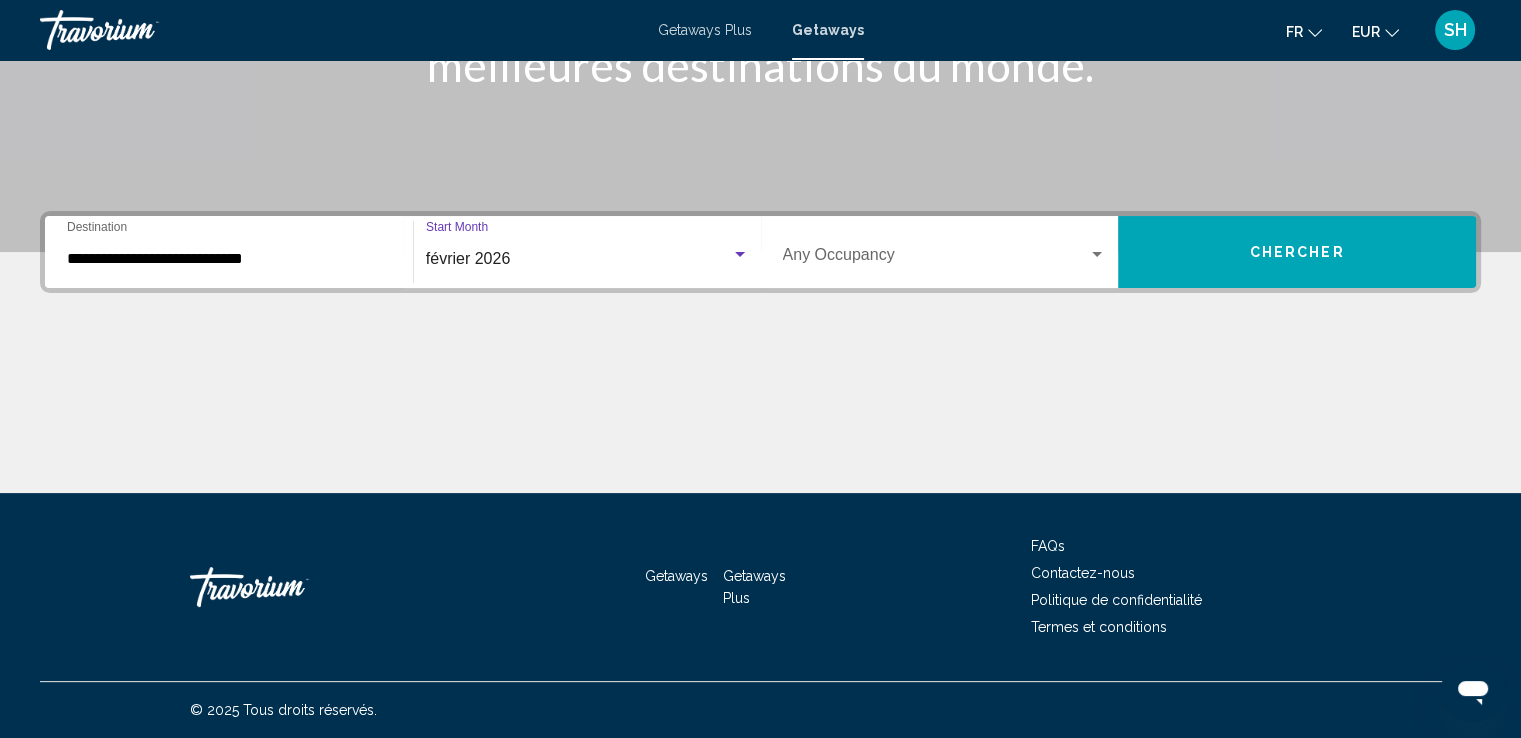 click on "Occupancy Any Occupancy" at bounding box center (945, 252) 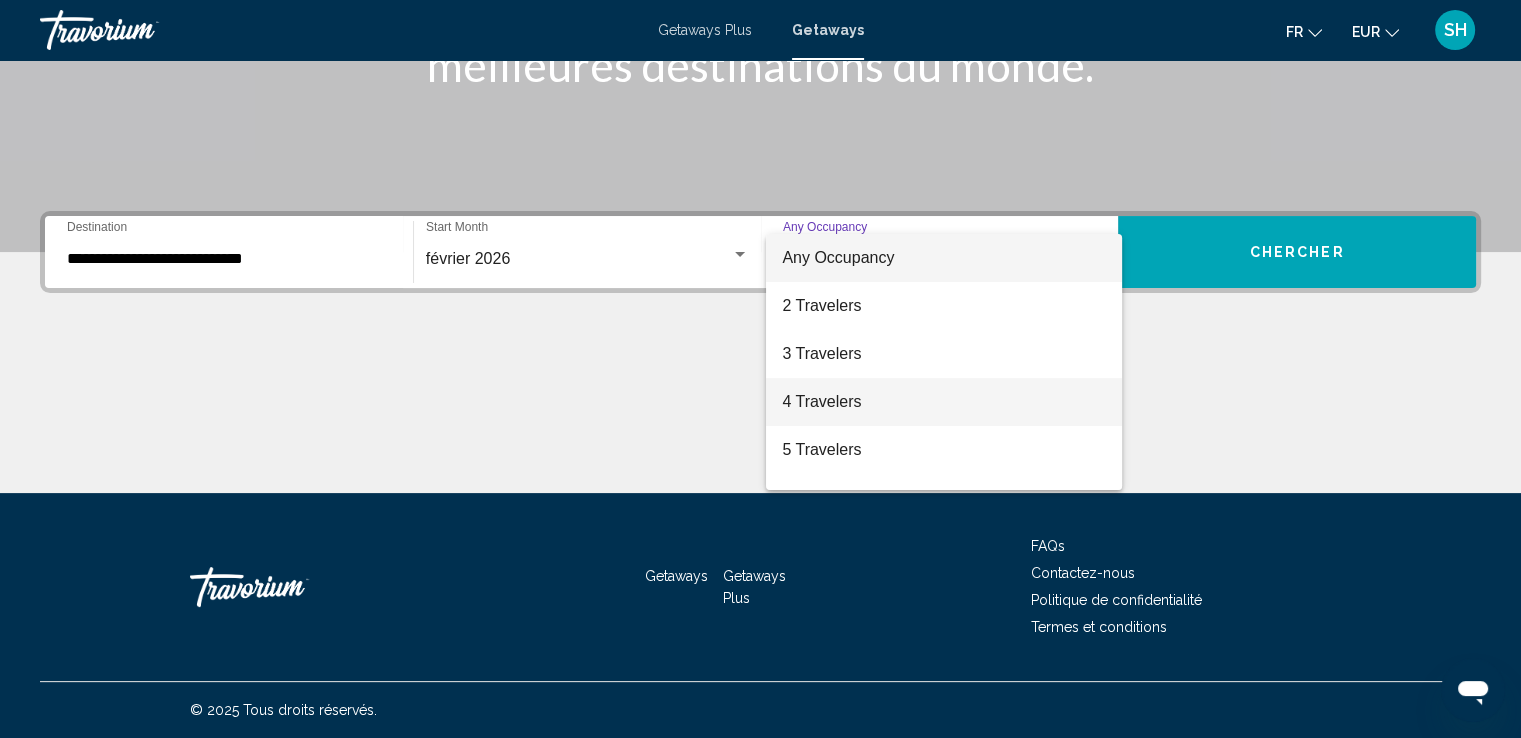 click on "4 Travelers" at bounding box center [944, 402] 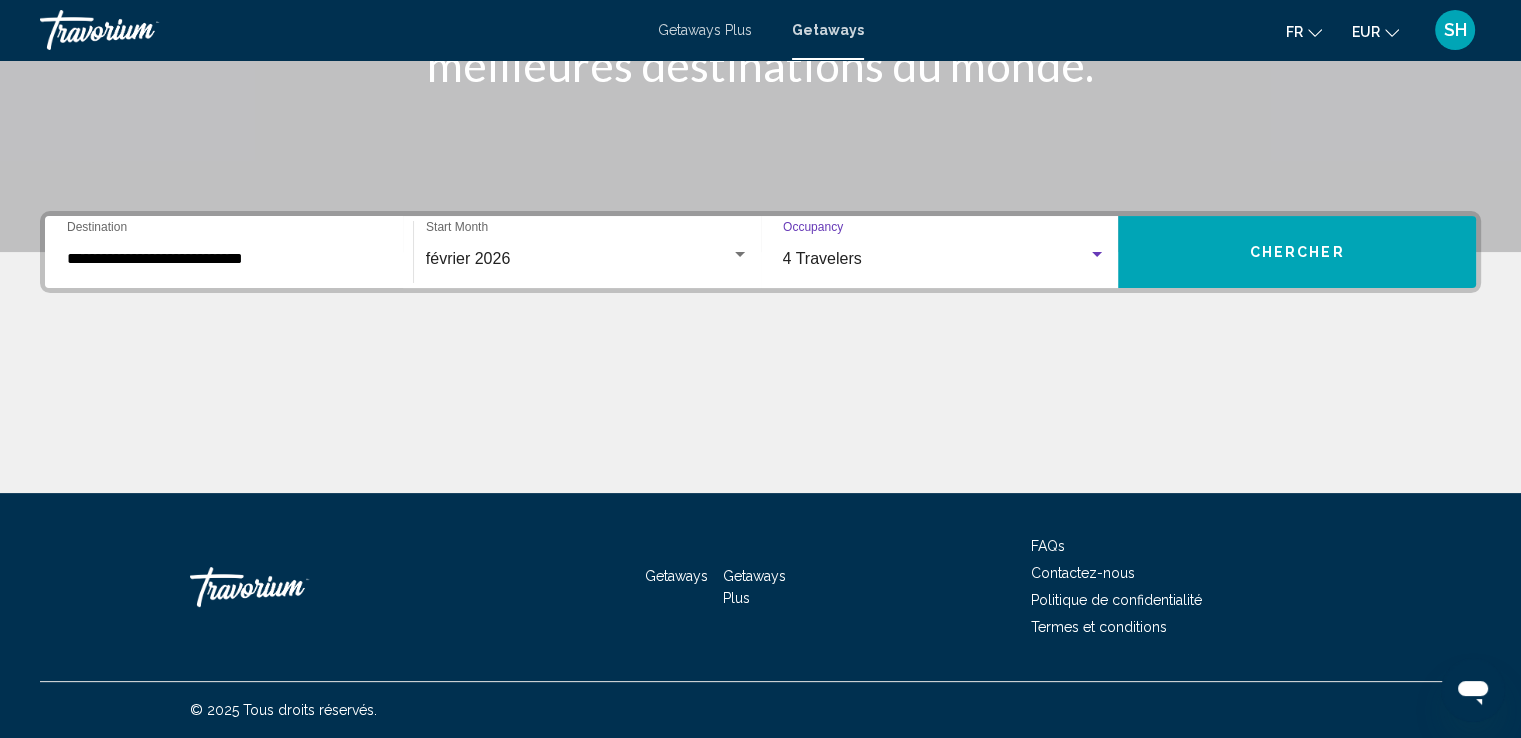 click on "Chercher" at bounding box center [1297, 253] 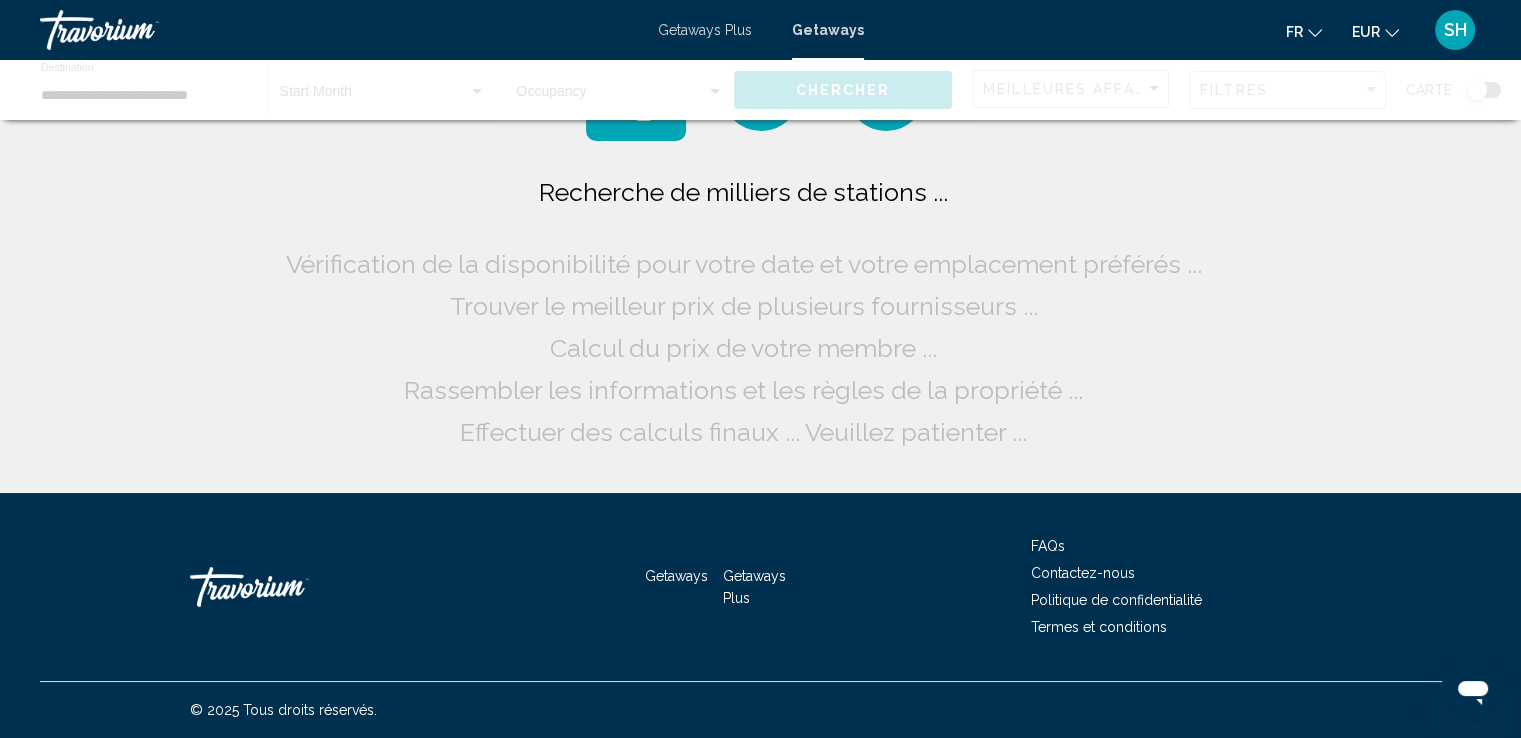 scroll, scrollTop: 0, scrollLeft: 0, axis: both 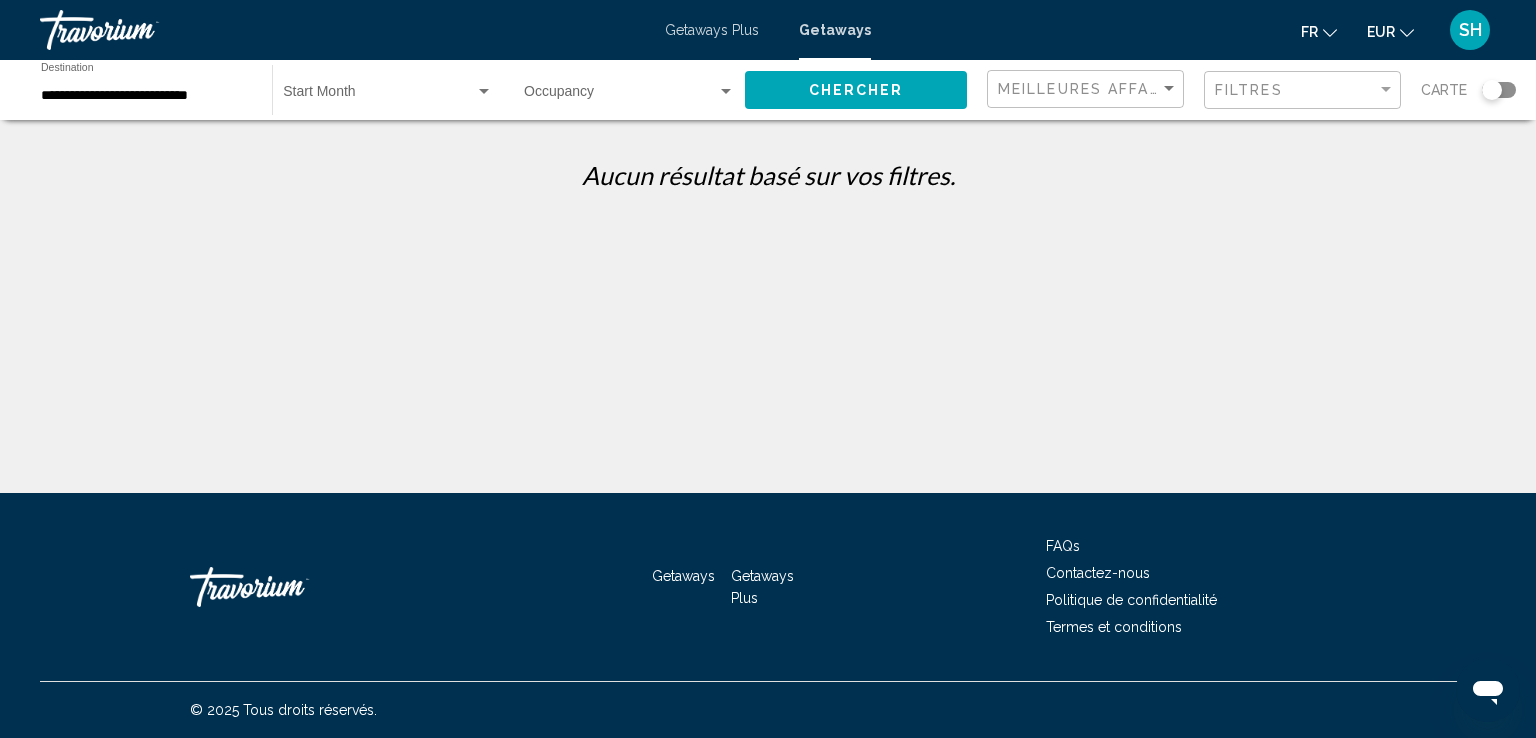click on "Getaways Plus Getaways fr
English Español Français Italiano Português русский EUR
USD ($) MXN (Mex$) CAD (Can$) GBP (£) EUR (€) AUD (A$) NZD (NZ$) CNY (CN¥) SH Se connecter" at bounding box center [768, 30] 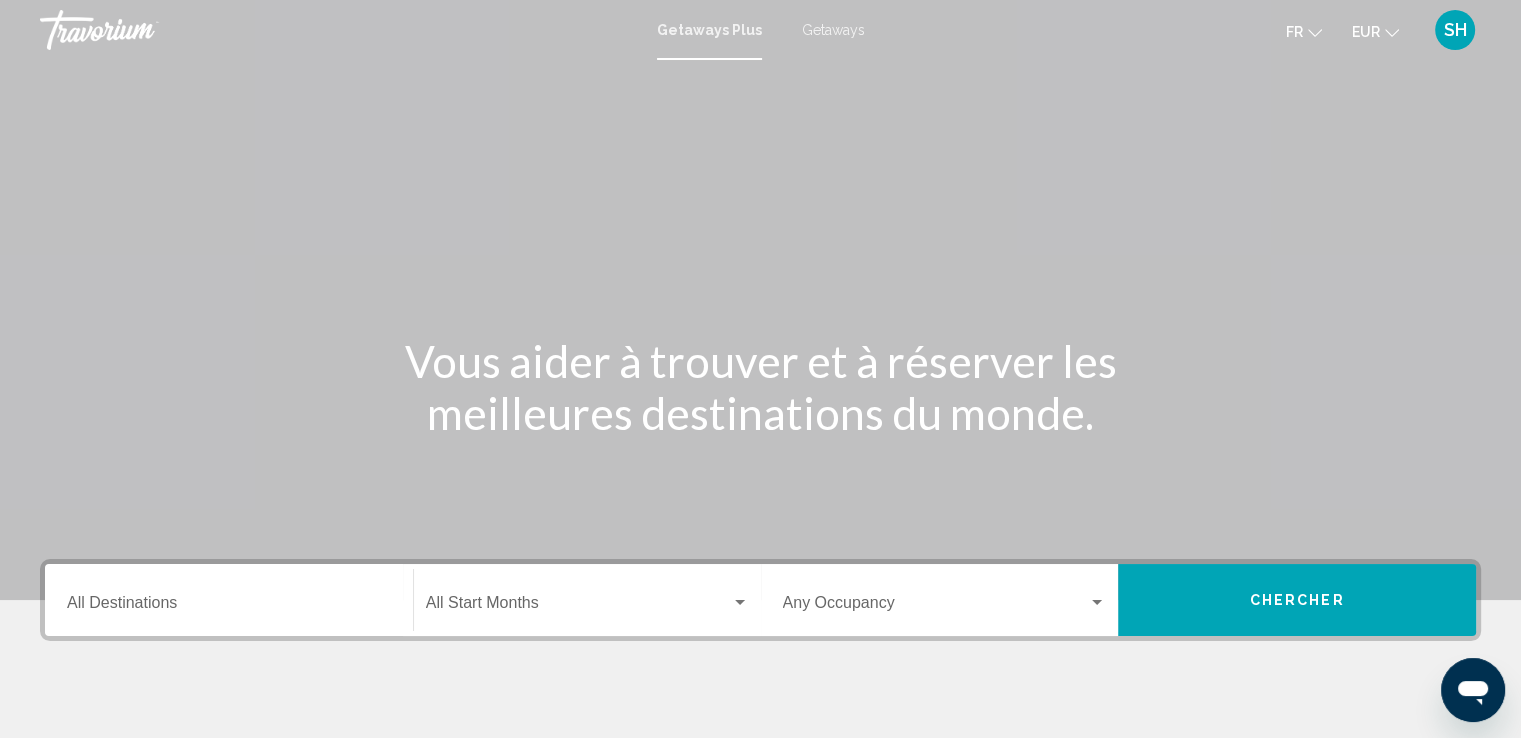 click on "Destination All Destinations" at bounding box center [229, 607] 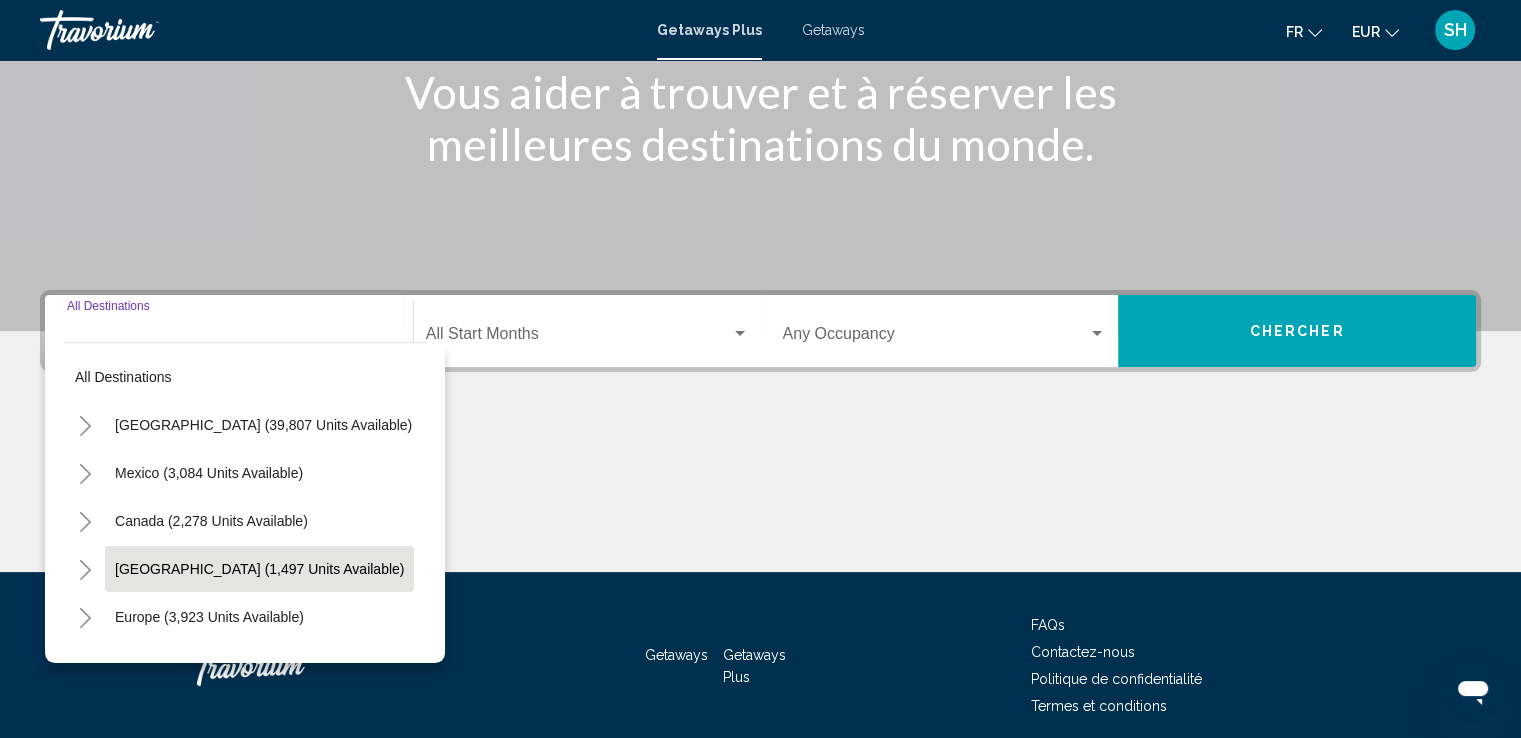 scroll, scrollTop: 348, scrollLeft: 0, axis: vertical 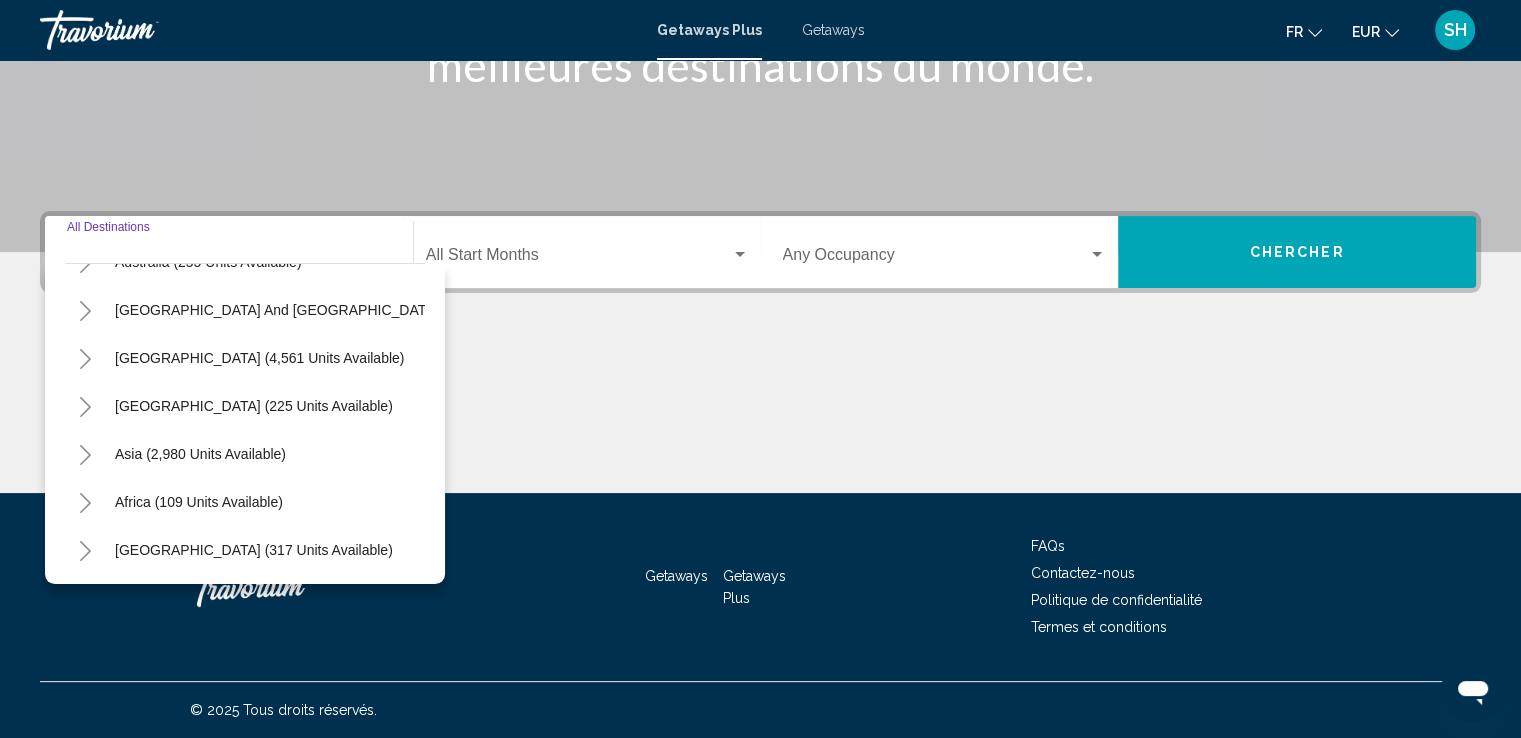 click 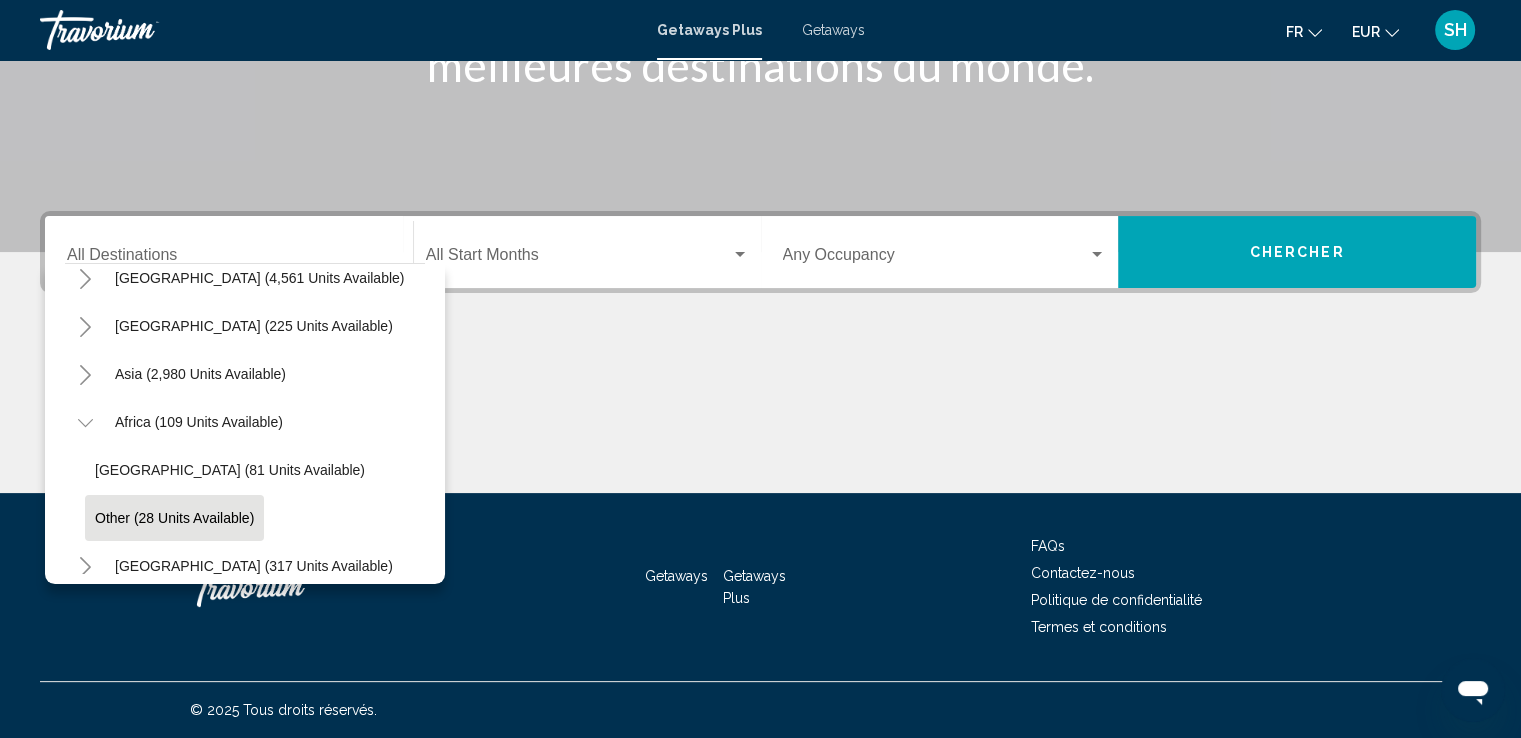 scroll, scrollTop: 435, scrollLeft: 0, axis: vertical 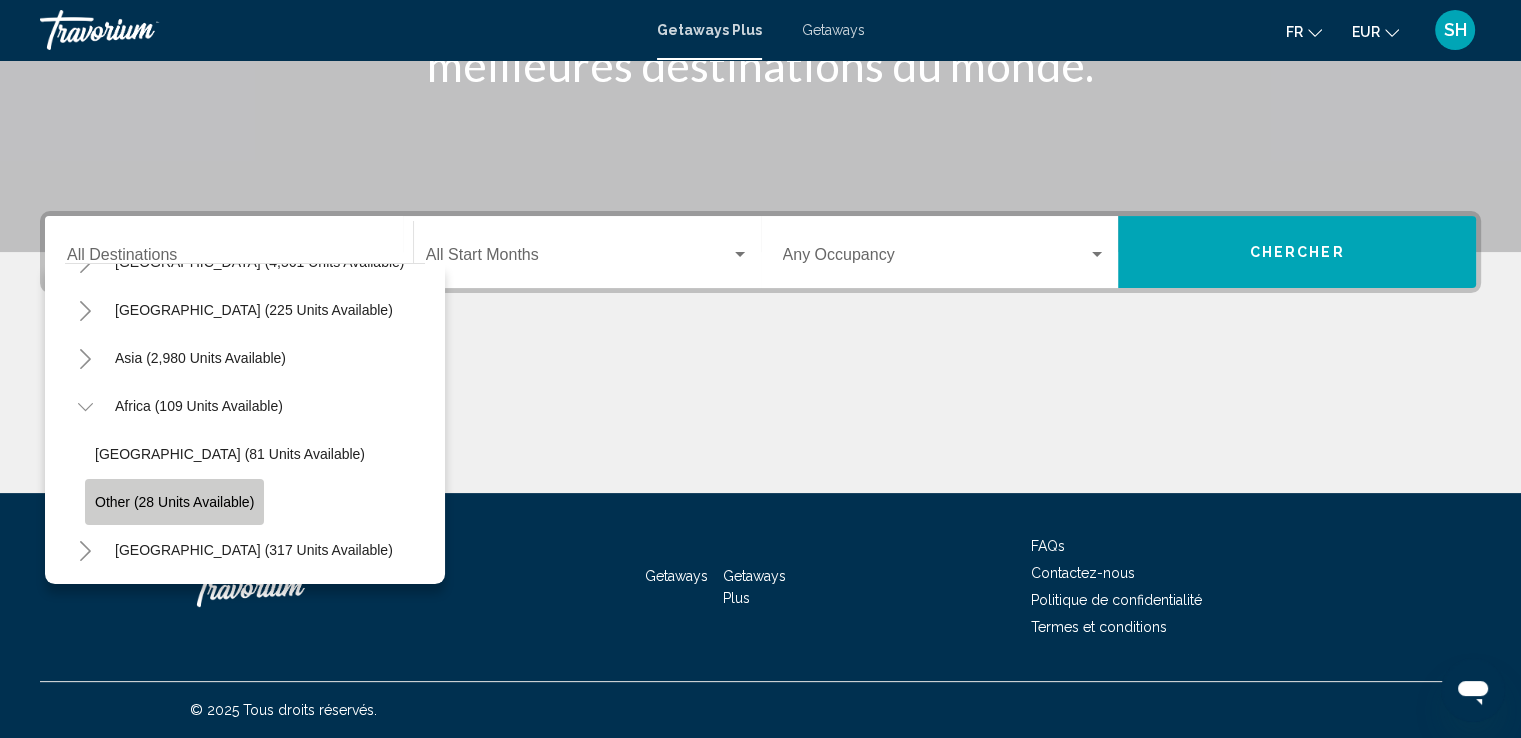 click on "Other (28 units available)" 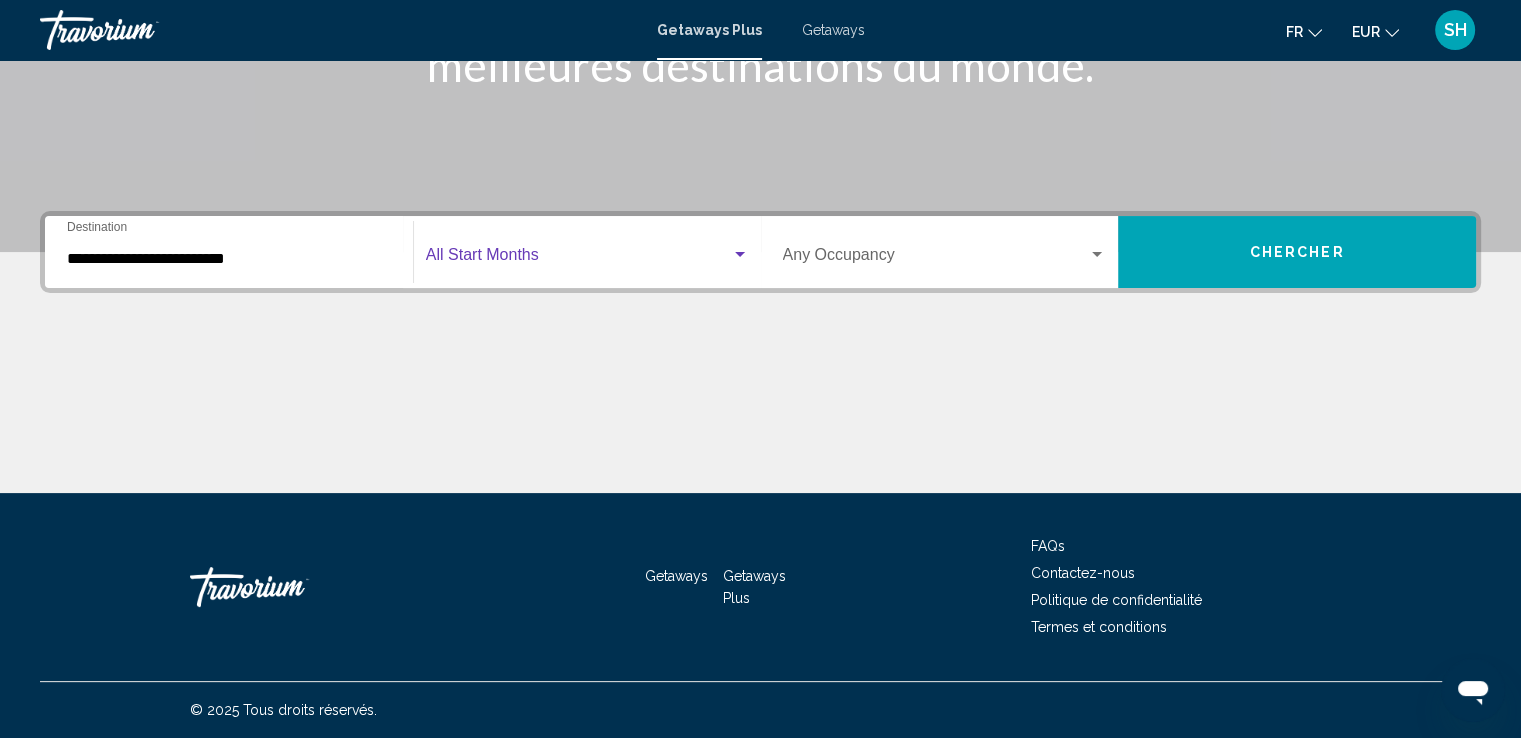 click at bounding box center (578, 259) 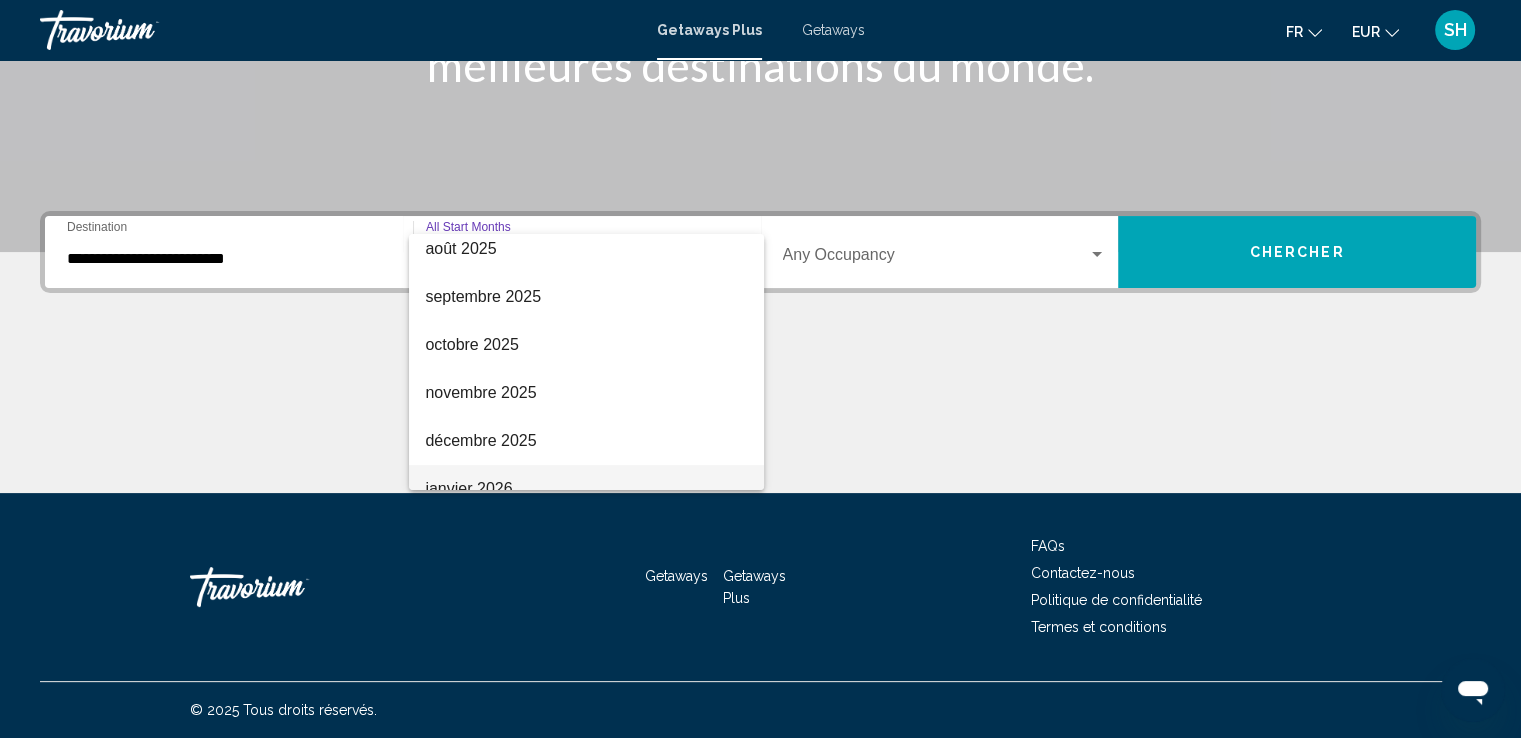 scroll, scrollTop: 200, scrollLeft: 0, axis: vertical 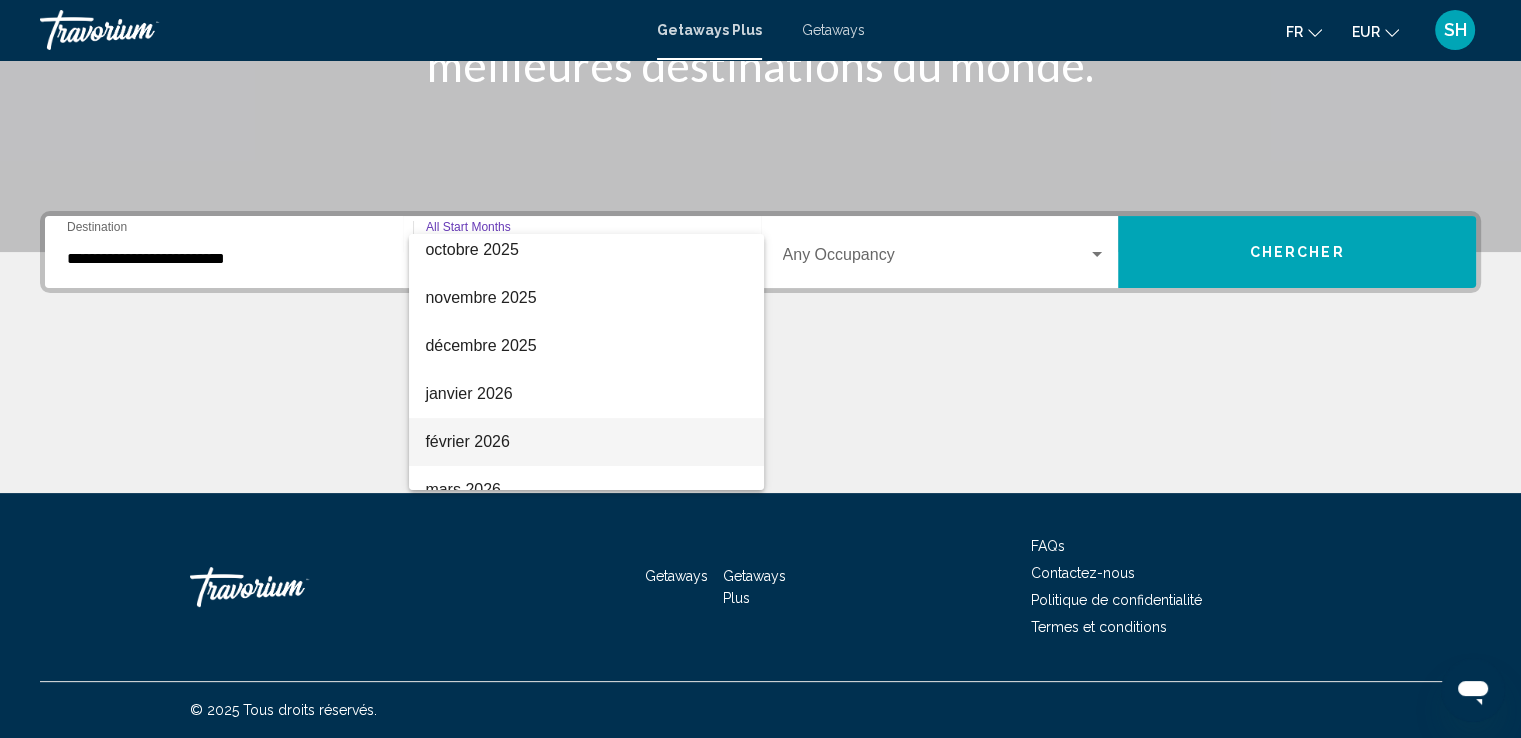 click on "février 2026" at bounding box center [586, 442] 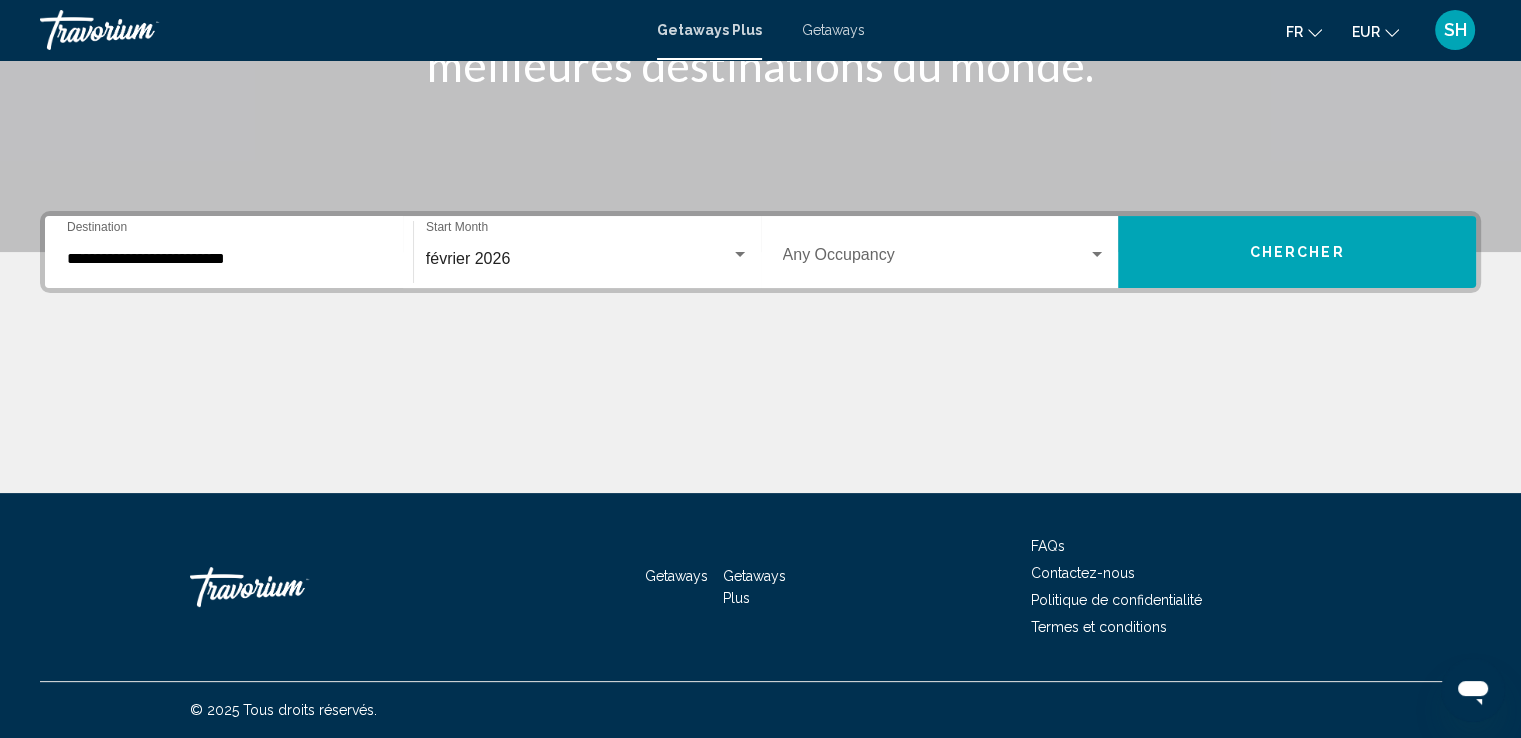 click on "Occupancy Any Occupancy" at bounding box center [945, 252] 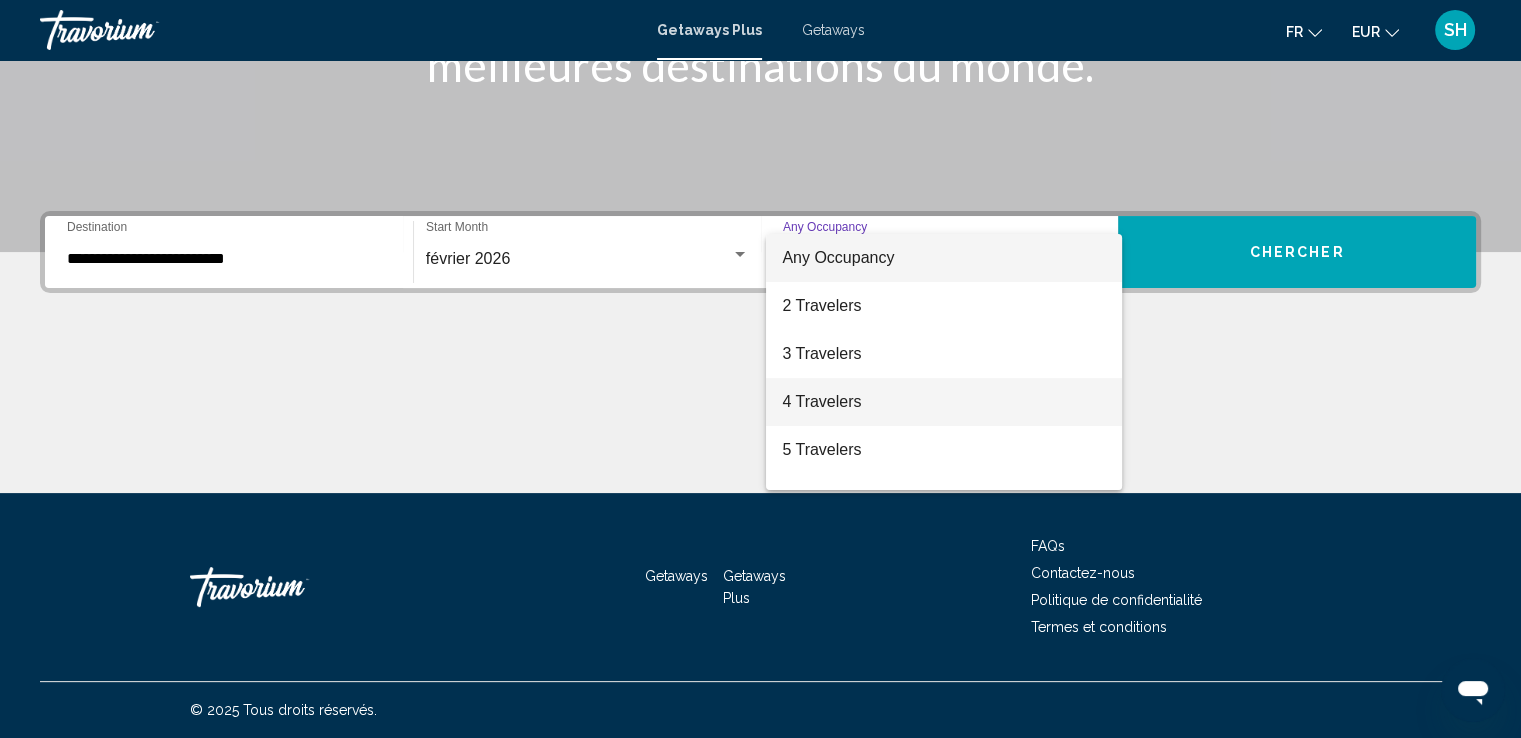 click on "4 Travelers" at bounding box center [944, 402] 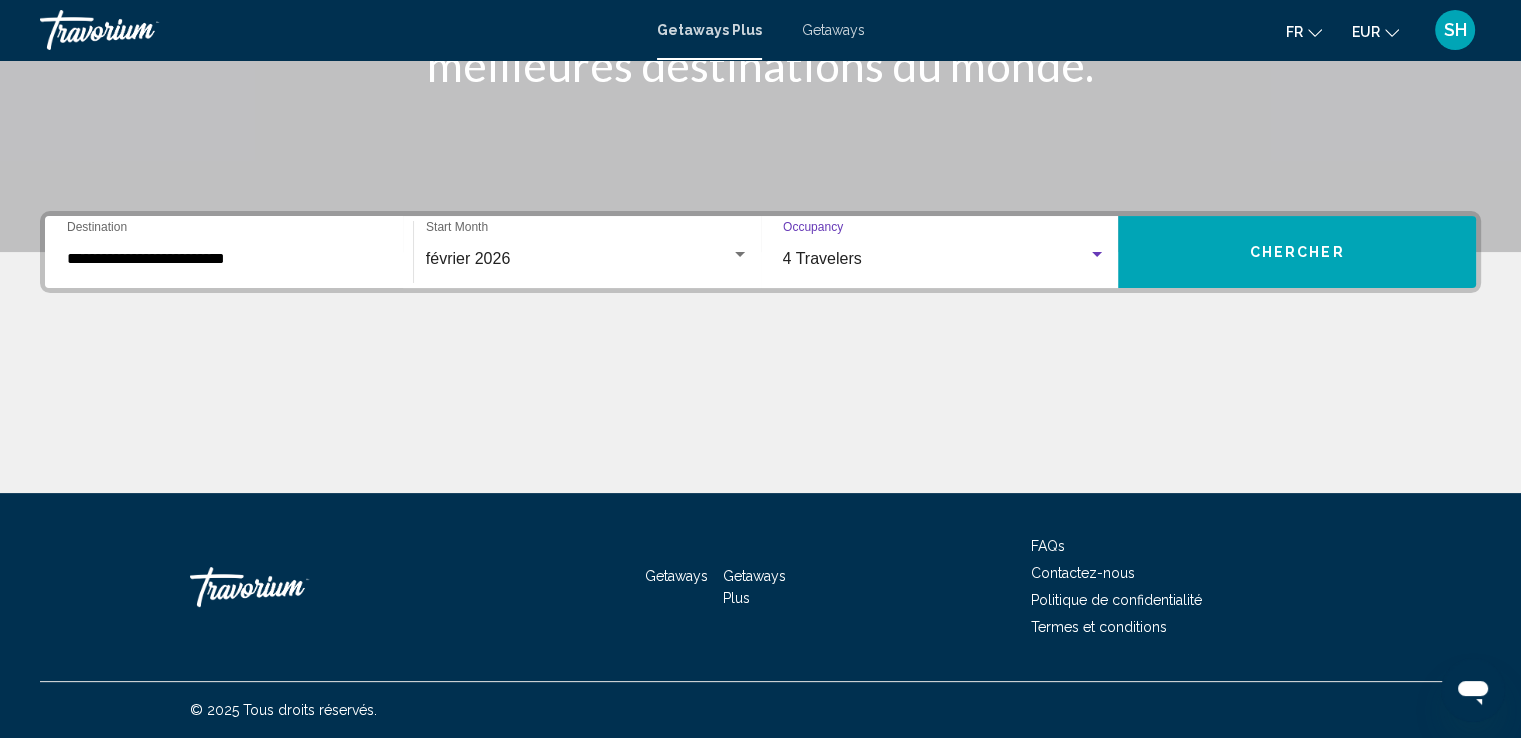 click on "Chercher" at bounding box center (1297, 253) 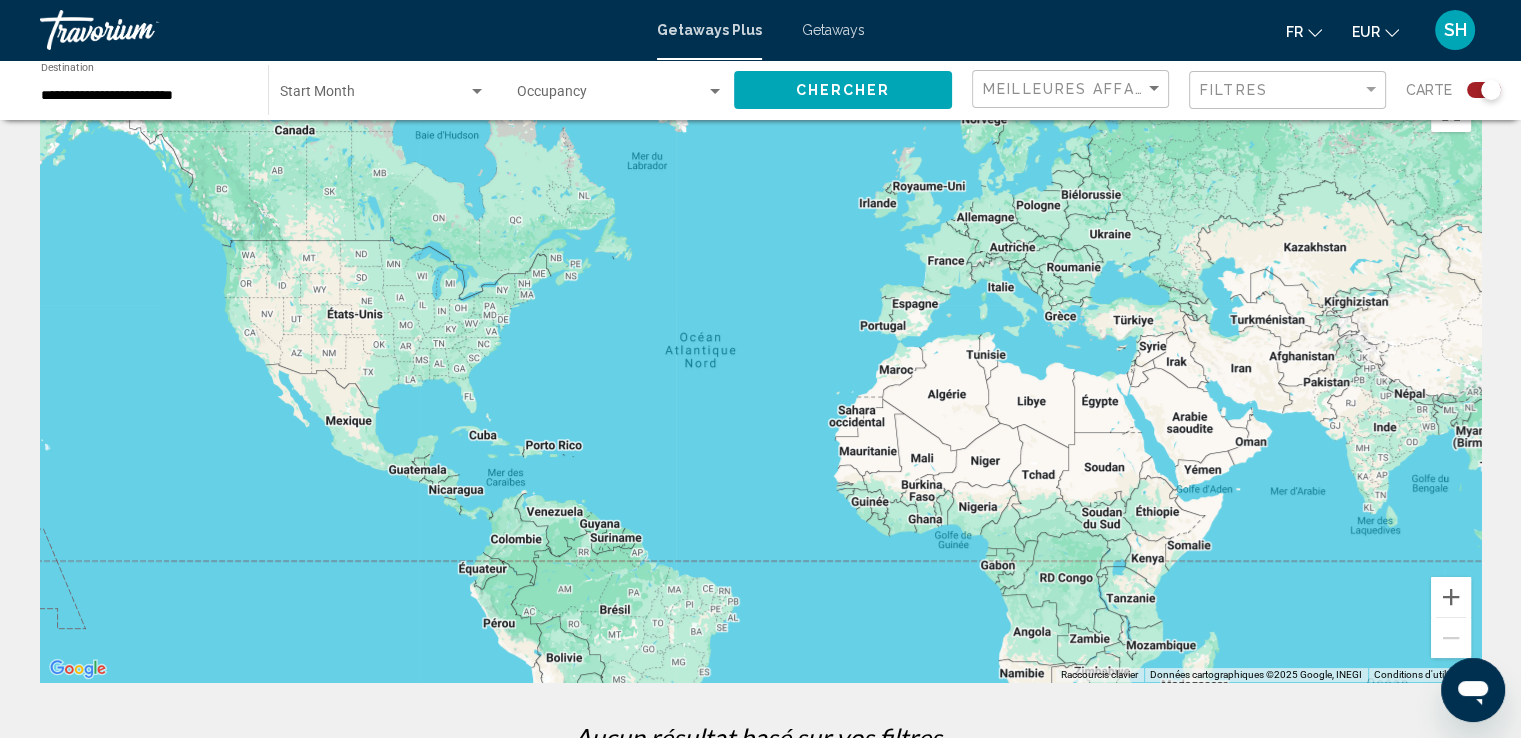 scroll, scrollTop: 0, scrollLeft: 0, axis: both 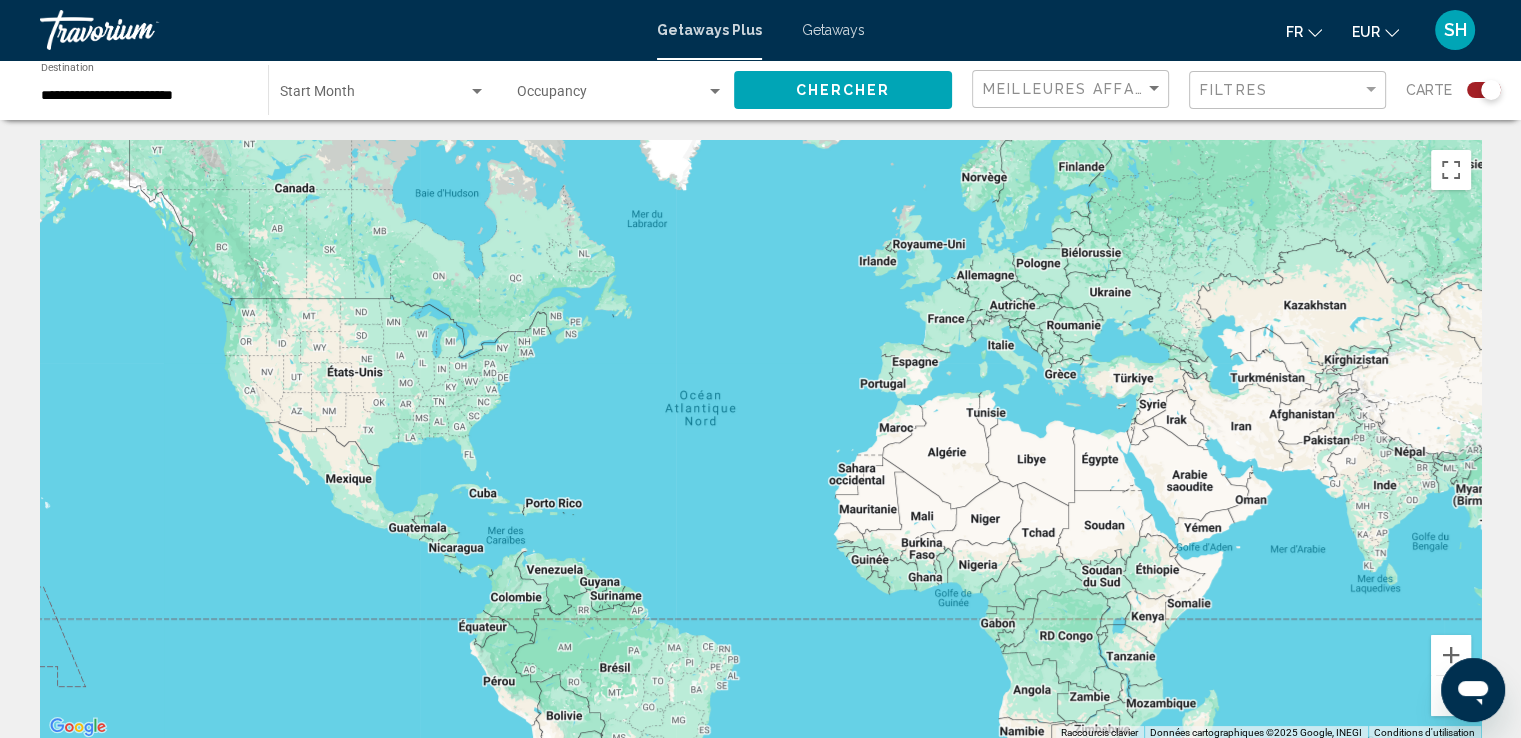 click on "Getaways" at bounding box center (833, 30) 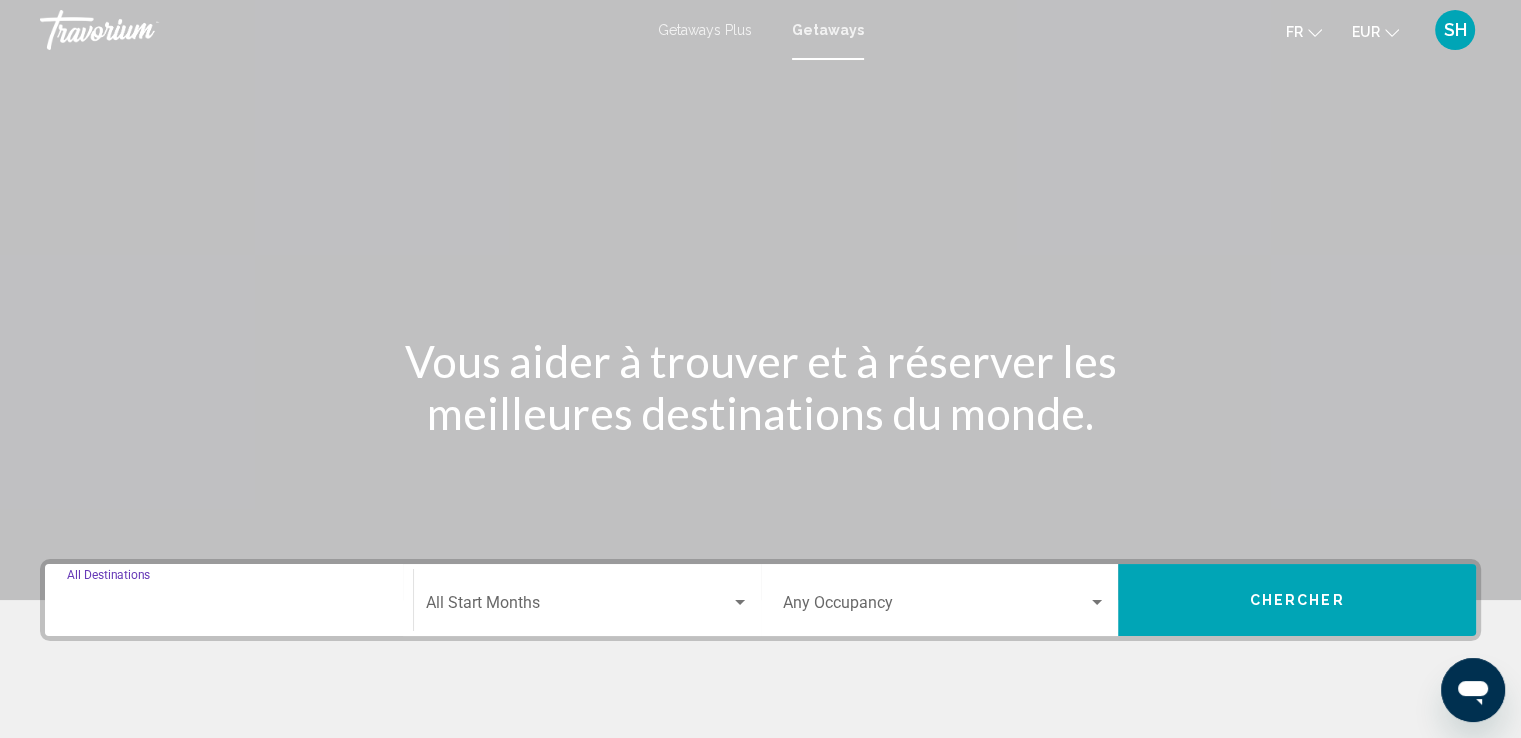click on "Destination All Destinations" at bounding box center [229, 607] 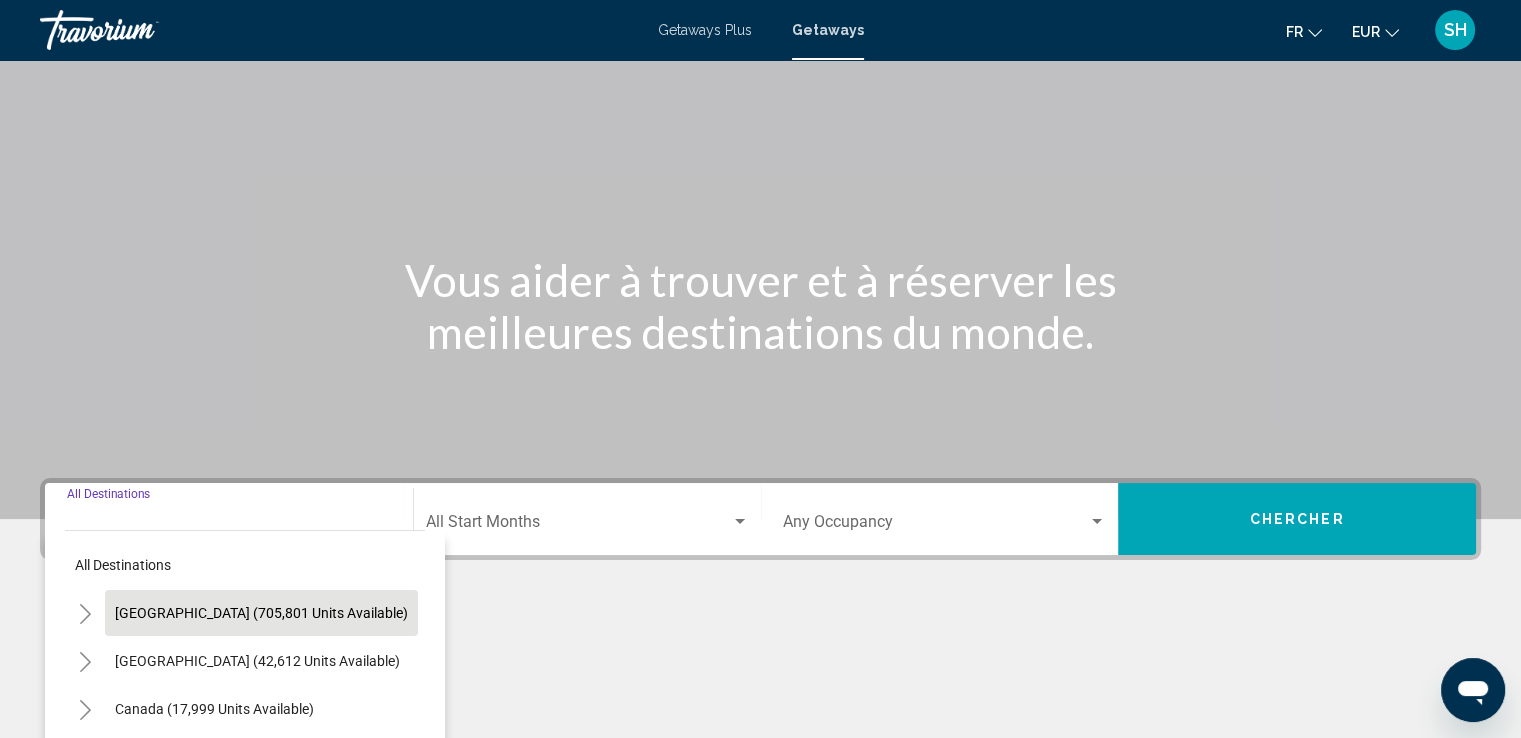 scroll, scrollTop: 348, scrollLeft: 0, axis: vertical 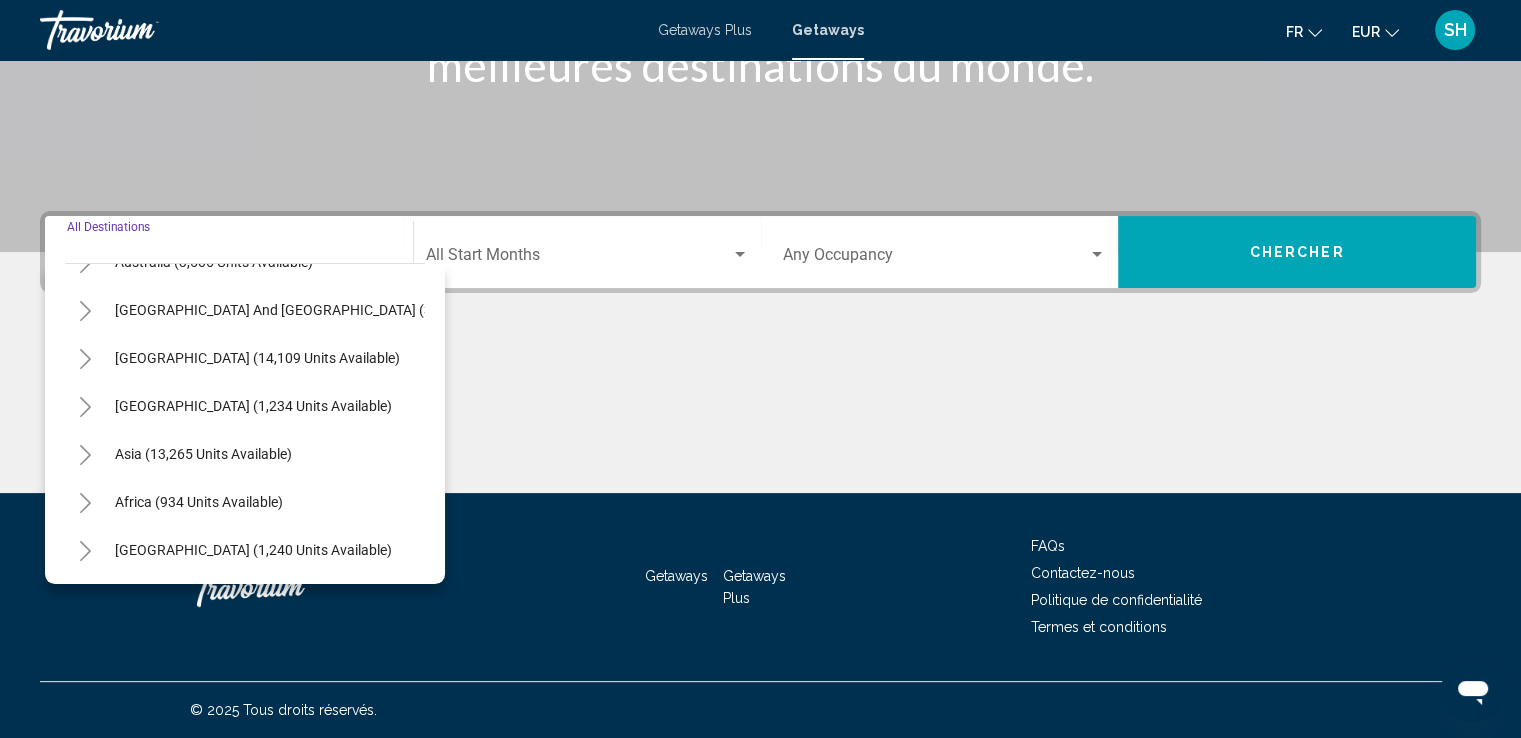 click 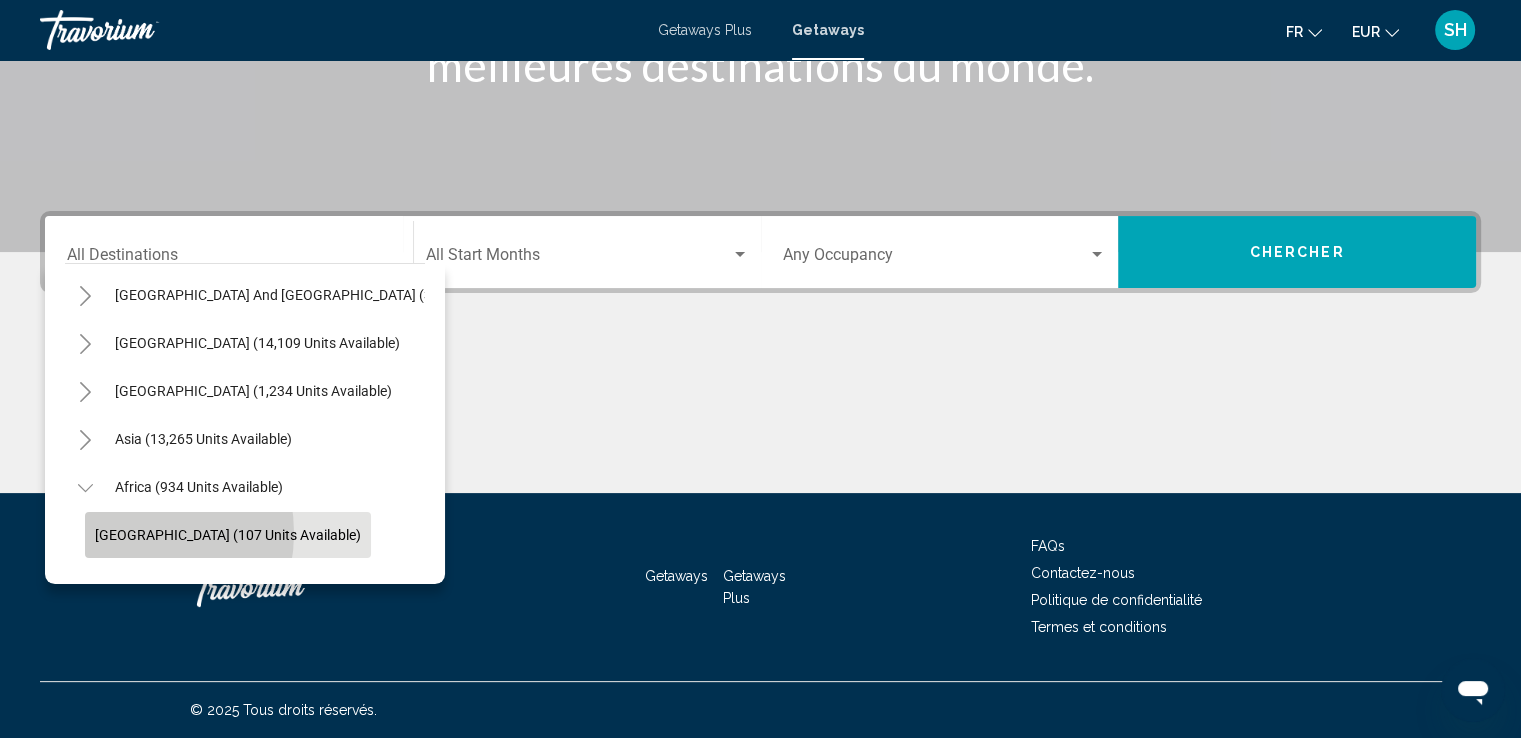 click on "Morocco (107 units available)" 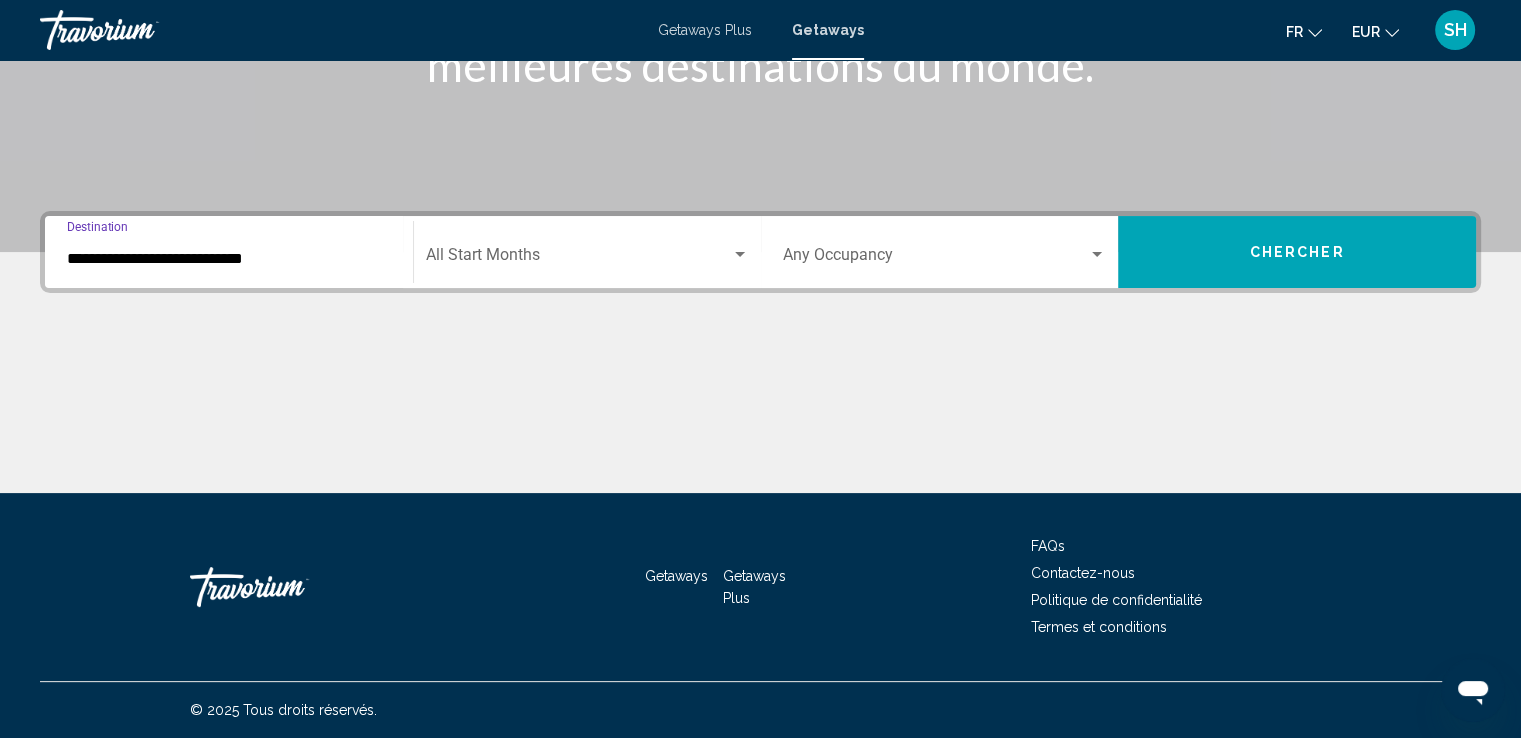 click at bounding box center (578, 259) 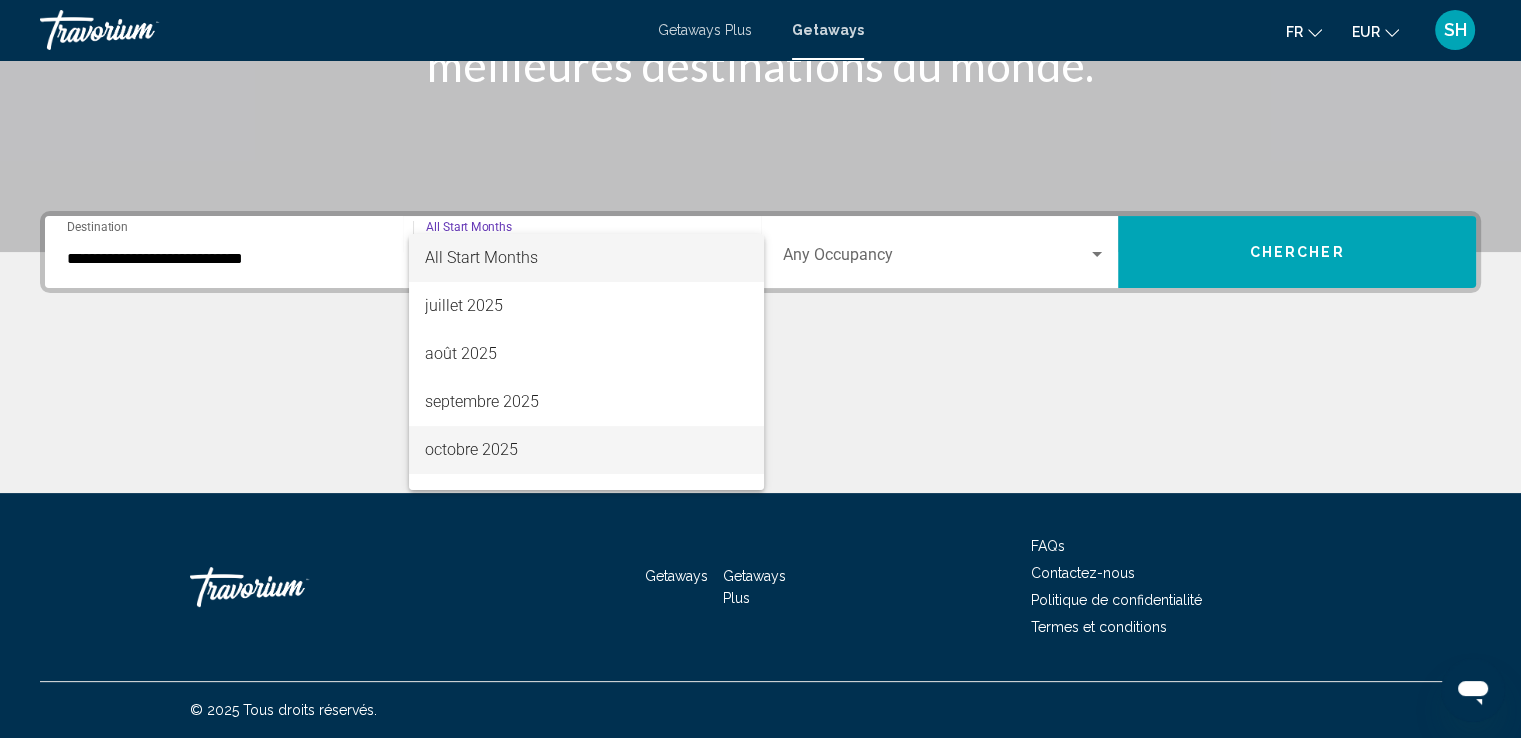 click on "octobre 2025" at bounding box center (586, 450) 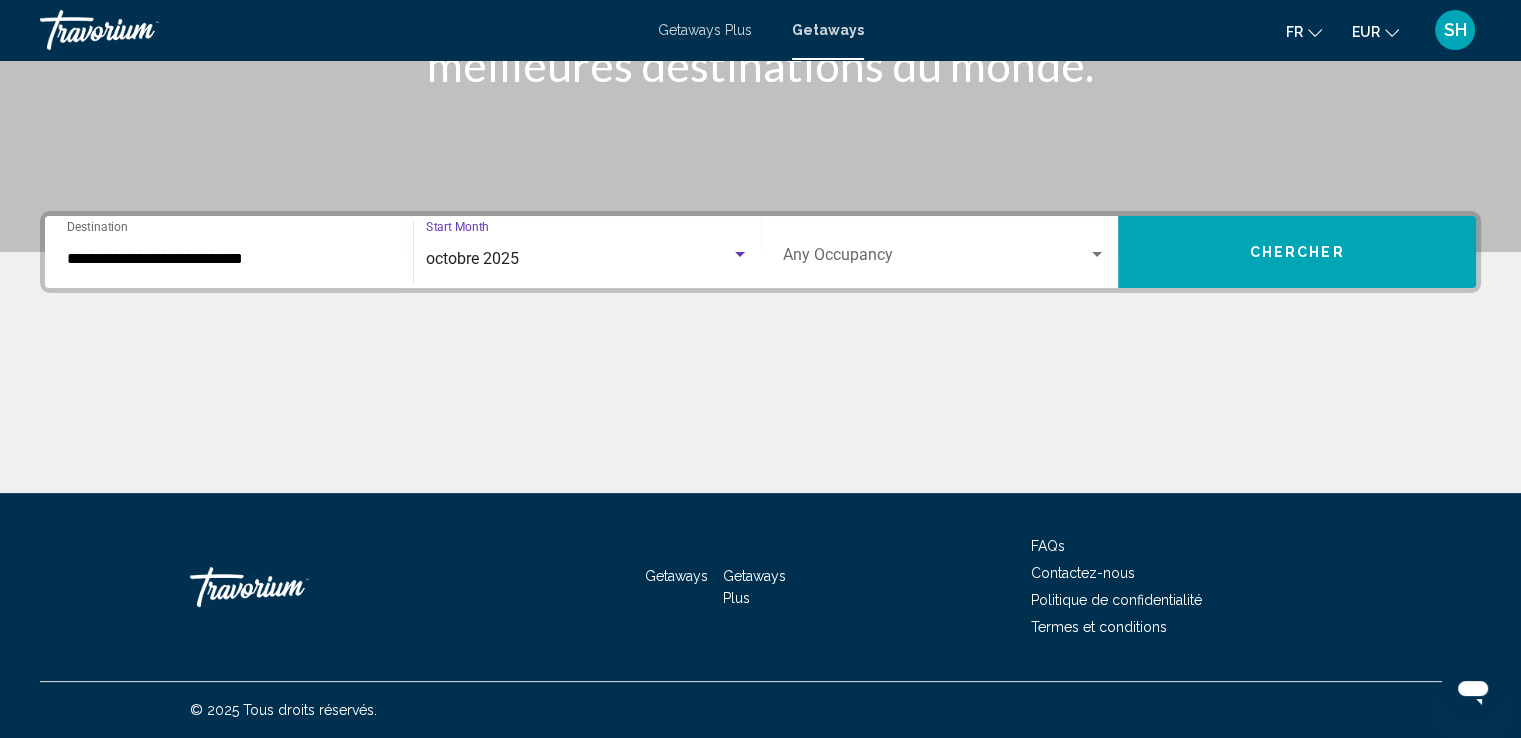 click on "Occupancy Any Occupancy" at bounding box center (945, 252) 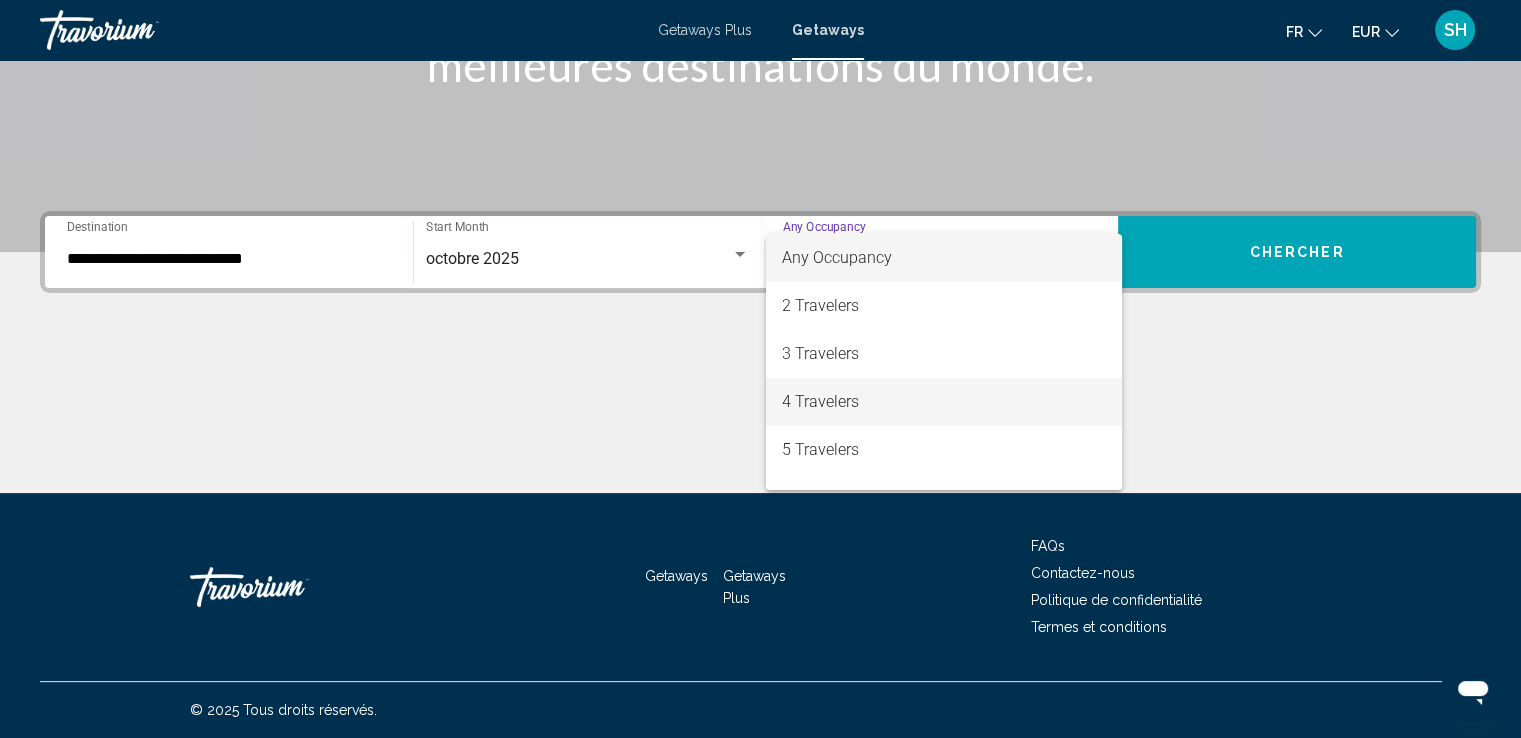 click on "4 Travelers" at bounding box center [944, 402] 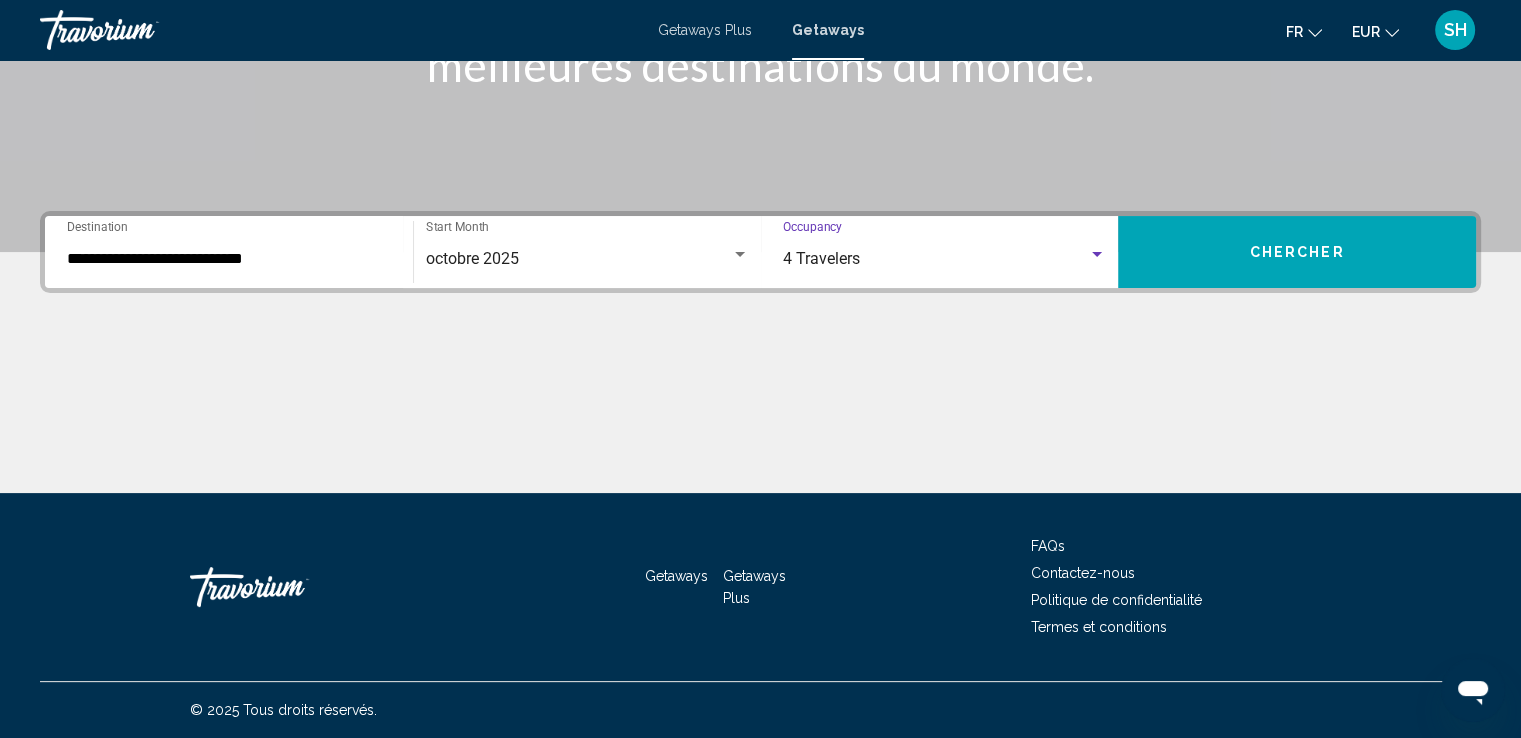 click on "Chercher" at bounding box center (1297, 253) 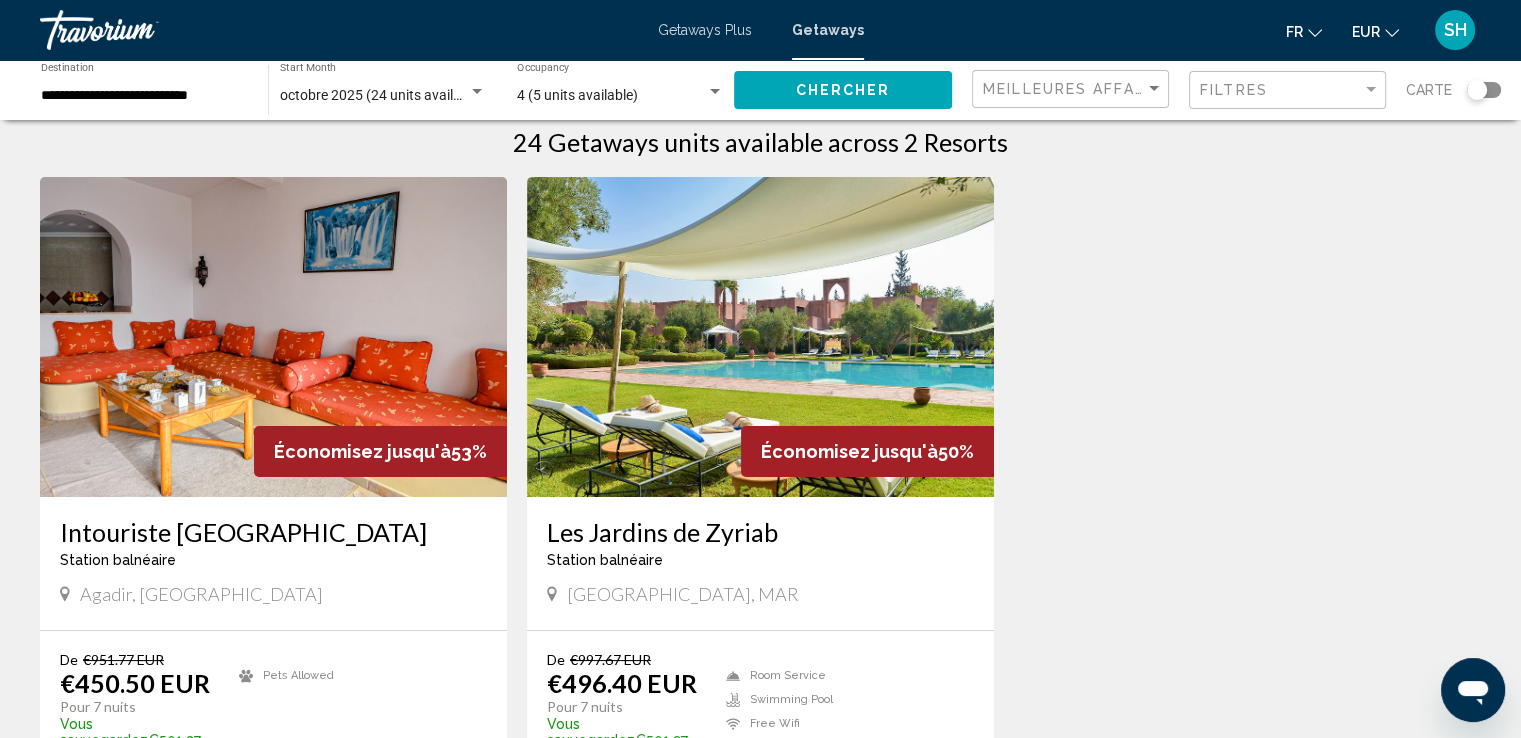 scroll, scrollTop: 0, scrollLeft: 0, axis: both 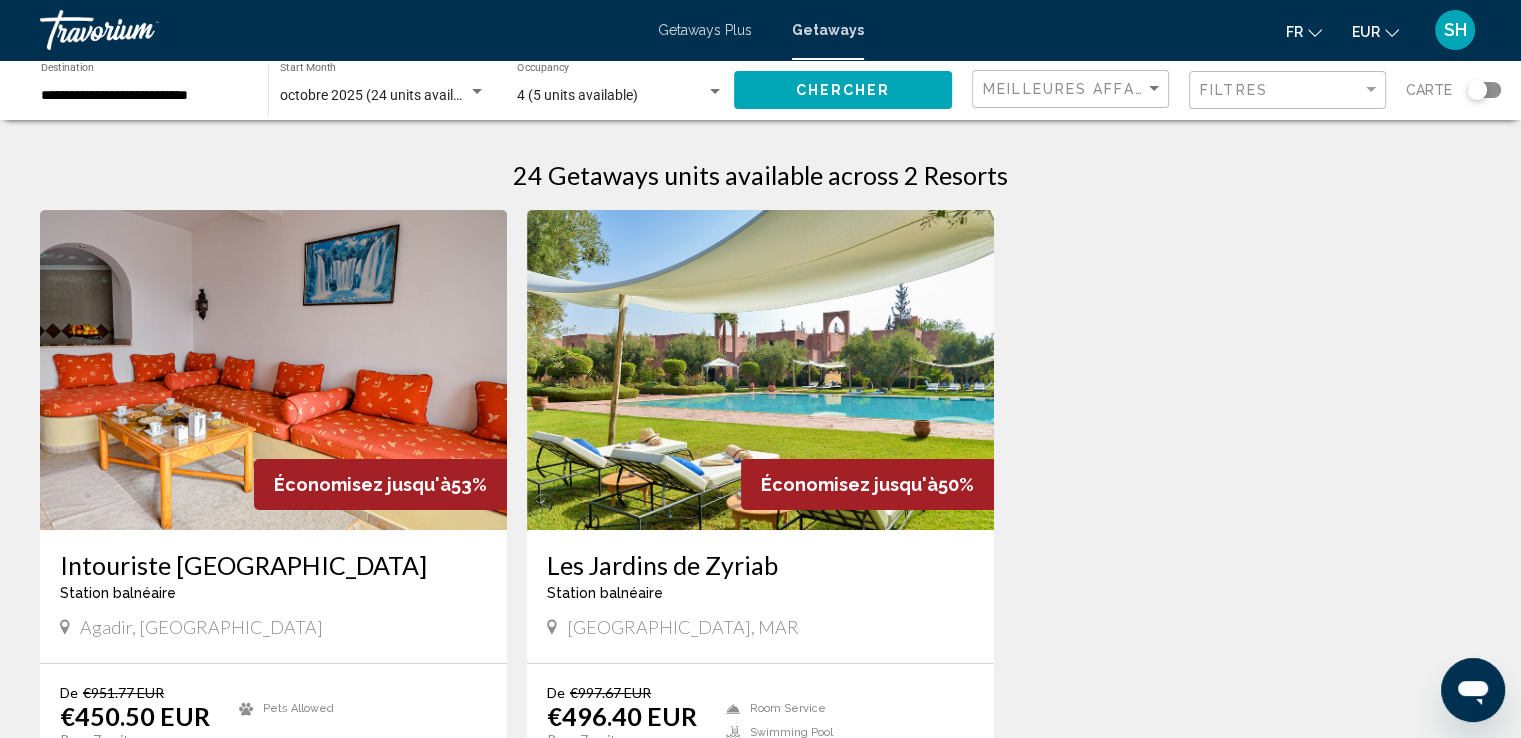 click on "octobre 2025 (24 units available)" at bounding box center (382, 95) 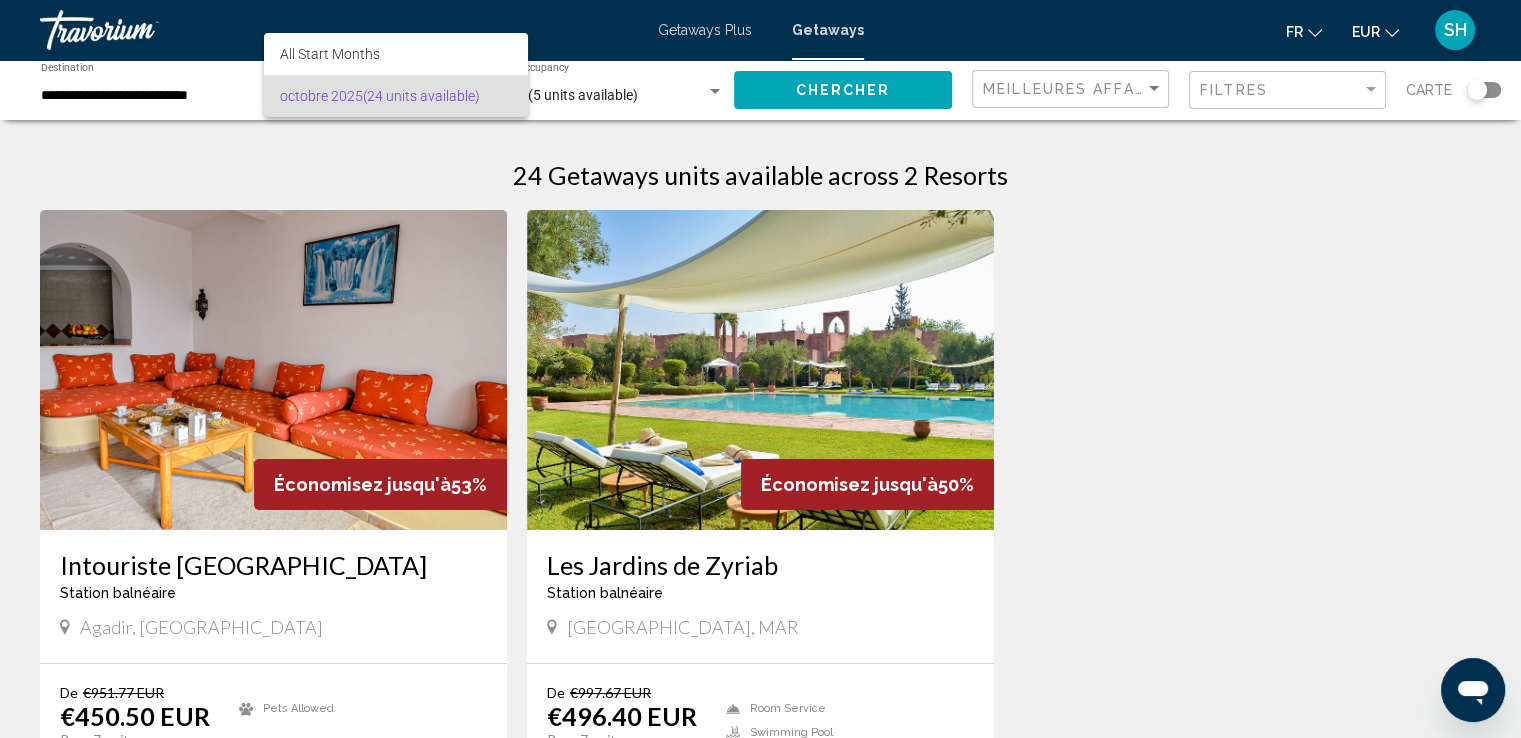 click at bounding box center [760, 369] 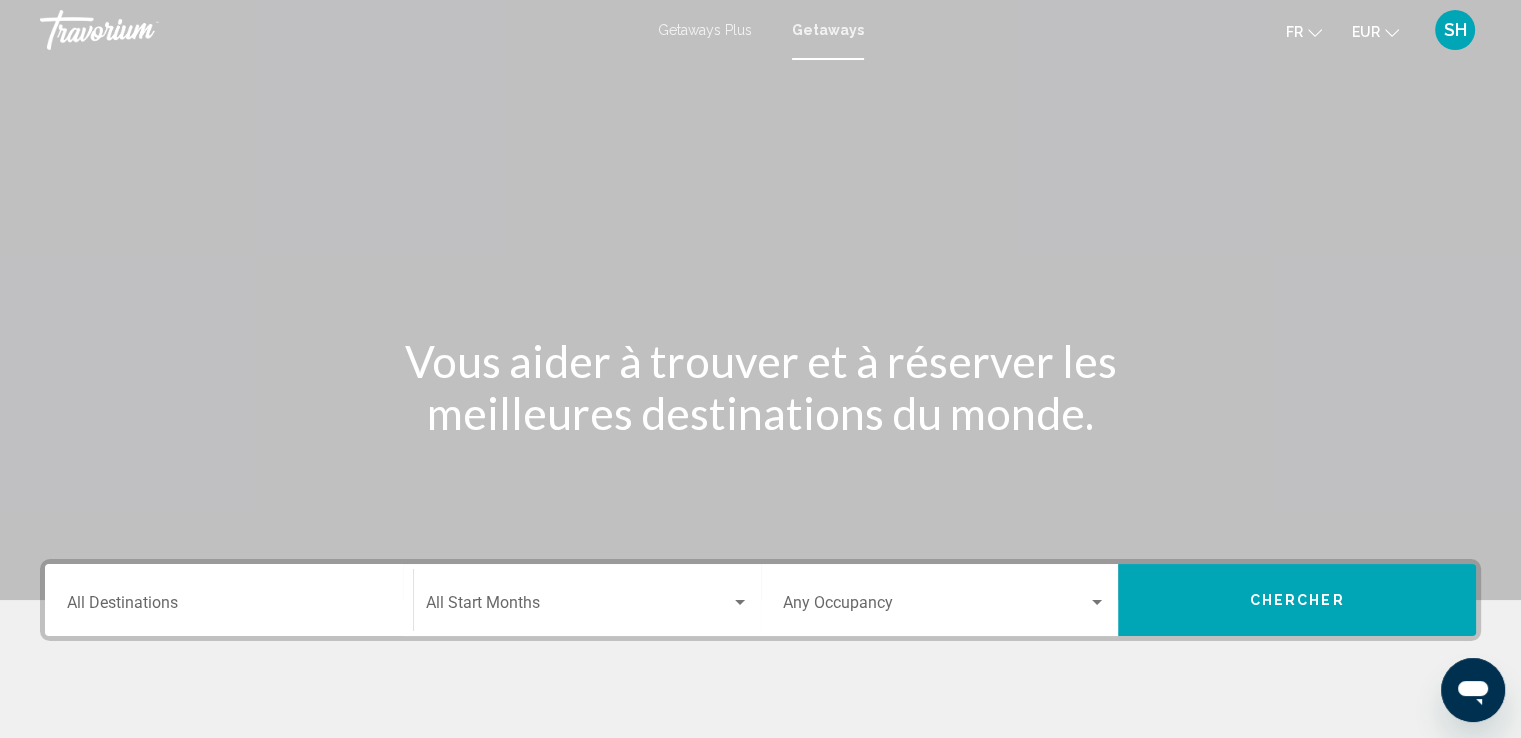 click on "Destination All Destinations" at bounding box center (229, 607) 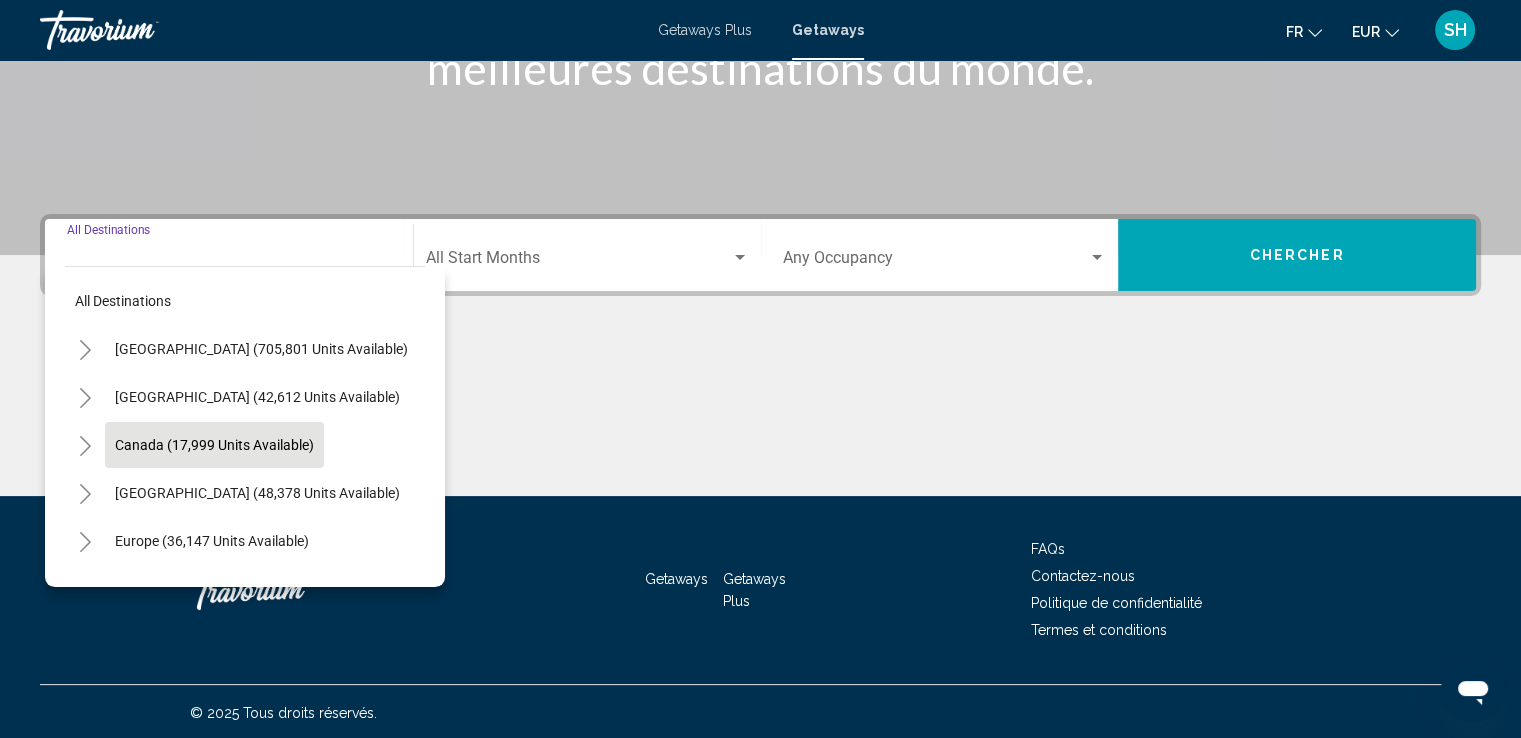 scroll, scrollTop: 348, scrollLeft: 0, axis: vertical 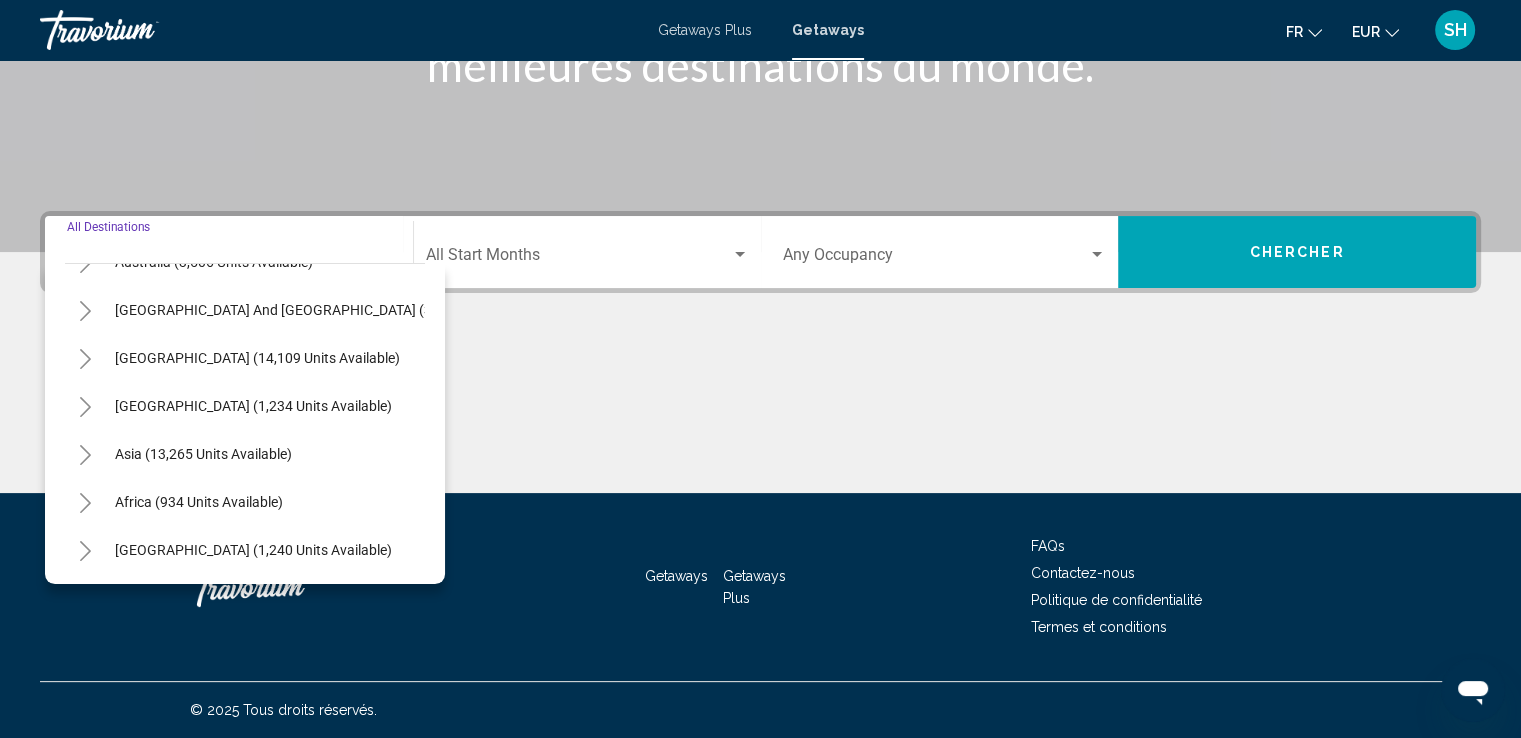 click 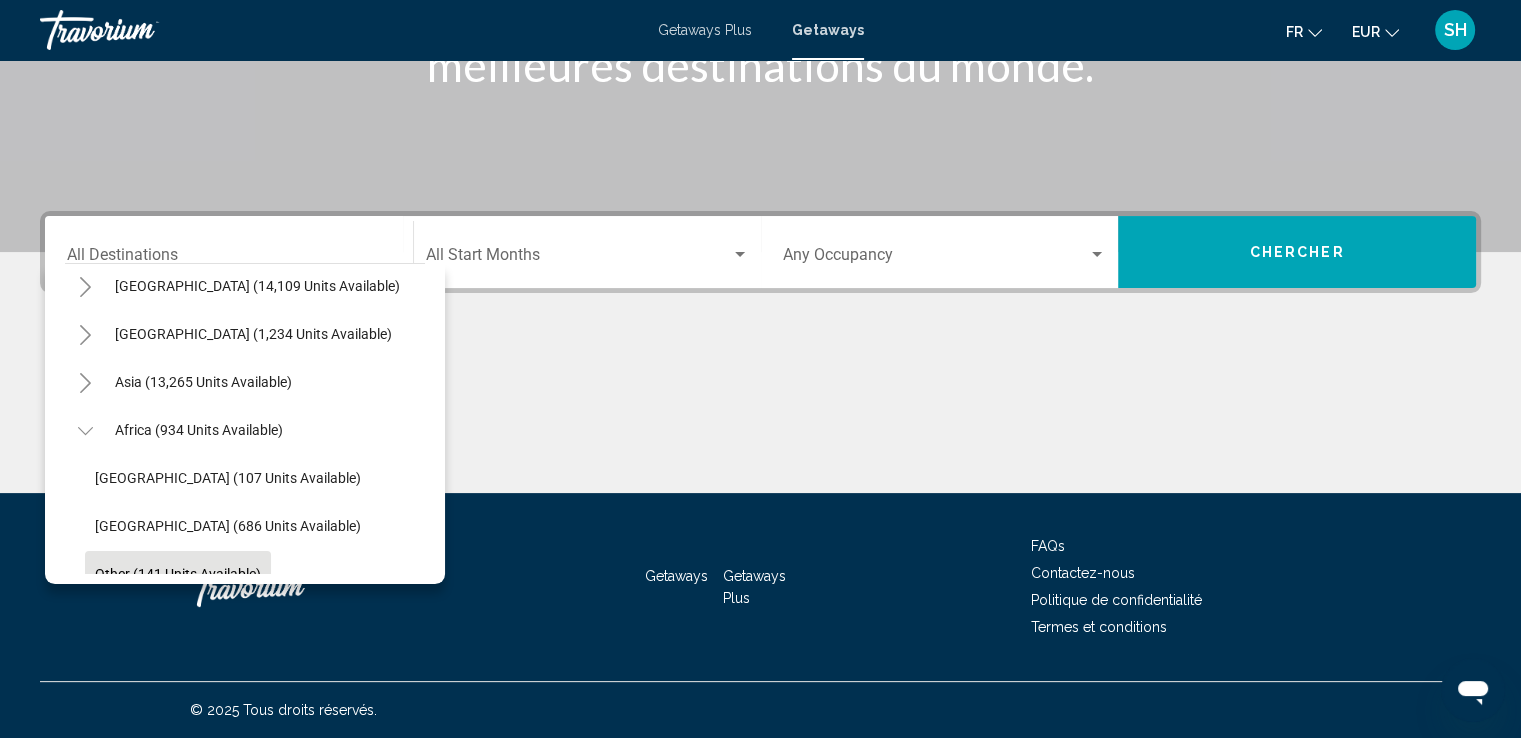 scroll, scrollTop: 439, scrollLeft: 0, axis: vertical 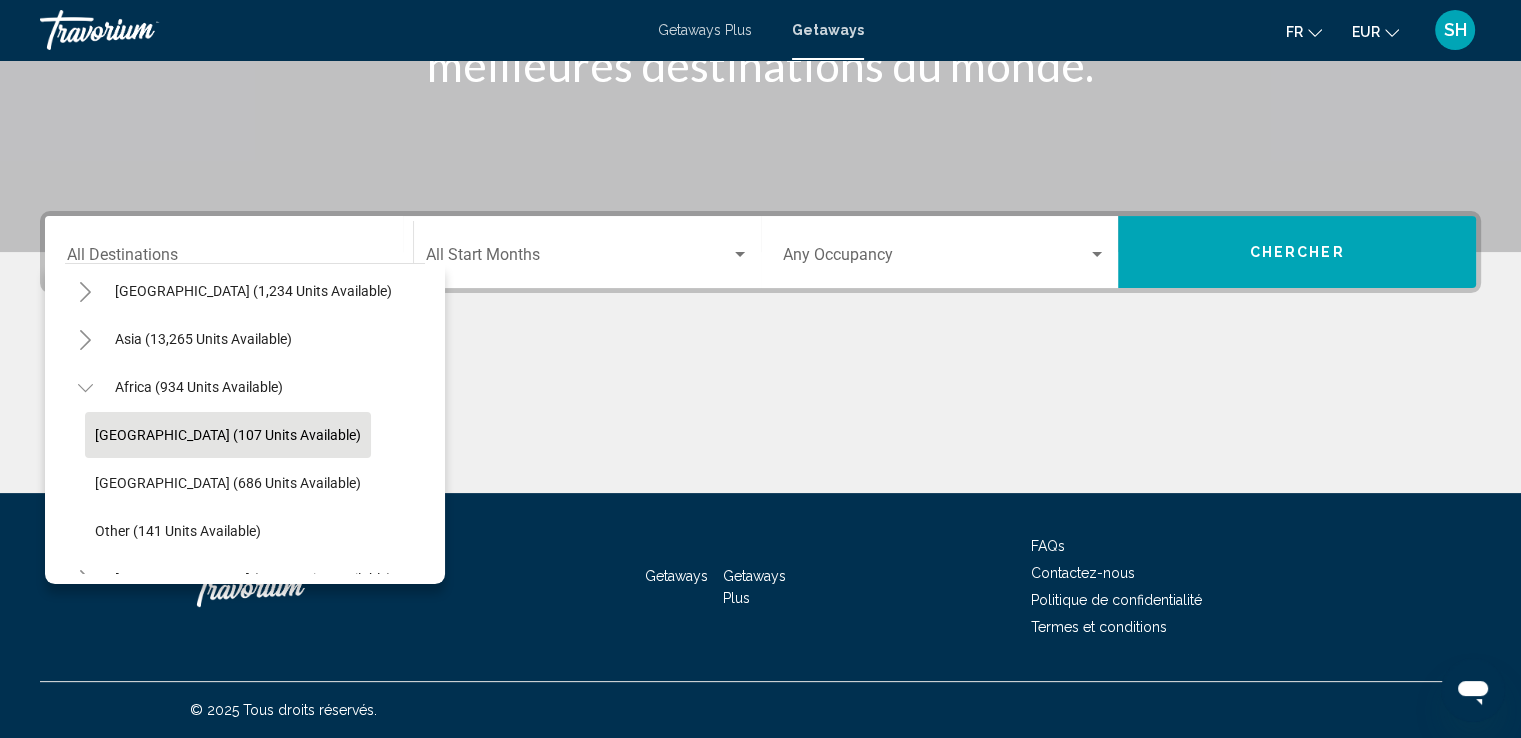 click on "Morocco (107 units available)" 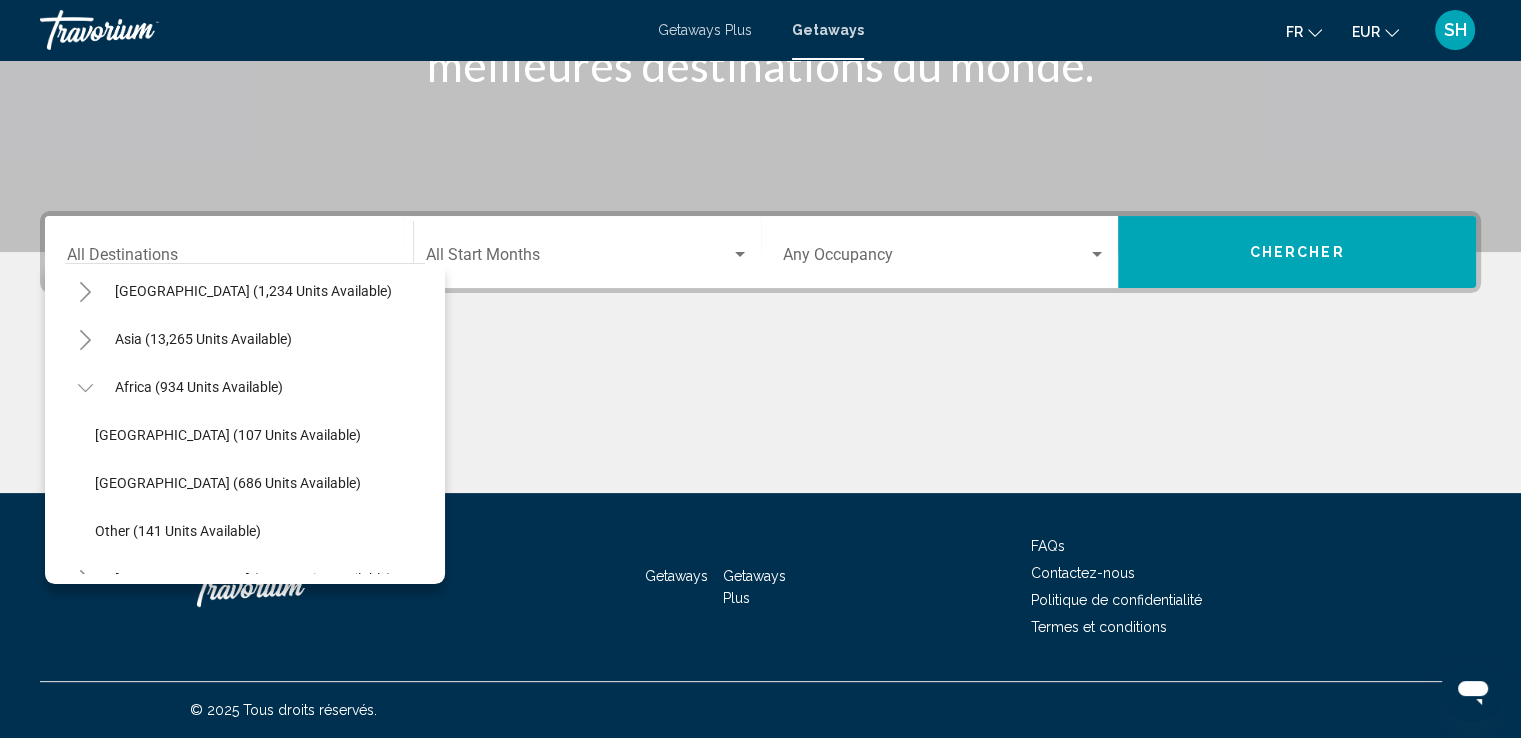 type on "**********" 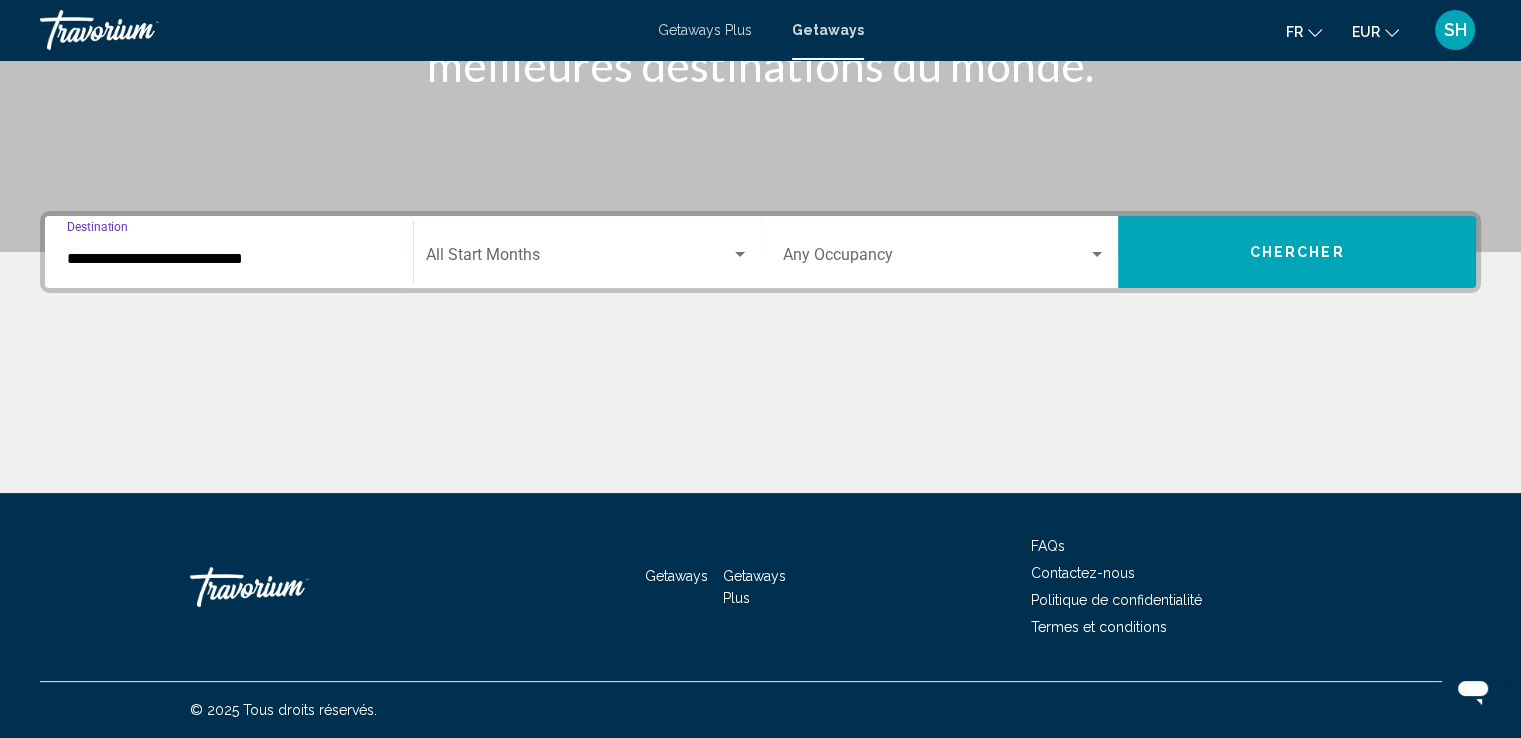 click on "Start Month All Start Months" 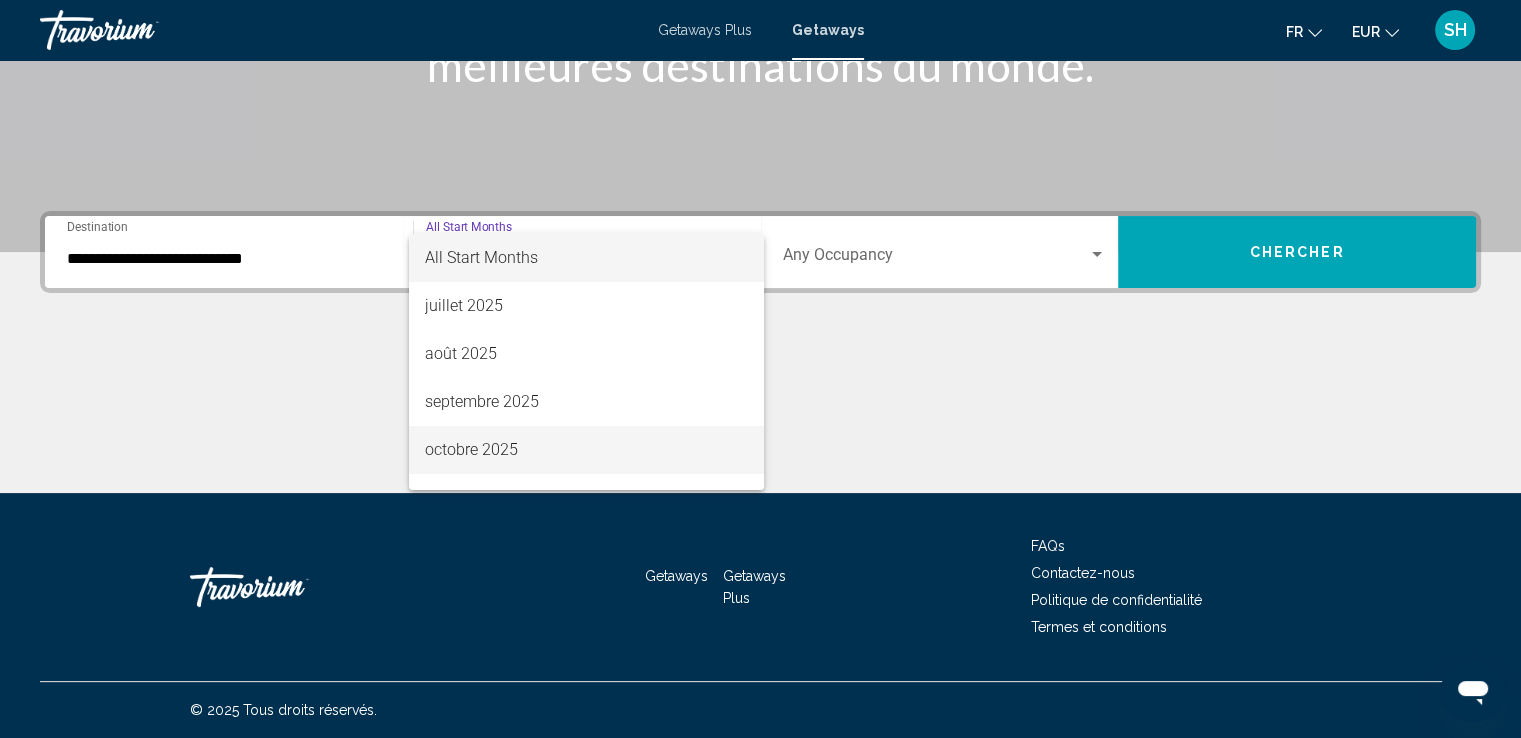 scroll, scrollTop: 200, scrollLeft: 0, axis: vertical 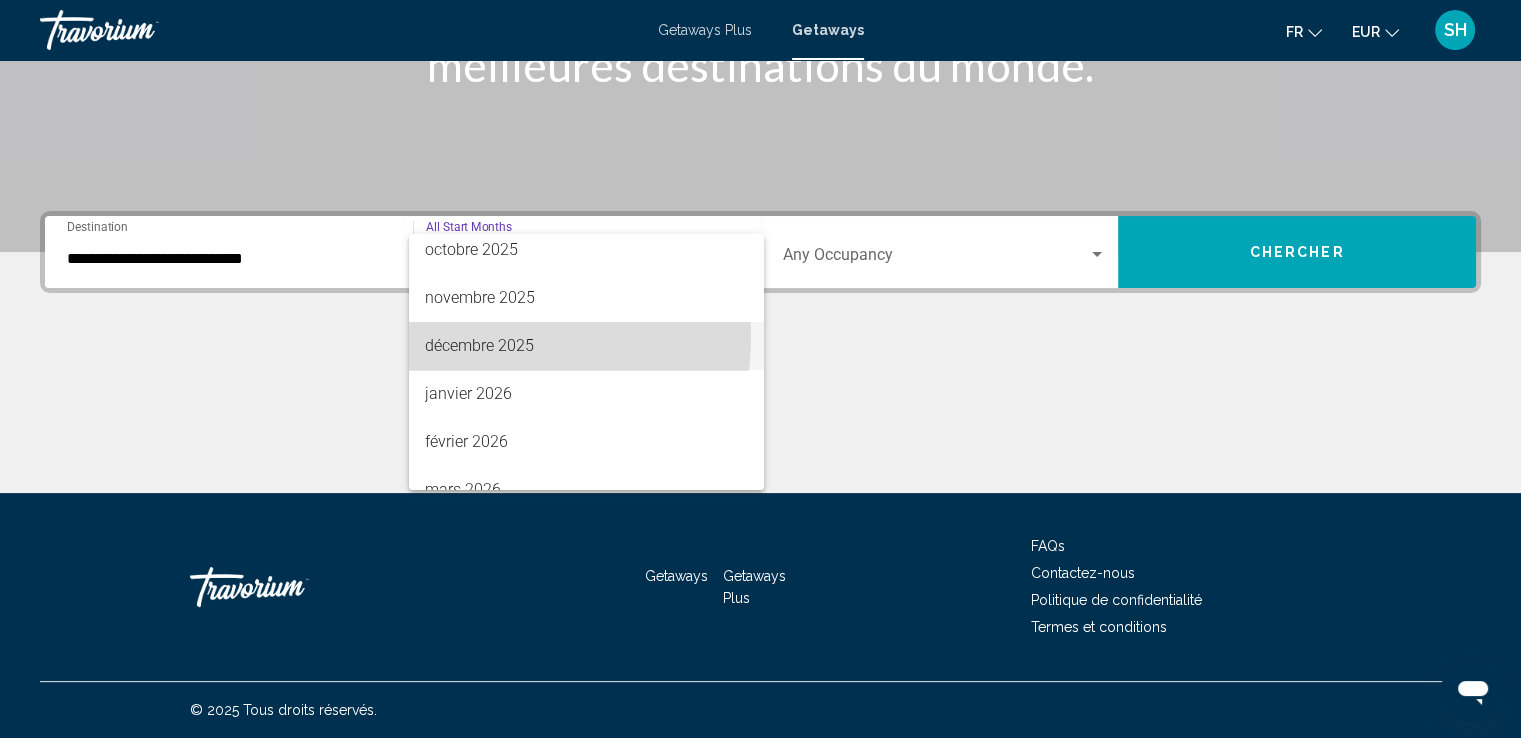 drag, startPoint x: 484, startPoint y: 337, endPoint x: 1040, endPoint y: 221, distance: 567.9718 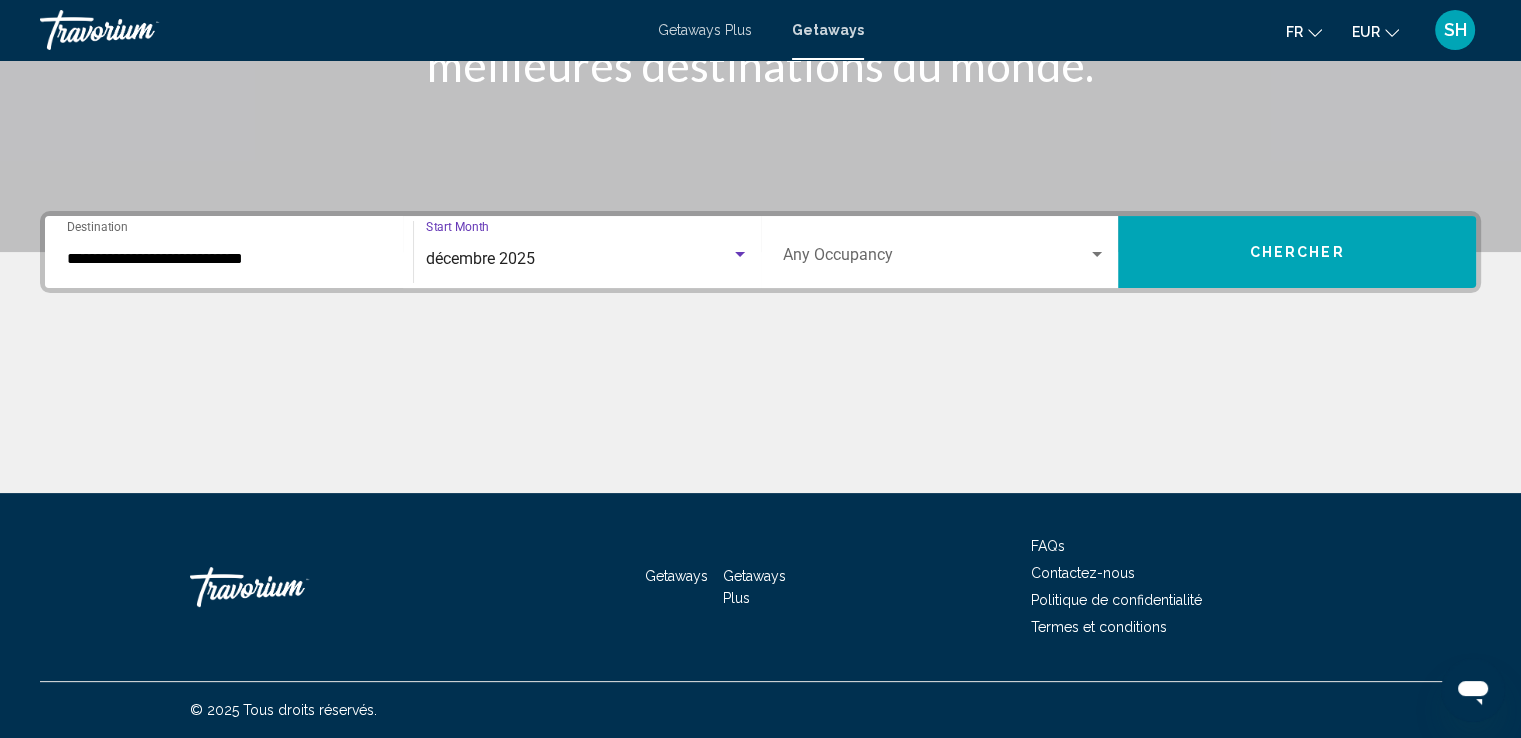 click at bounding box center (936, 259) 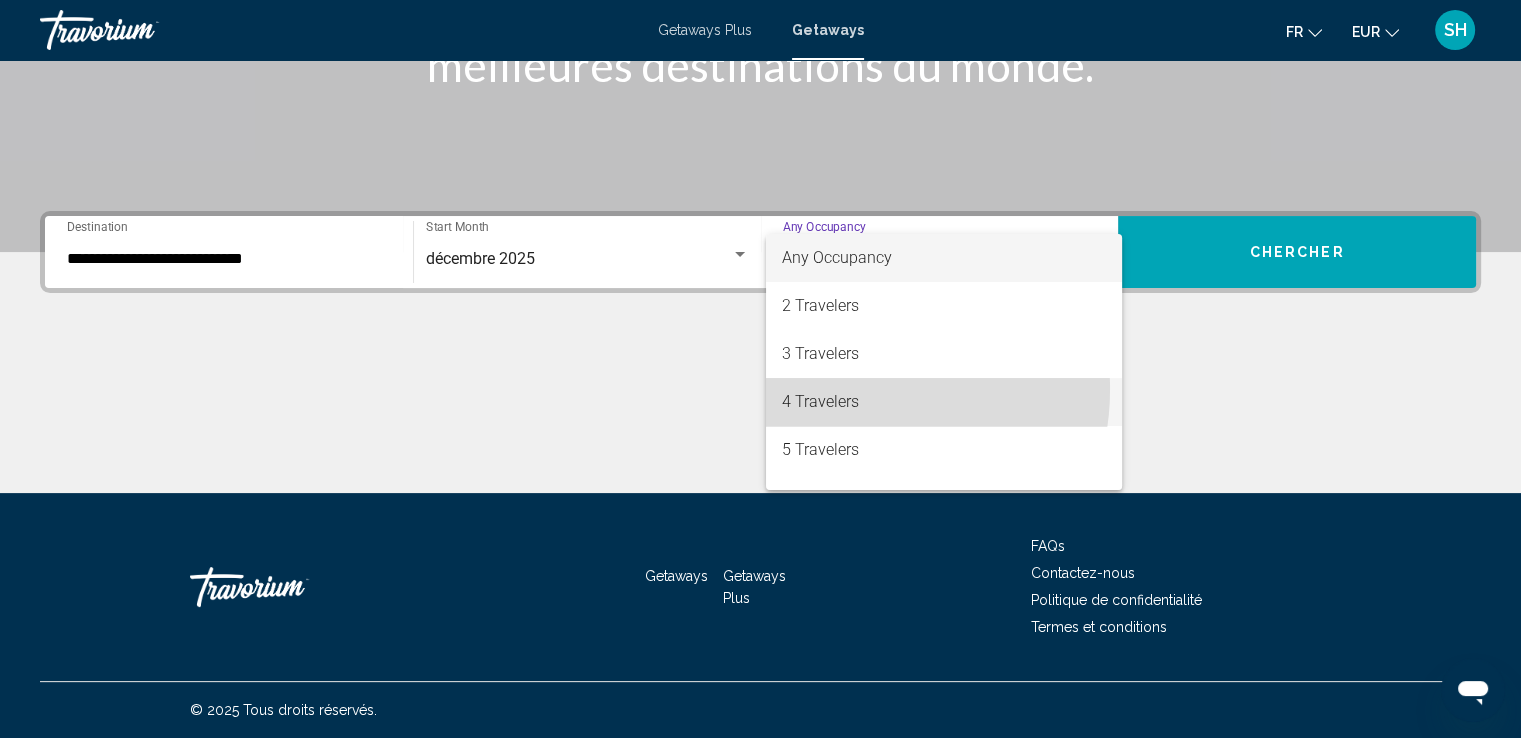 drag, startPoint x: 848, startPoint y: 389, endPoint x: 1315, endPoint y: 245, distance: 488.69724 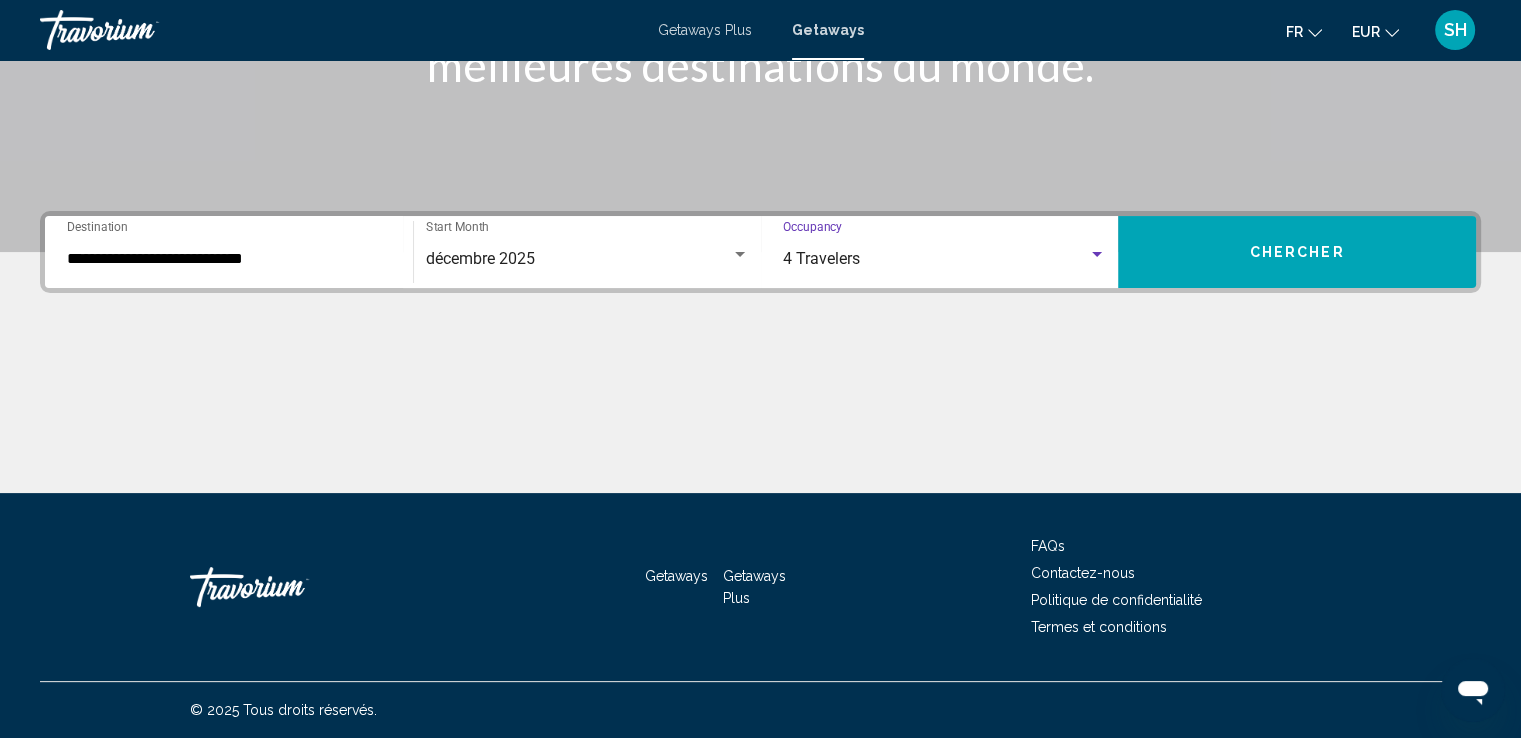 click on "Chercher" at bounding box center [1297, 252] 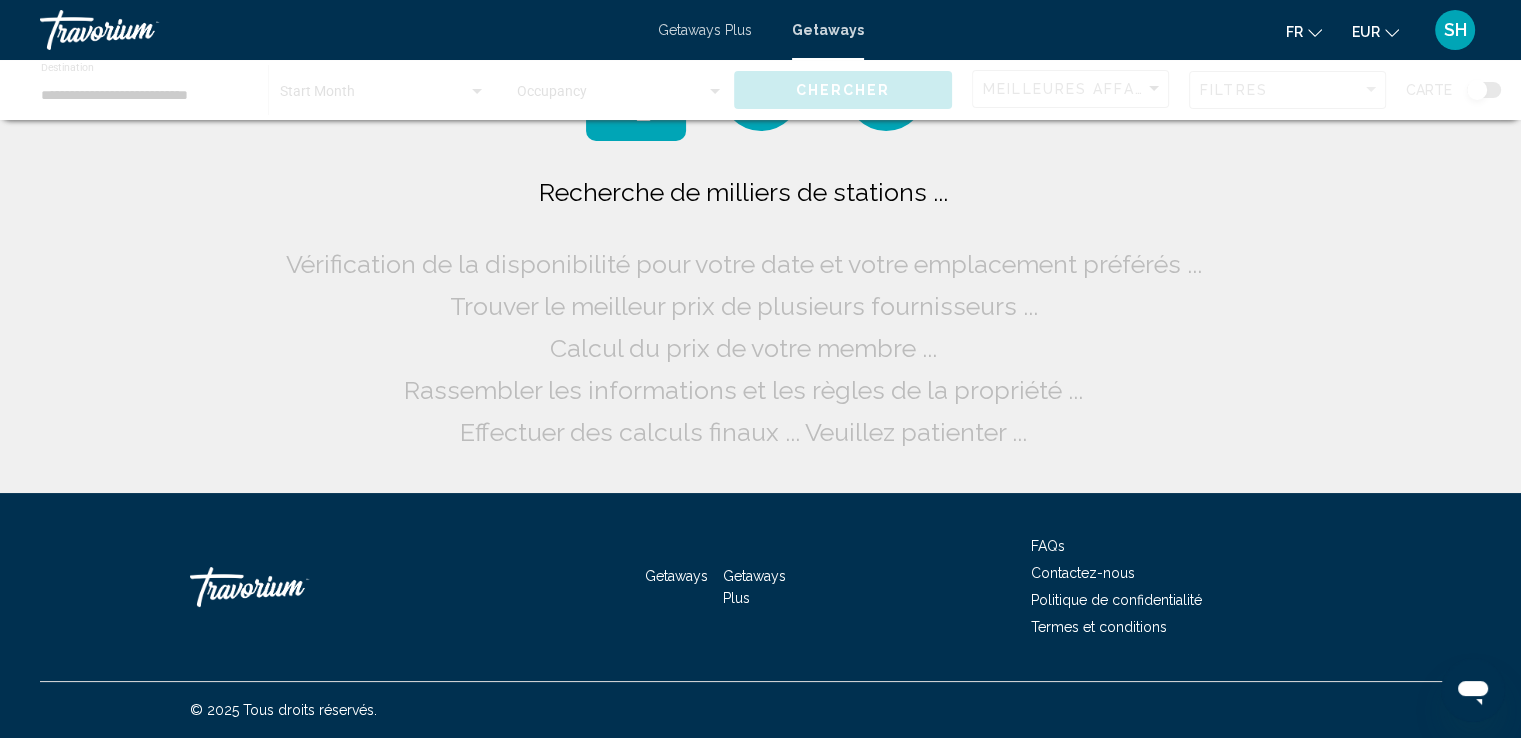 scroll, scrollTop: 0, scrollLeft: 0, axis: both 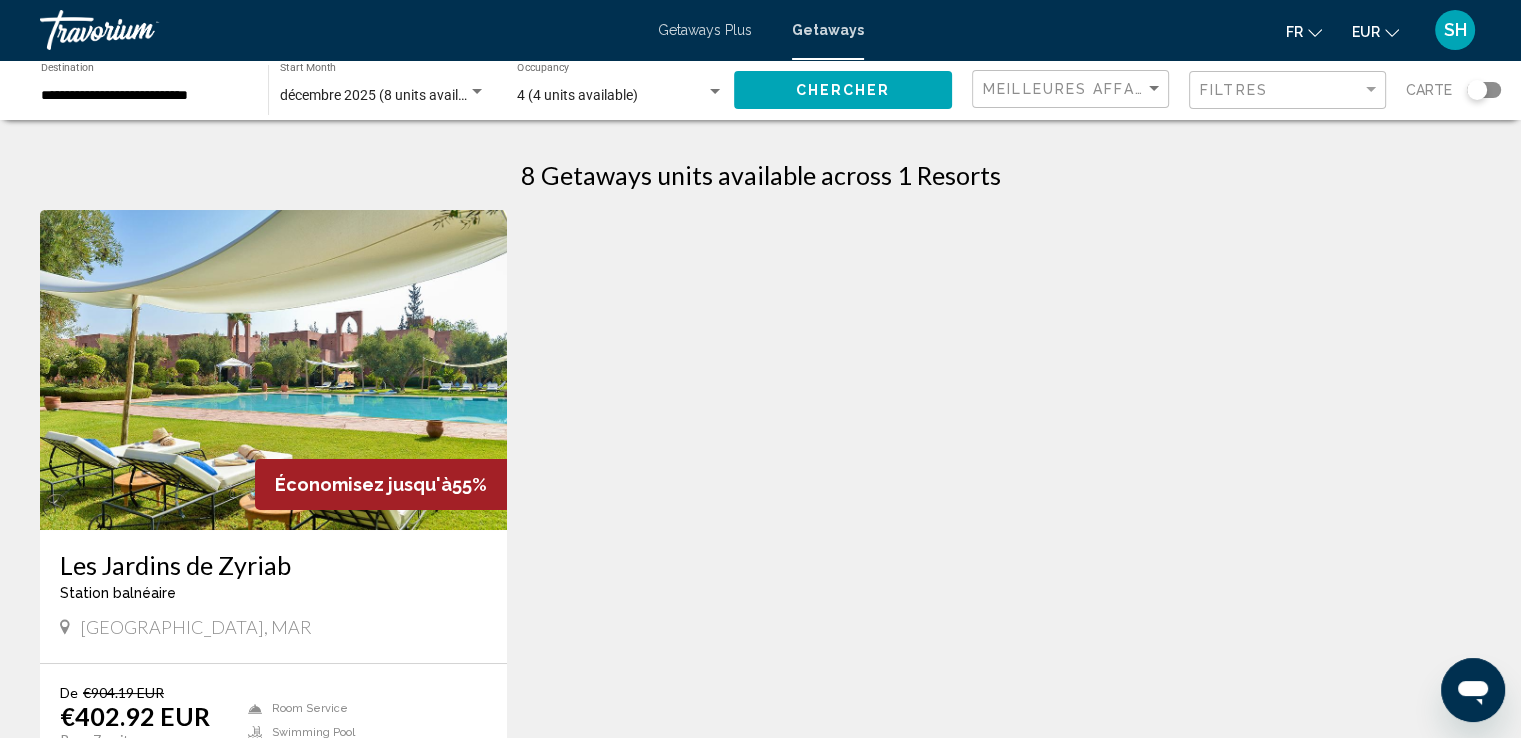 click at bounding box center [273, 370] 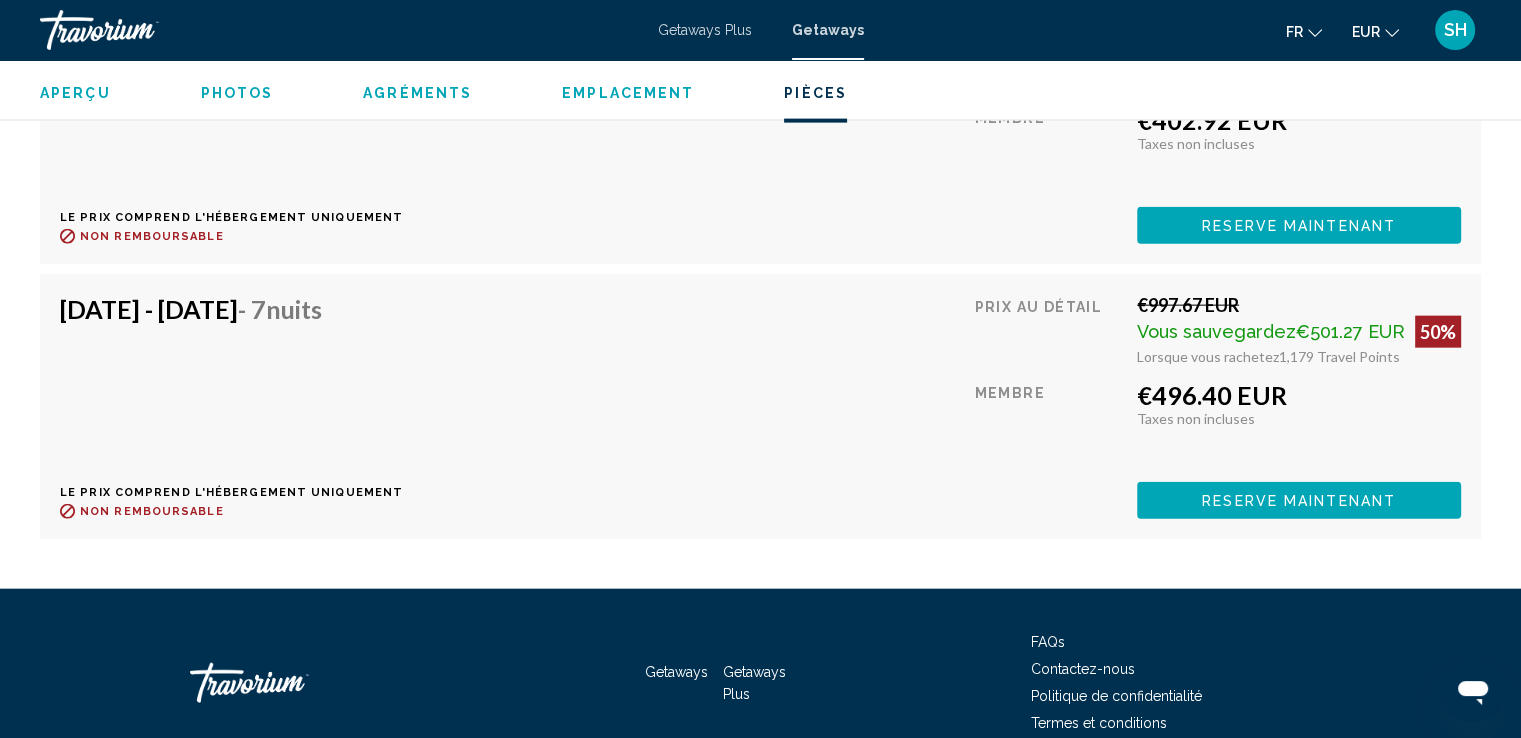 scroll, scrollTop: 4621, scrollLeft: 0, axis: vertical 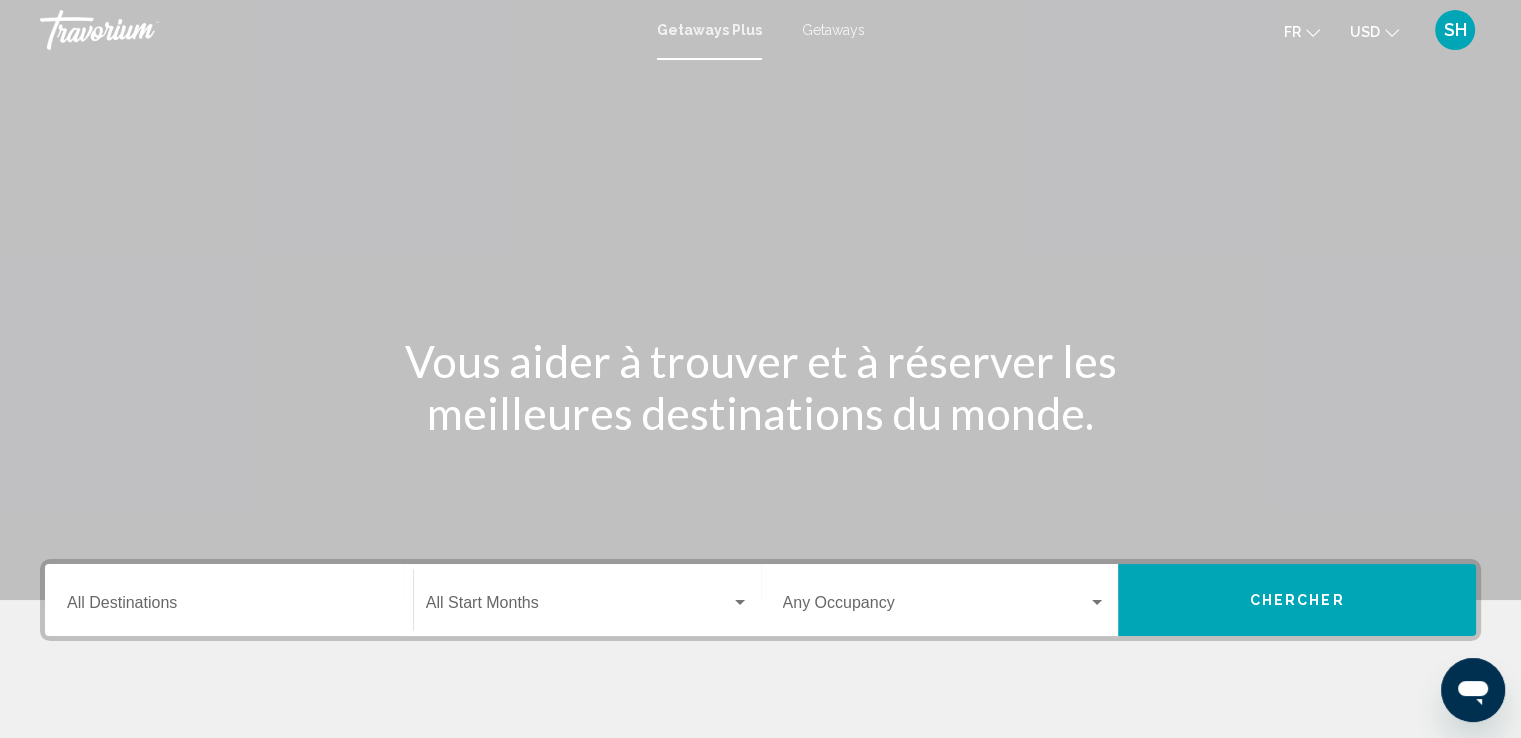 click on "Getaways" at bounding box center (833, 30) 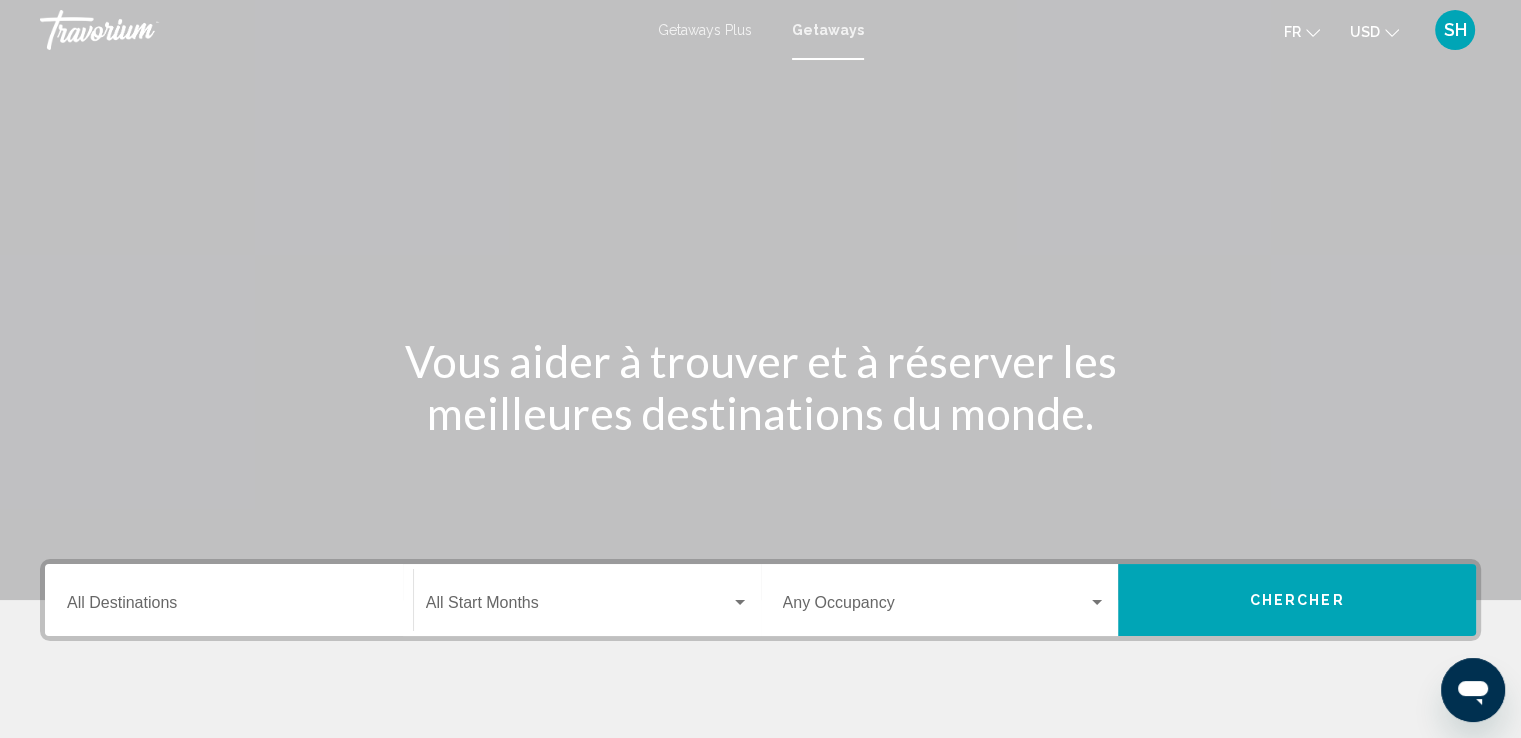 click on "USD" 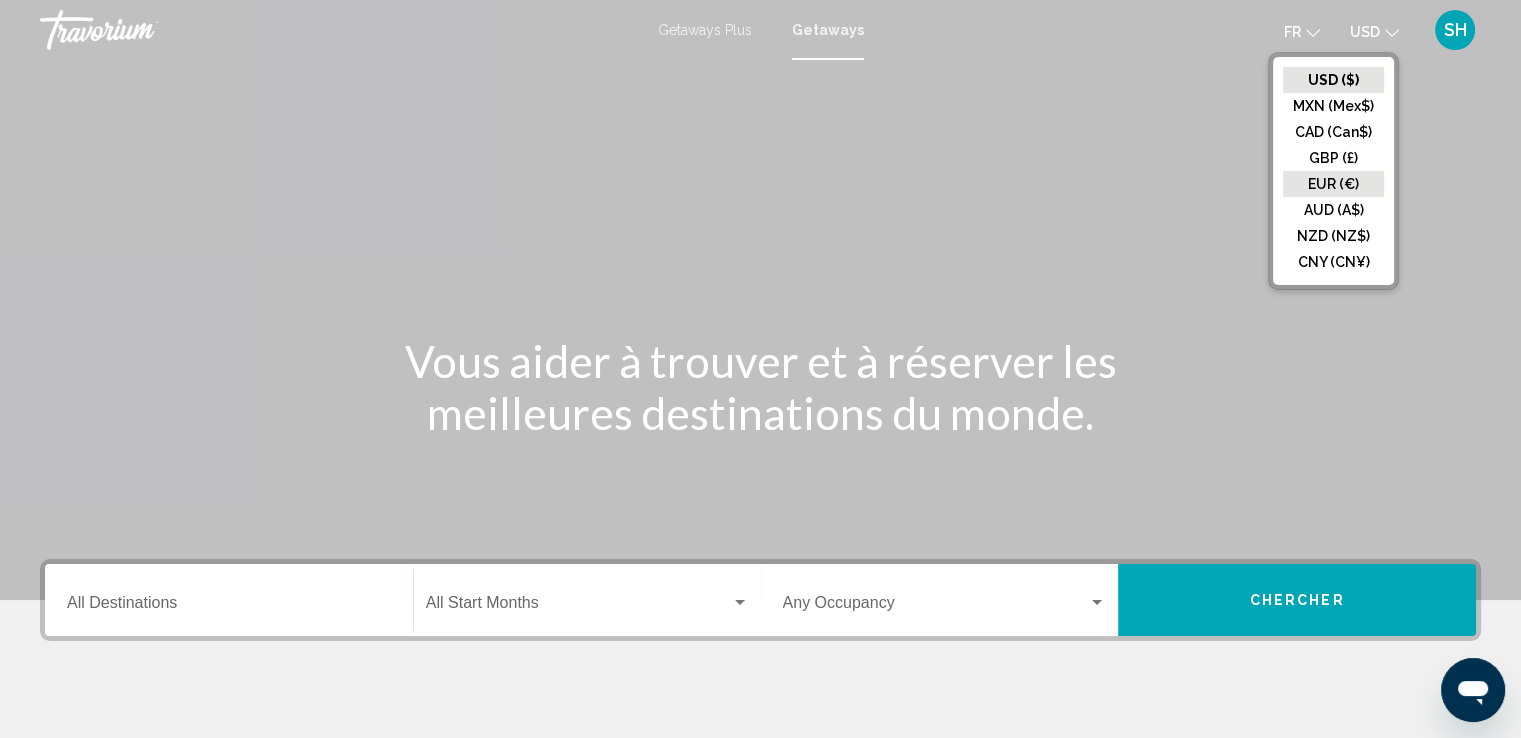 click on "EUR (€)" 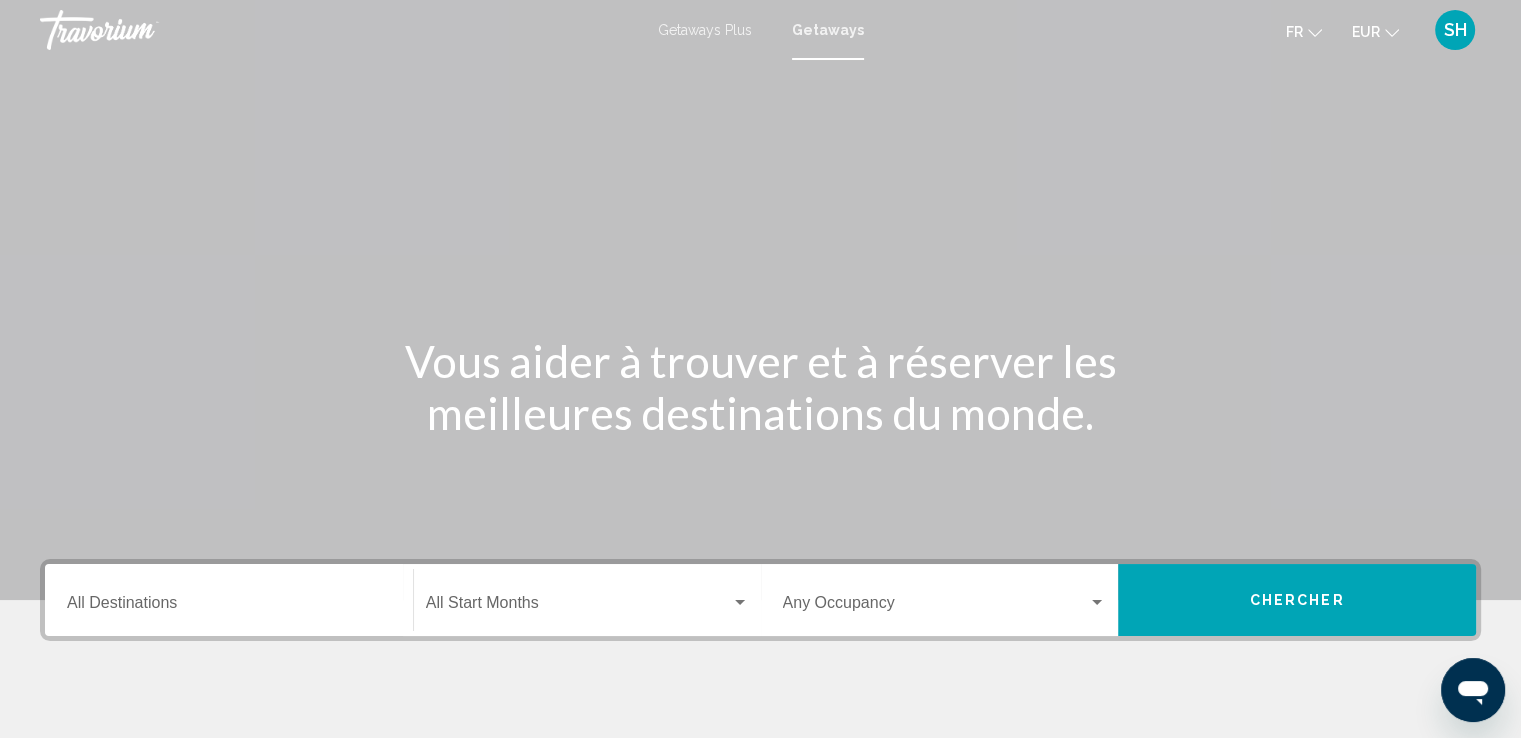 click on "Destination All Destinations" at bounding box center (229, 600) 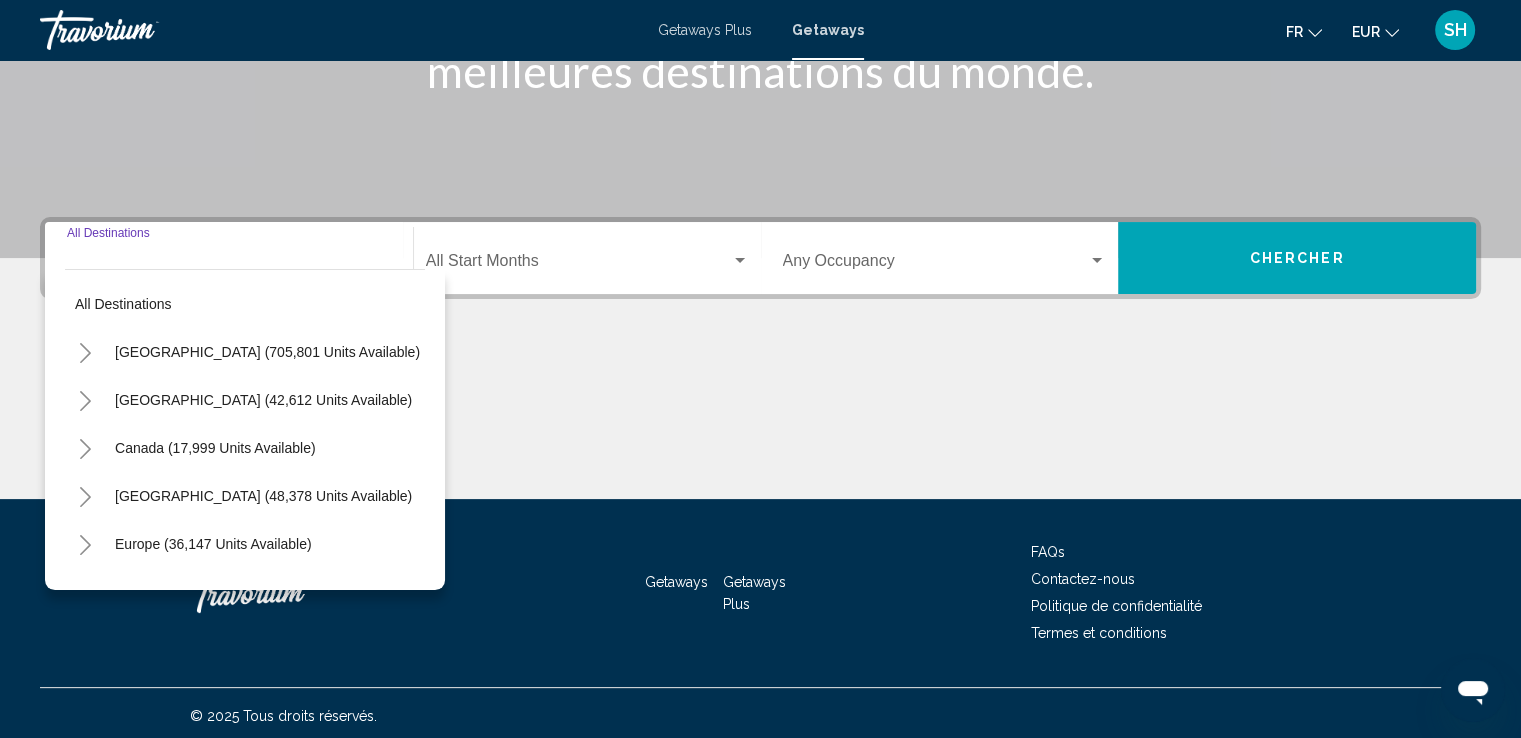 scroll, scrollTop: 348, scrollLeft: 0, axis: vertical 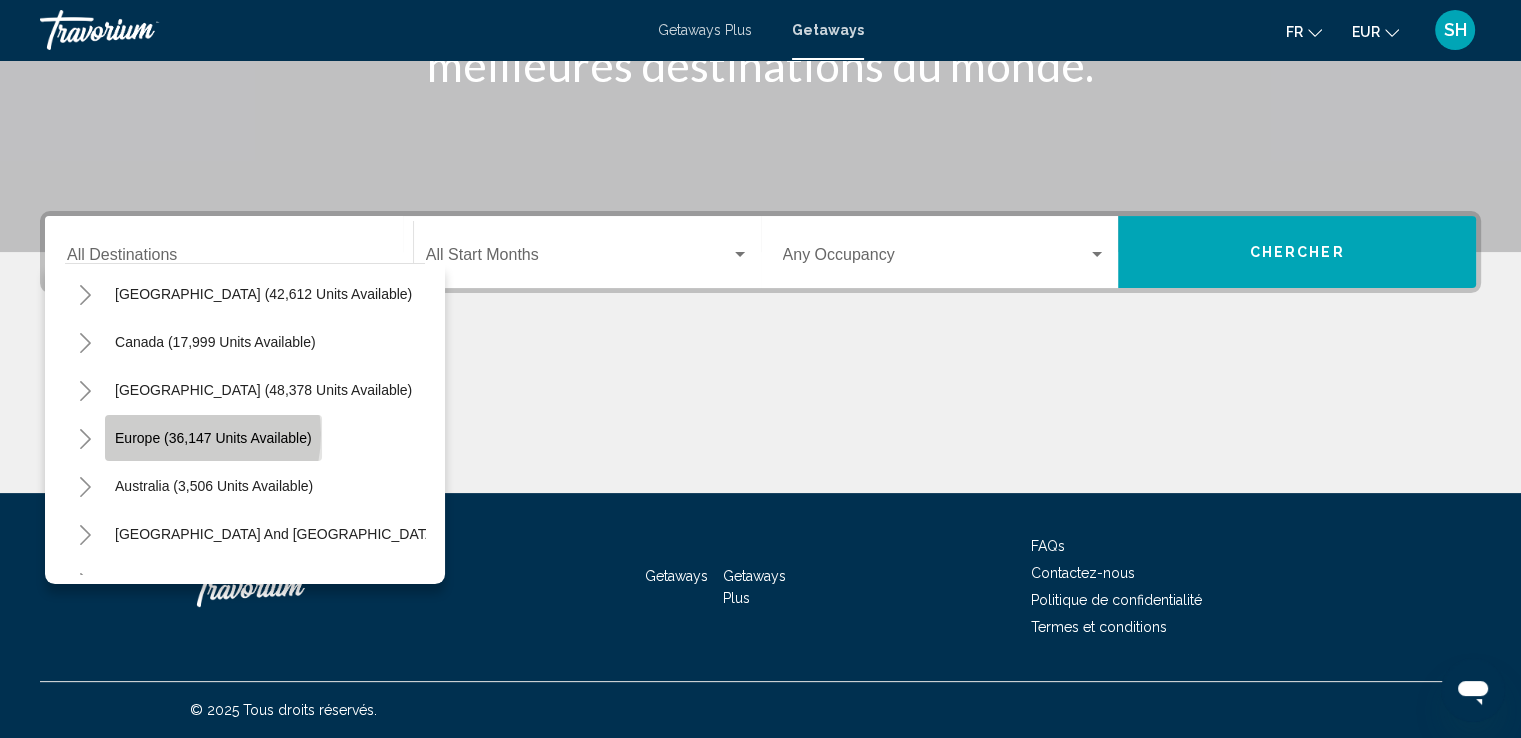 click on "Europe (36,147 units available)" 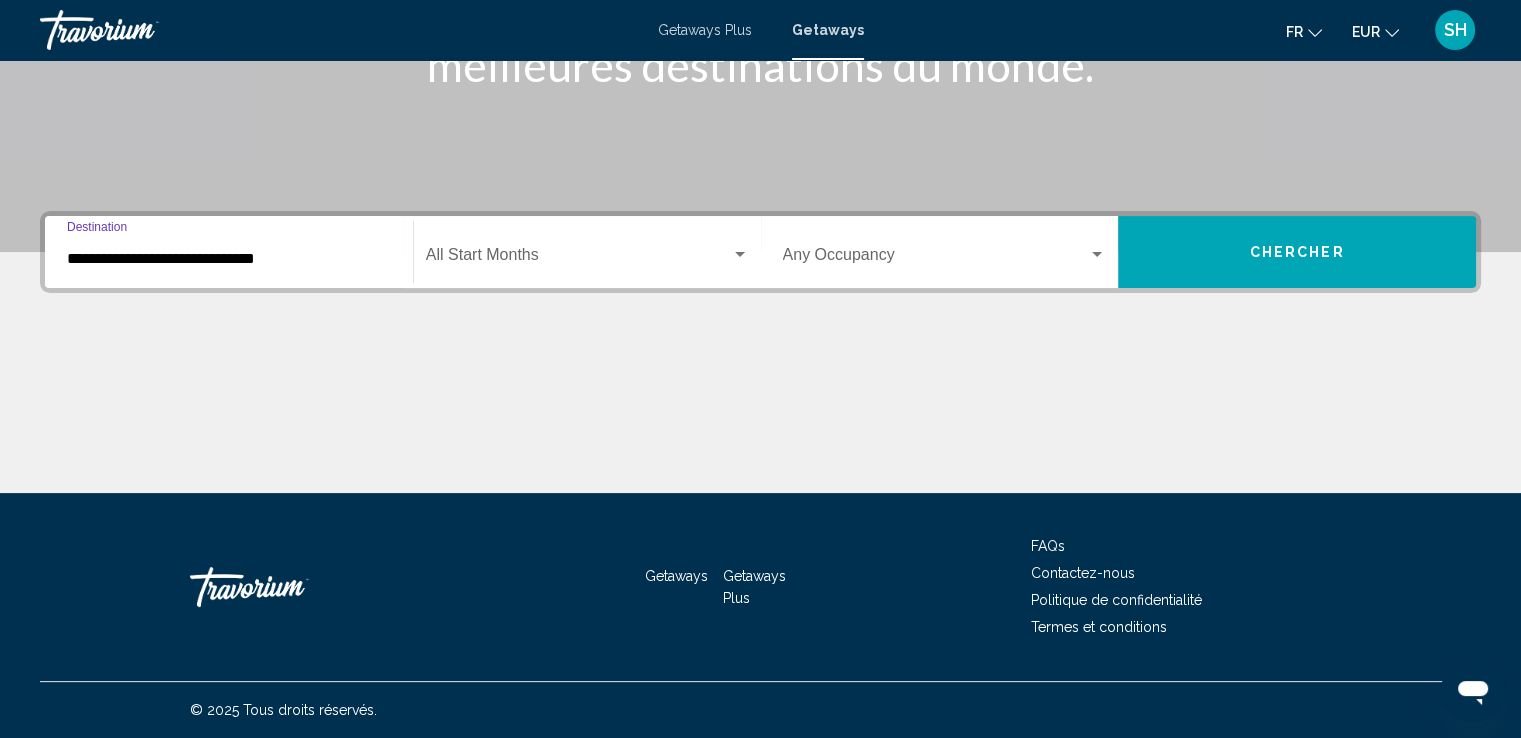 click on "Start Month All Start Months" 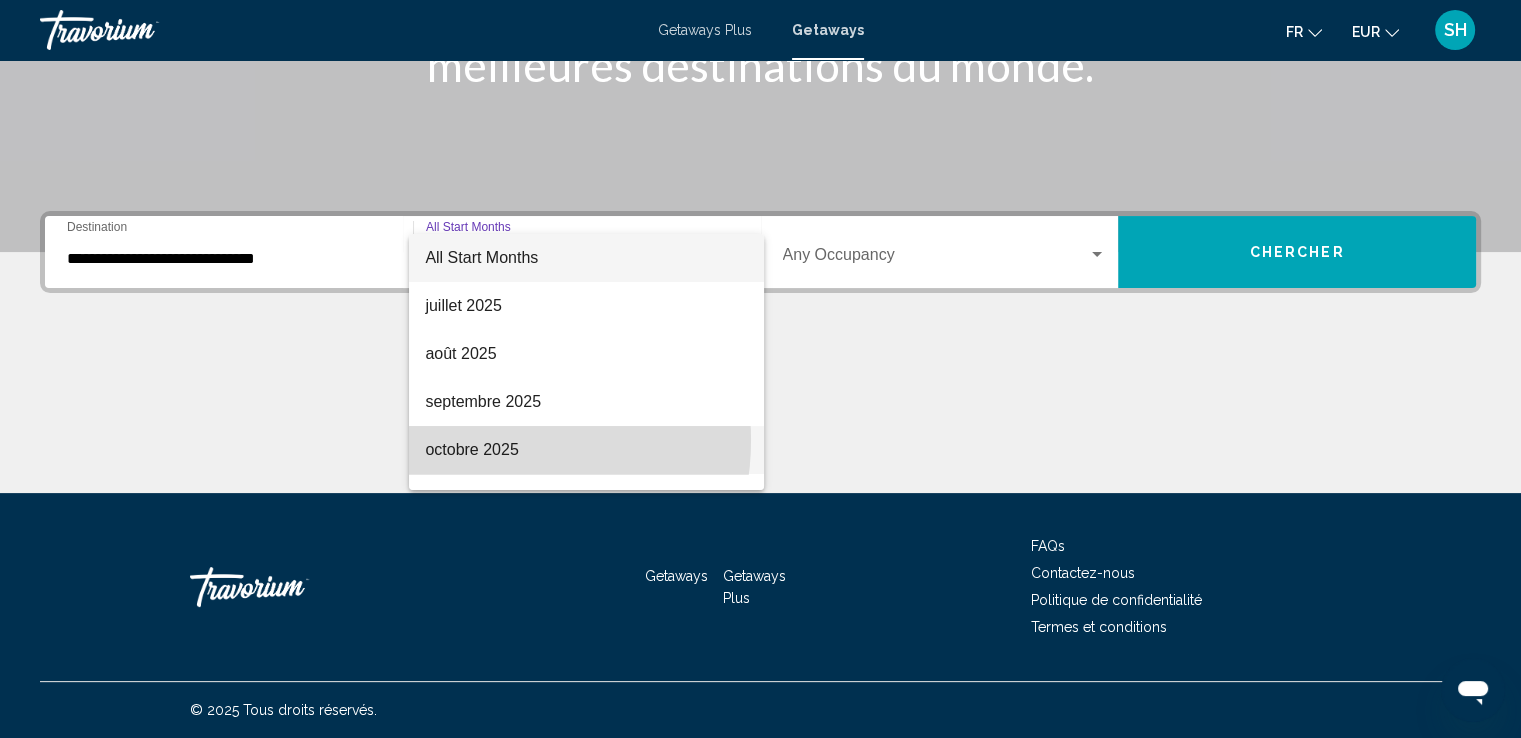 drag, startPoint x: 476, startPoint y: 440, endPoint x: 509, endPoint y: 428, distance: 35.1141 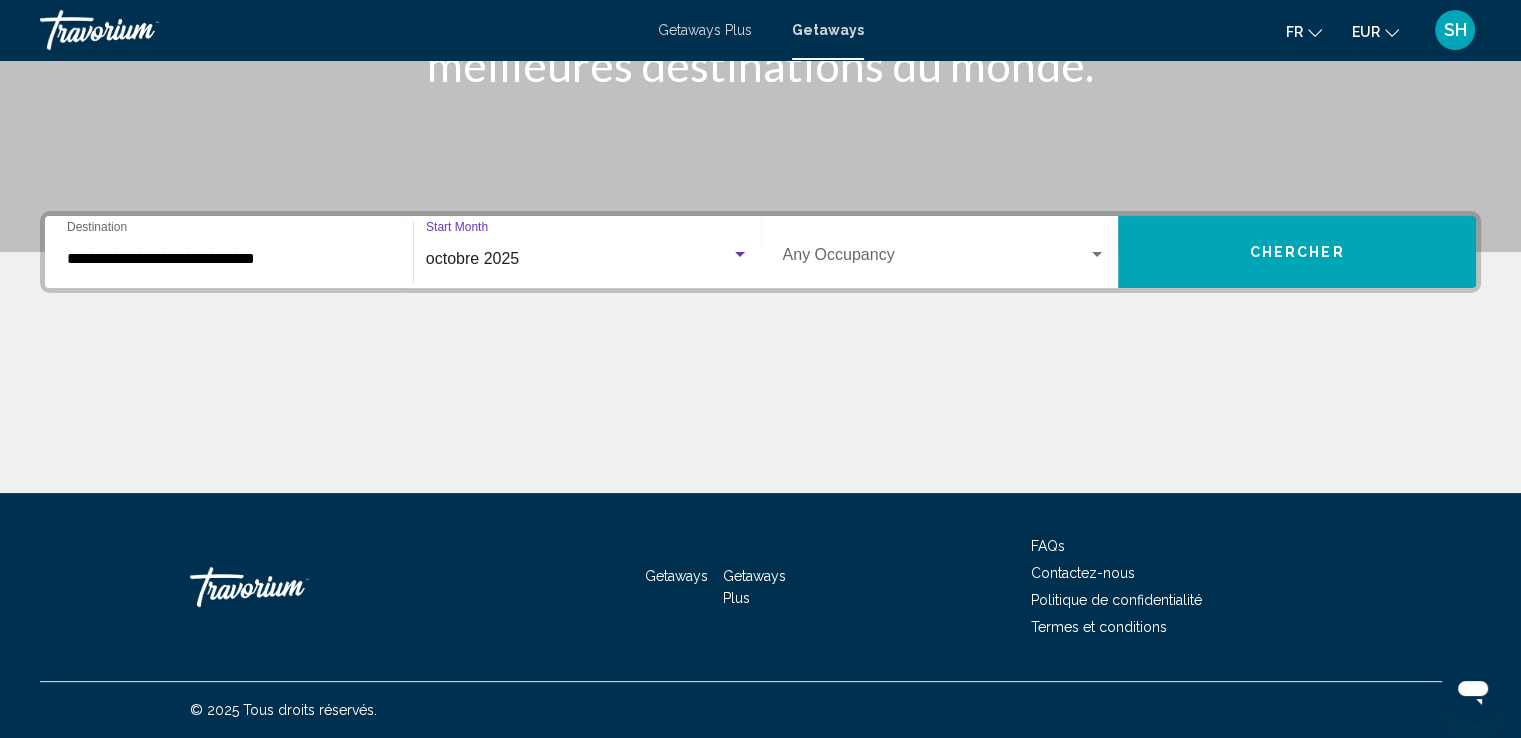 click on "octobre 2025" at bounding box center (472, 258) 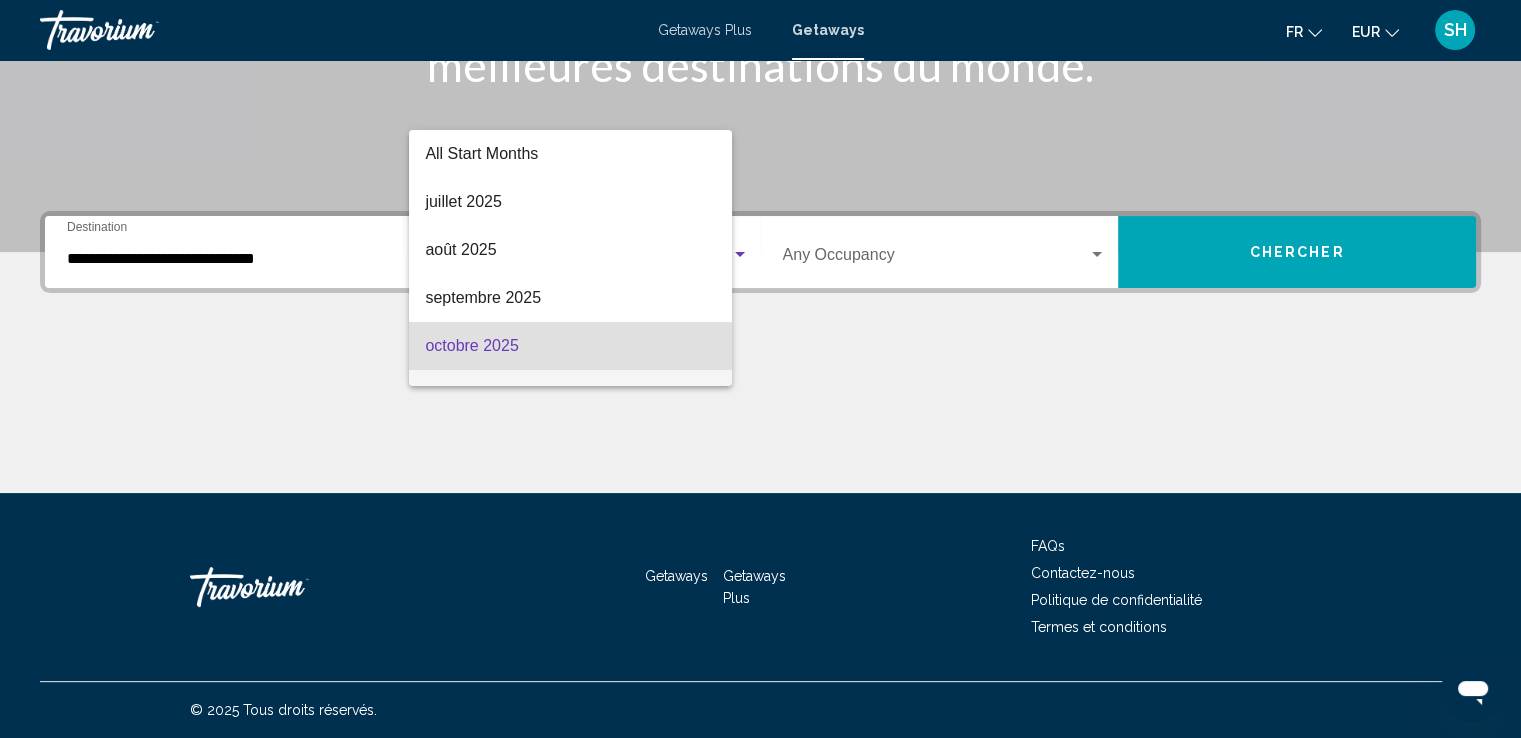 scroll, scrollTop: 88, scrollLeft: 0, axis: vertical 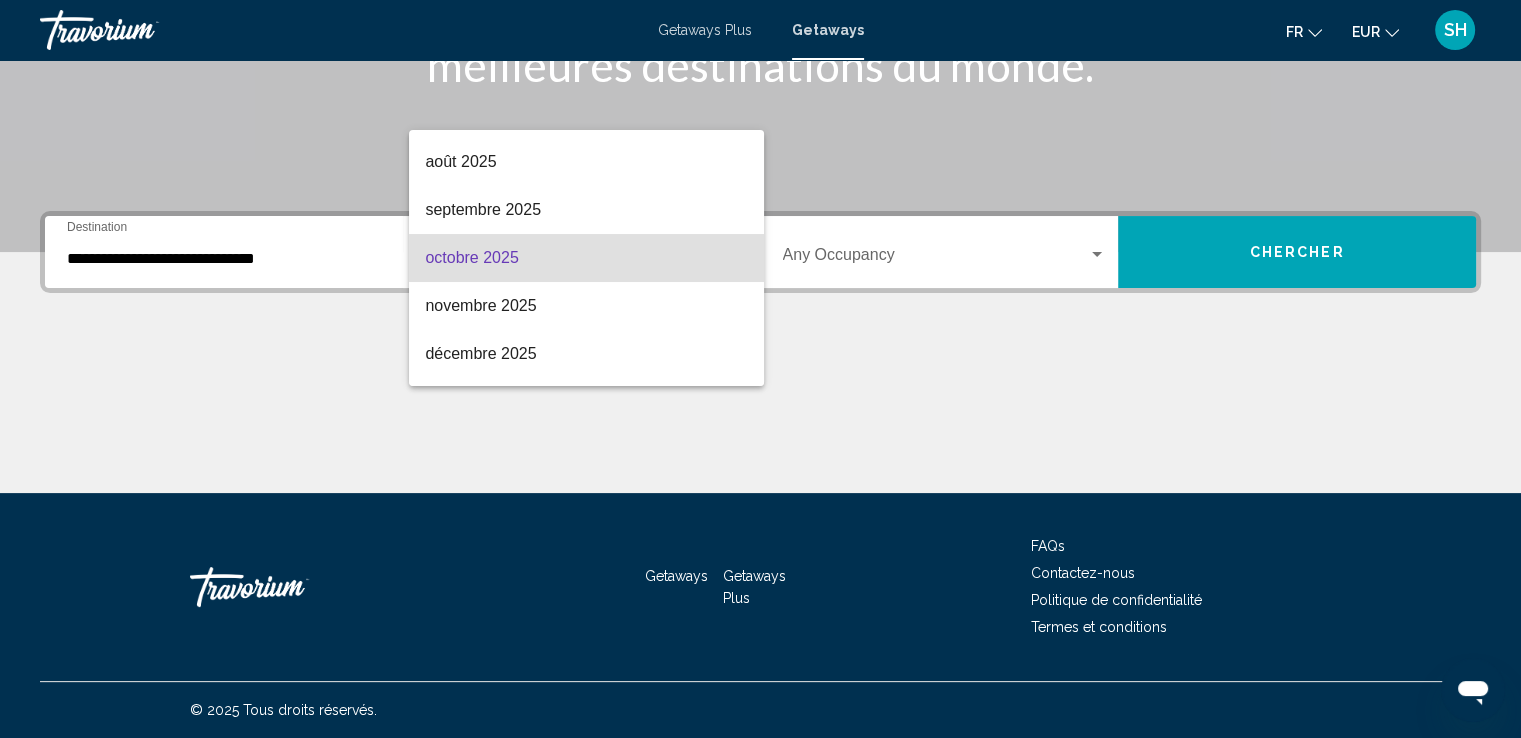 click on "octobre 2025" at bounding box center (586, 258) 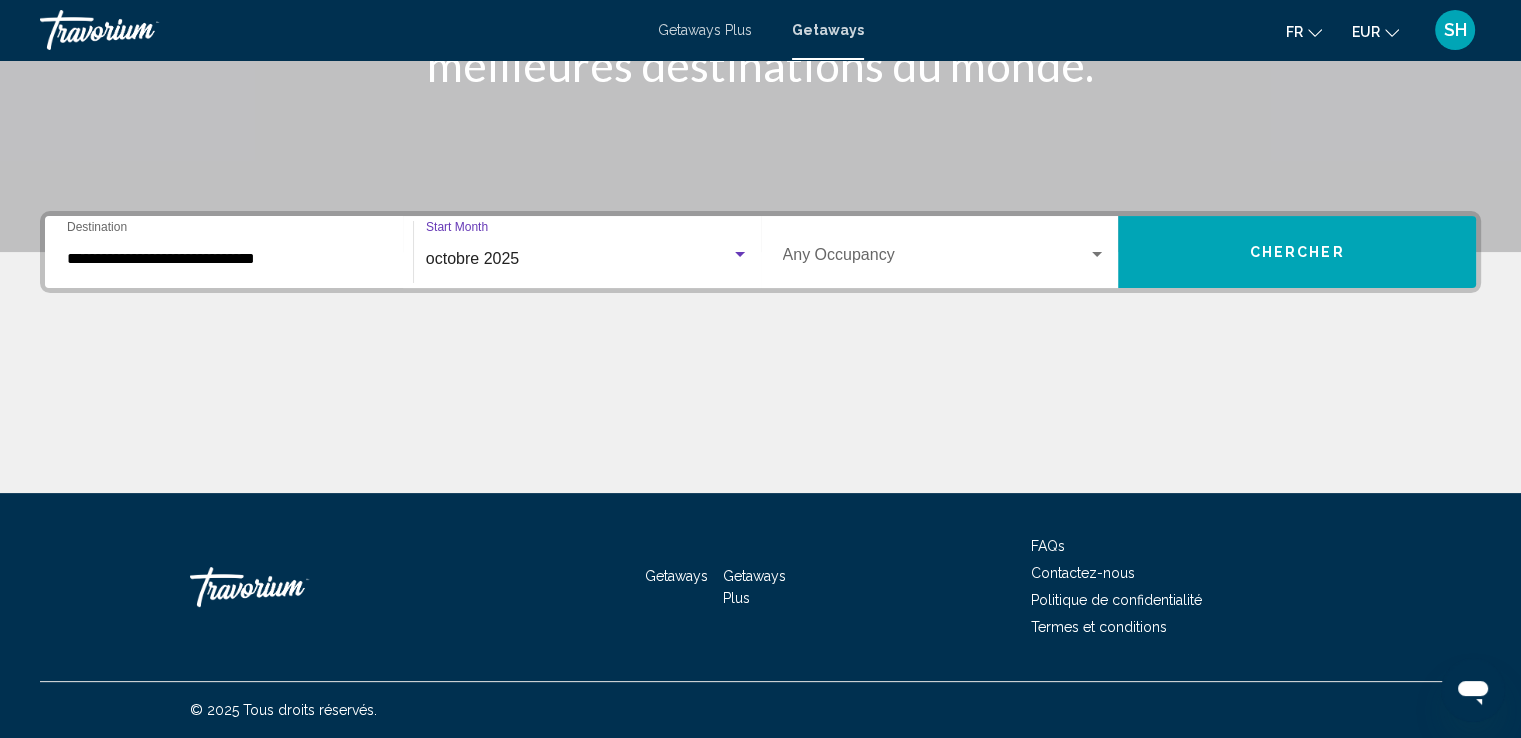 click on "Occupancy Any Occupancy" at bounding box center (945, 252) 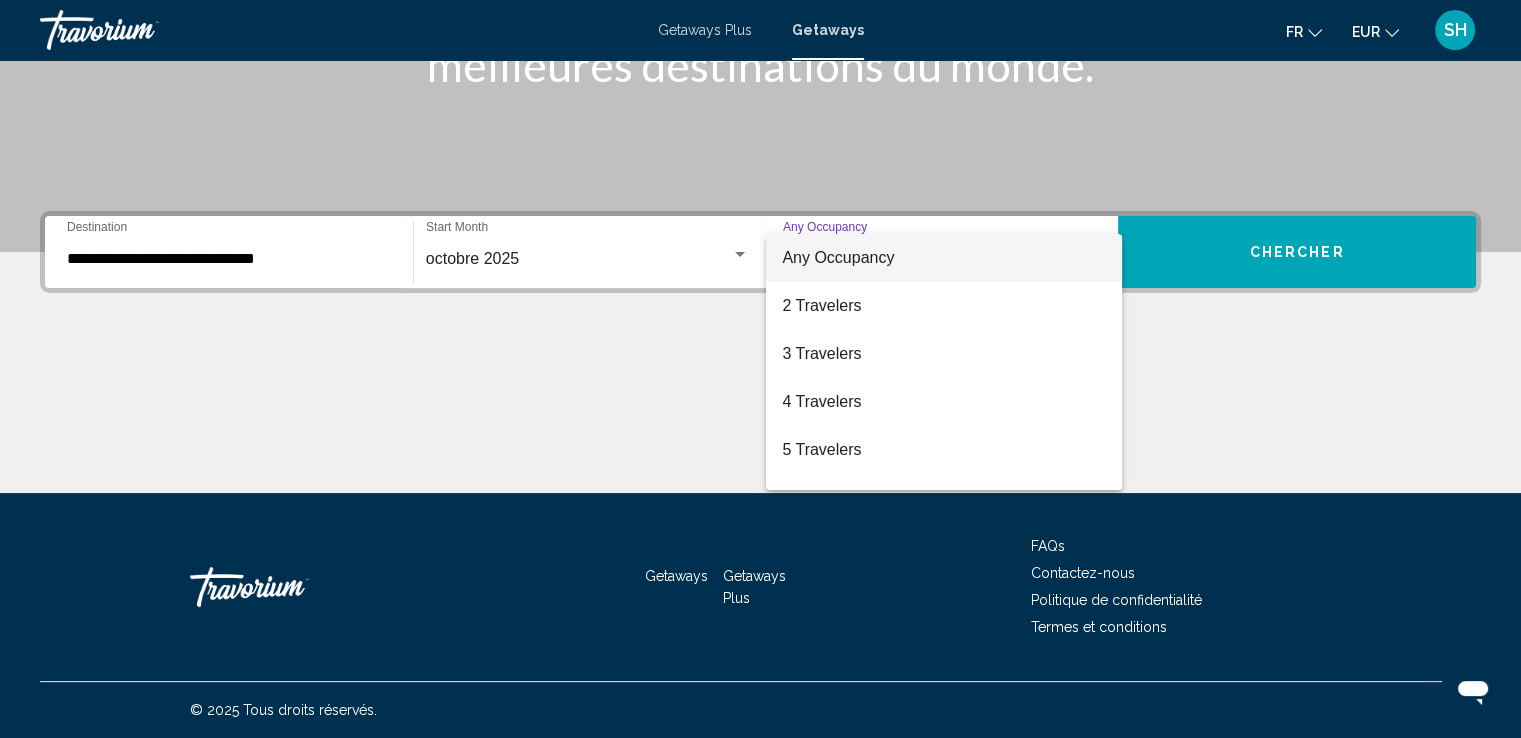 click at bounding box center [760, 369] 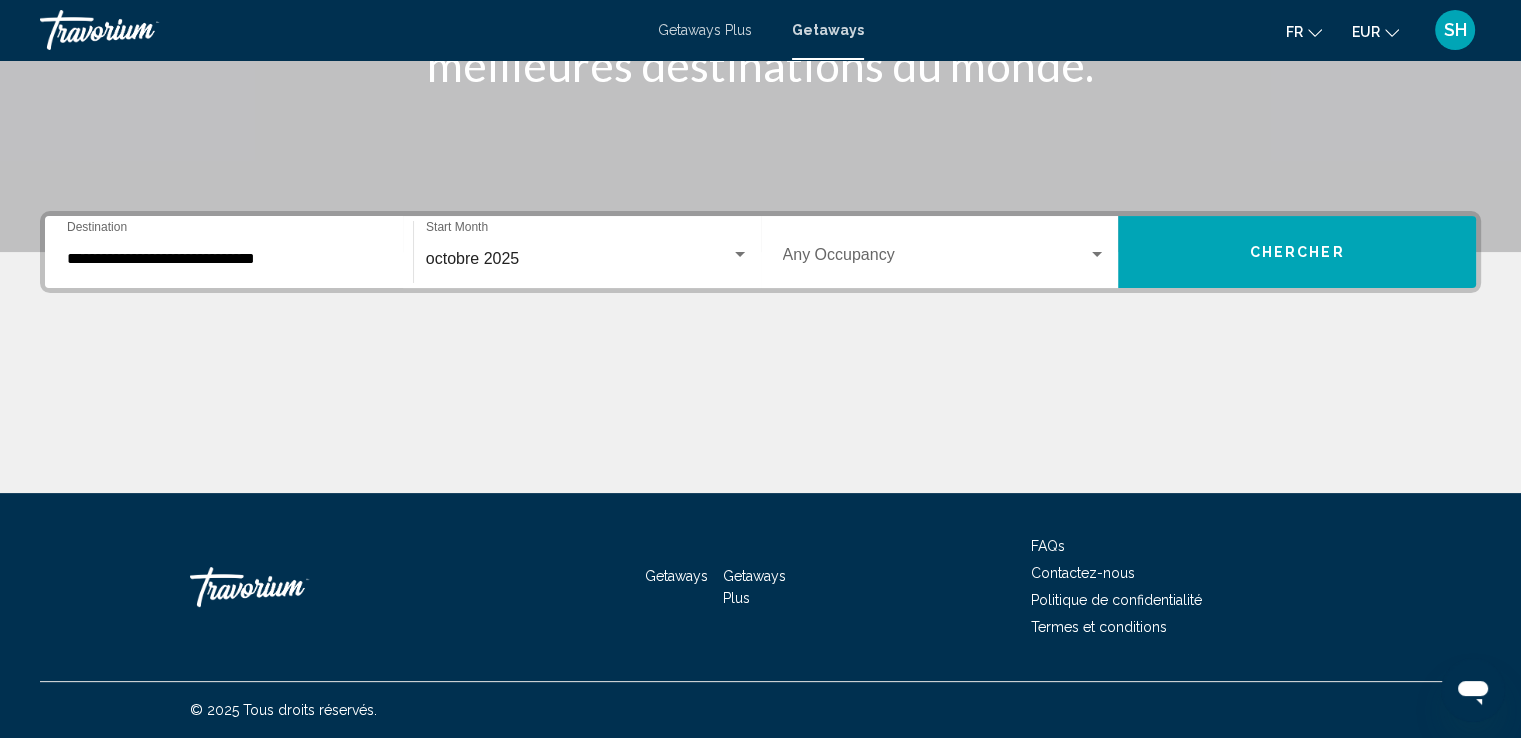 click on "octobre 2025" at bounding box center [472, 258] 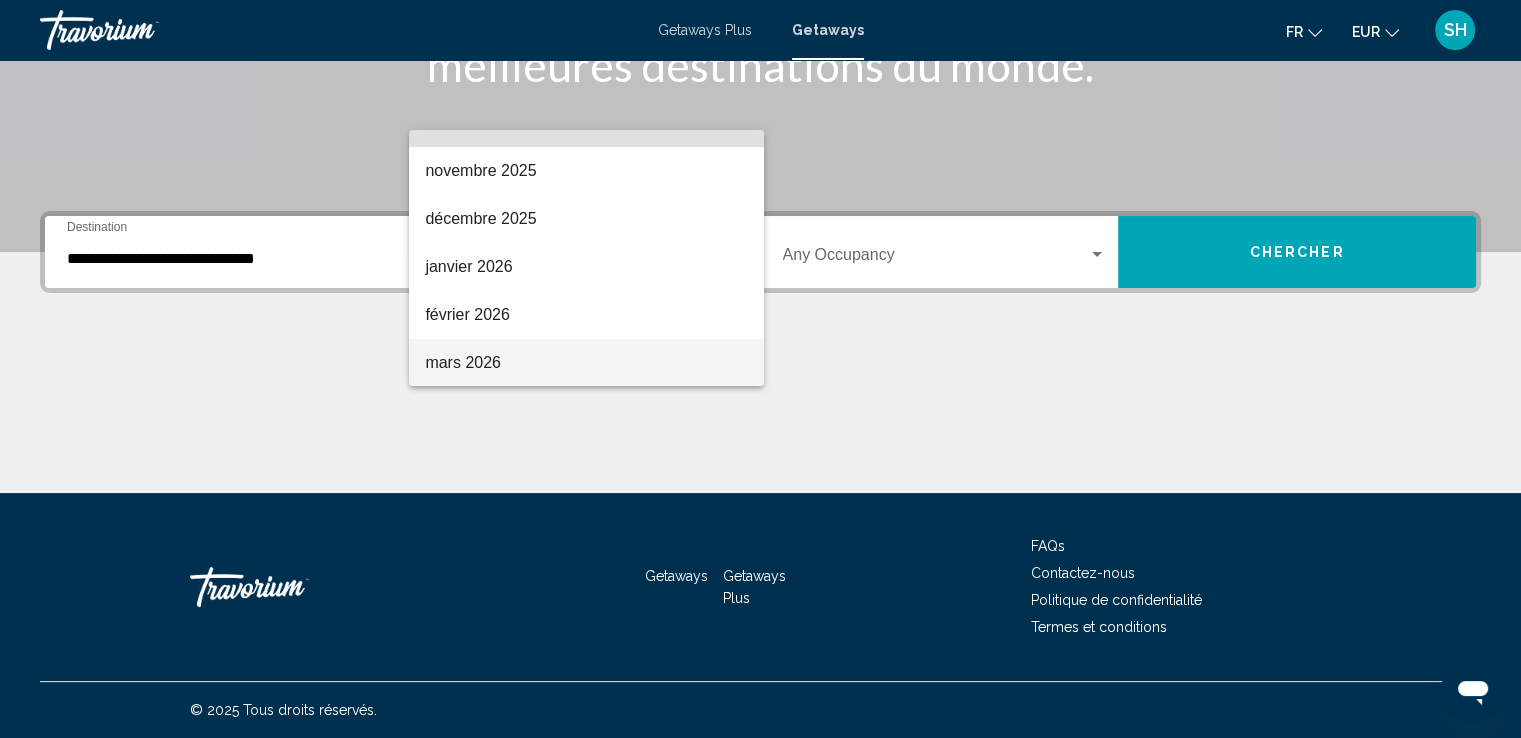 scroll, scrollTop: 288, scrollLeft: 0, axis: vertical 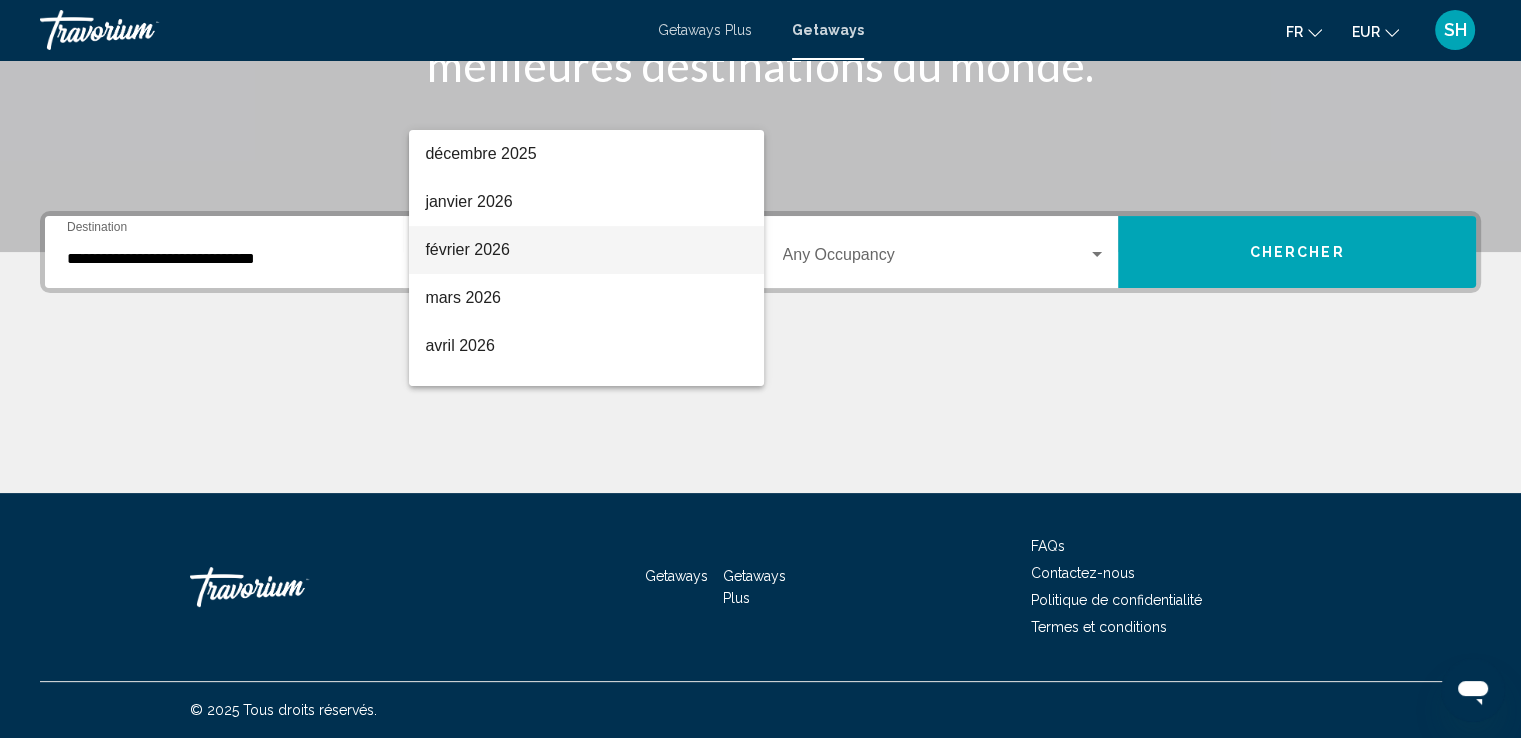 click on "février 2026" at bounding box center (586, 250) 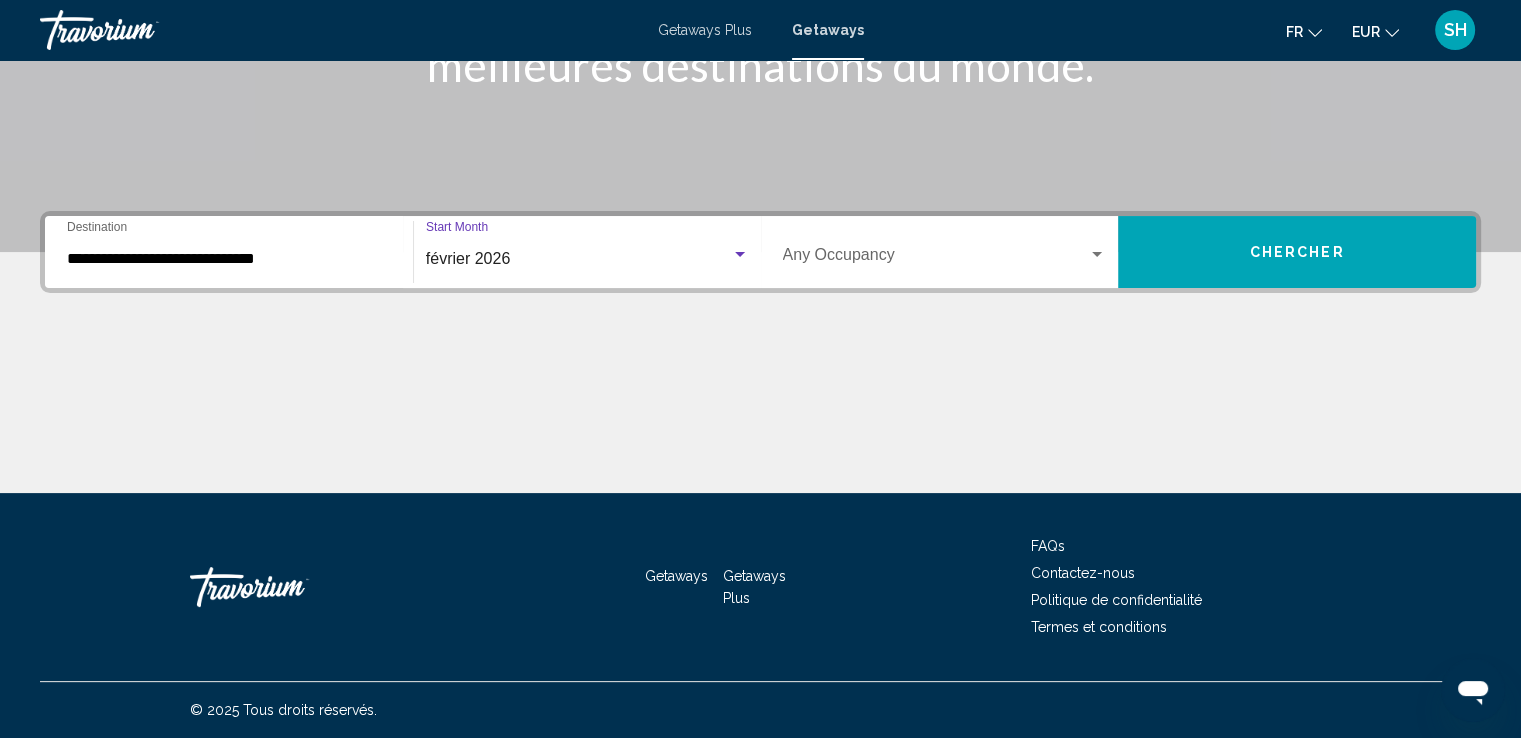 click on "Occupancy Any Occupancy" at bounding box center (945, 252) 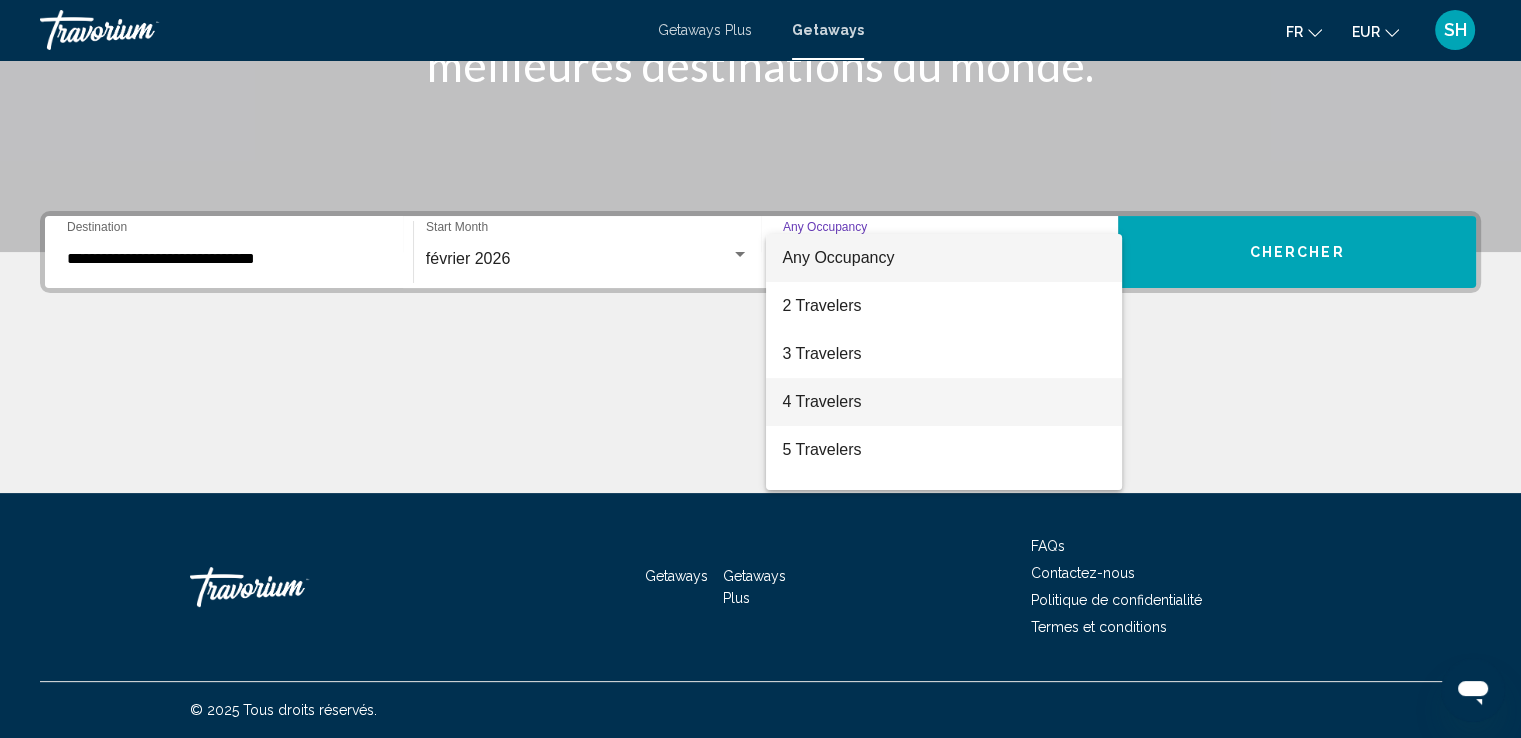 click on "4 Travelers" at bounding box center (944, 402) 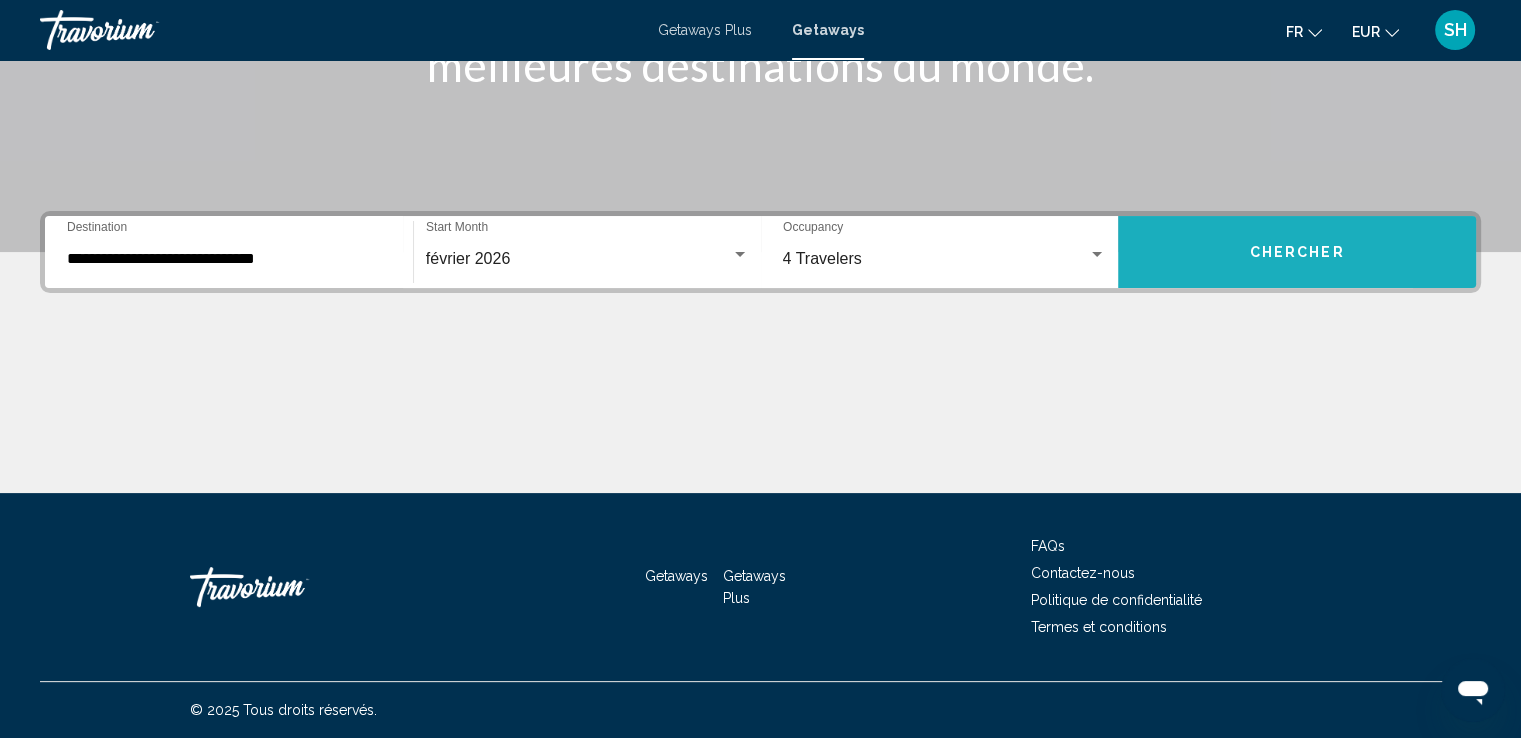 click on "Chercher" at bounding box center (1297, 252) 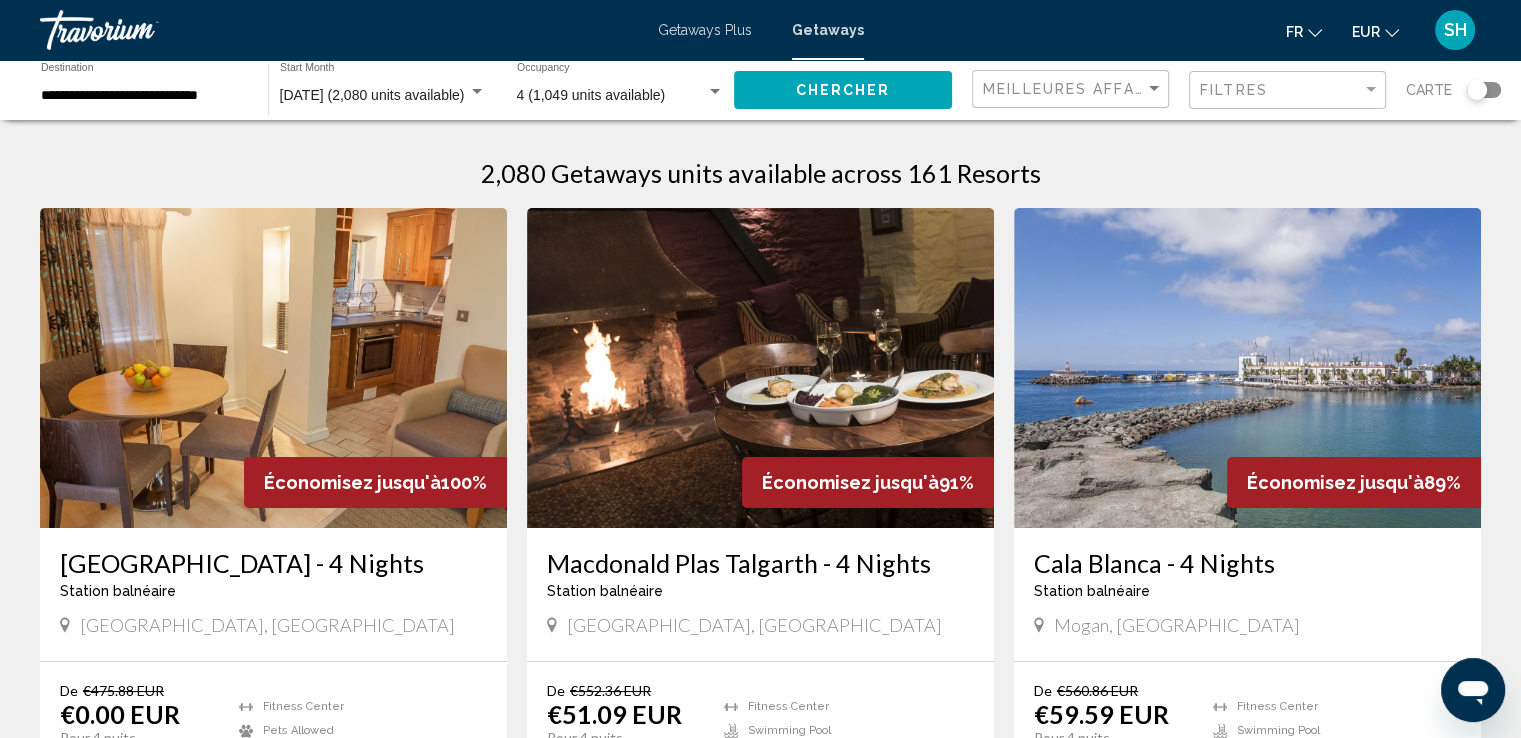 scroll, scrollTop: 0, scrollLeft: 0, axis: both 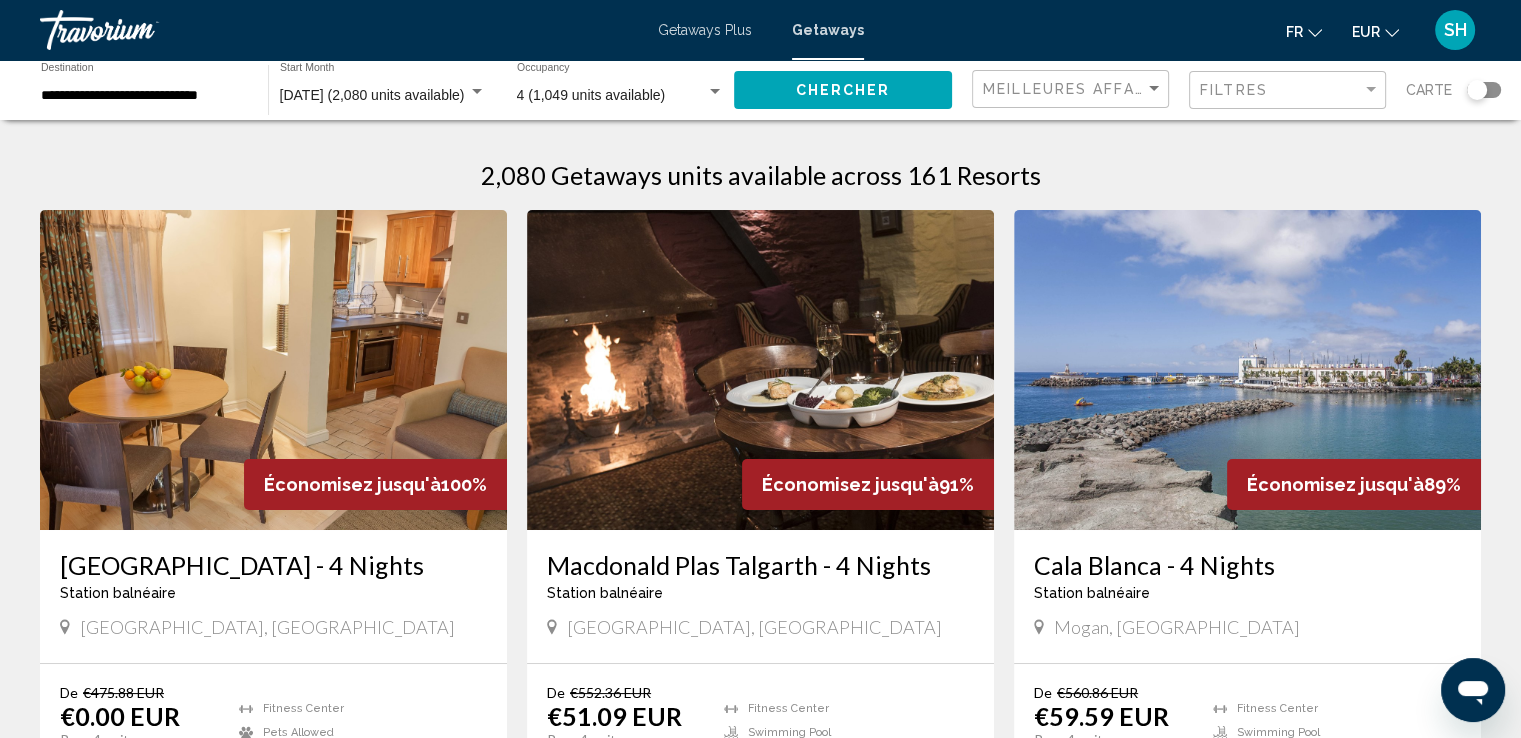 click on "Meilleures affaires" 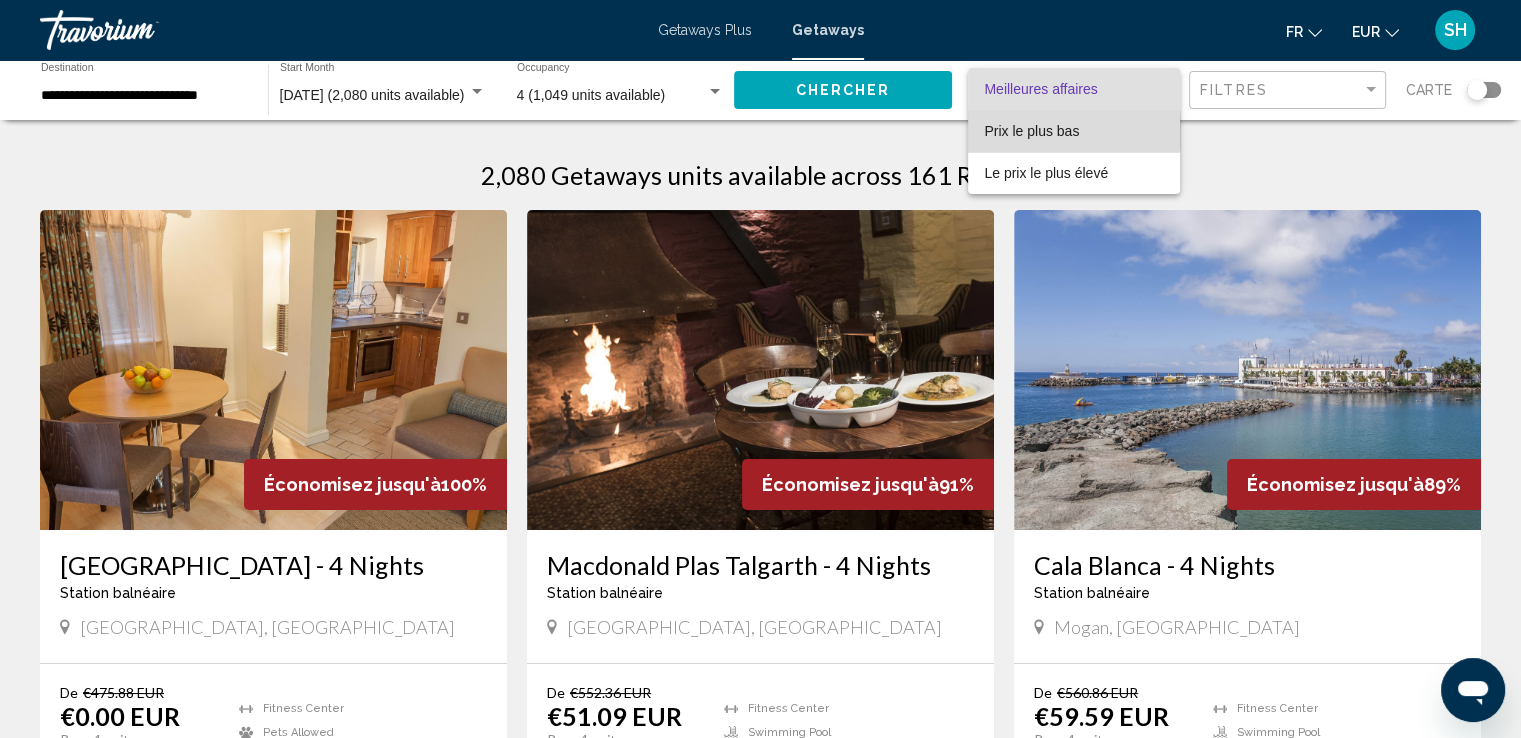 click on "Prix ​​le plus bas" at bounding box center (1031, 131) 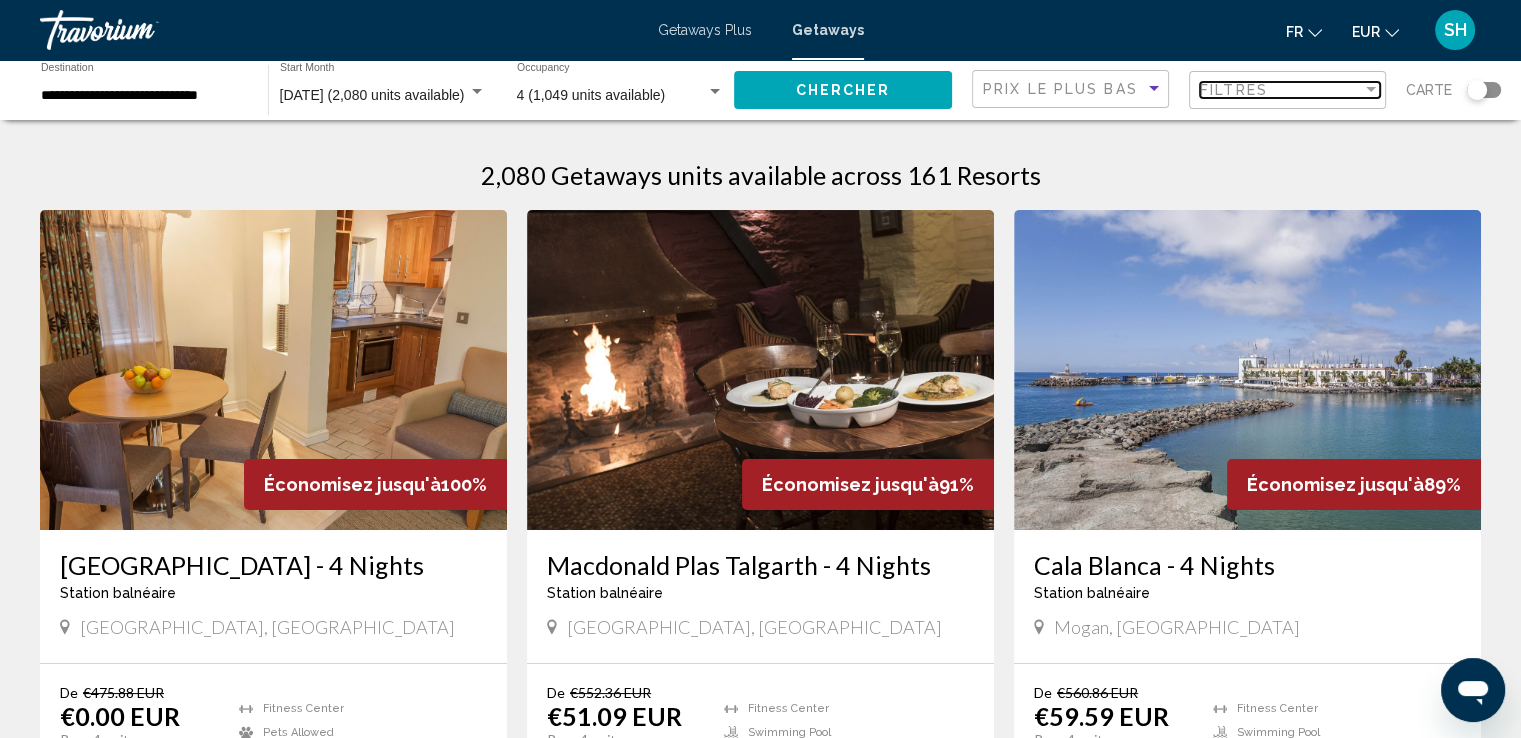 click on "Filtres" at bounding box center [1281, 90] 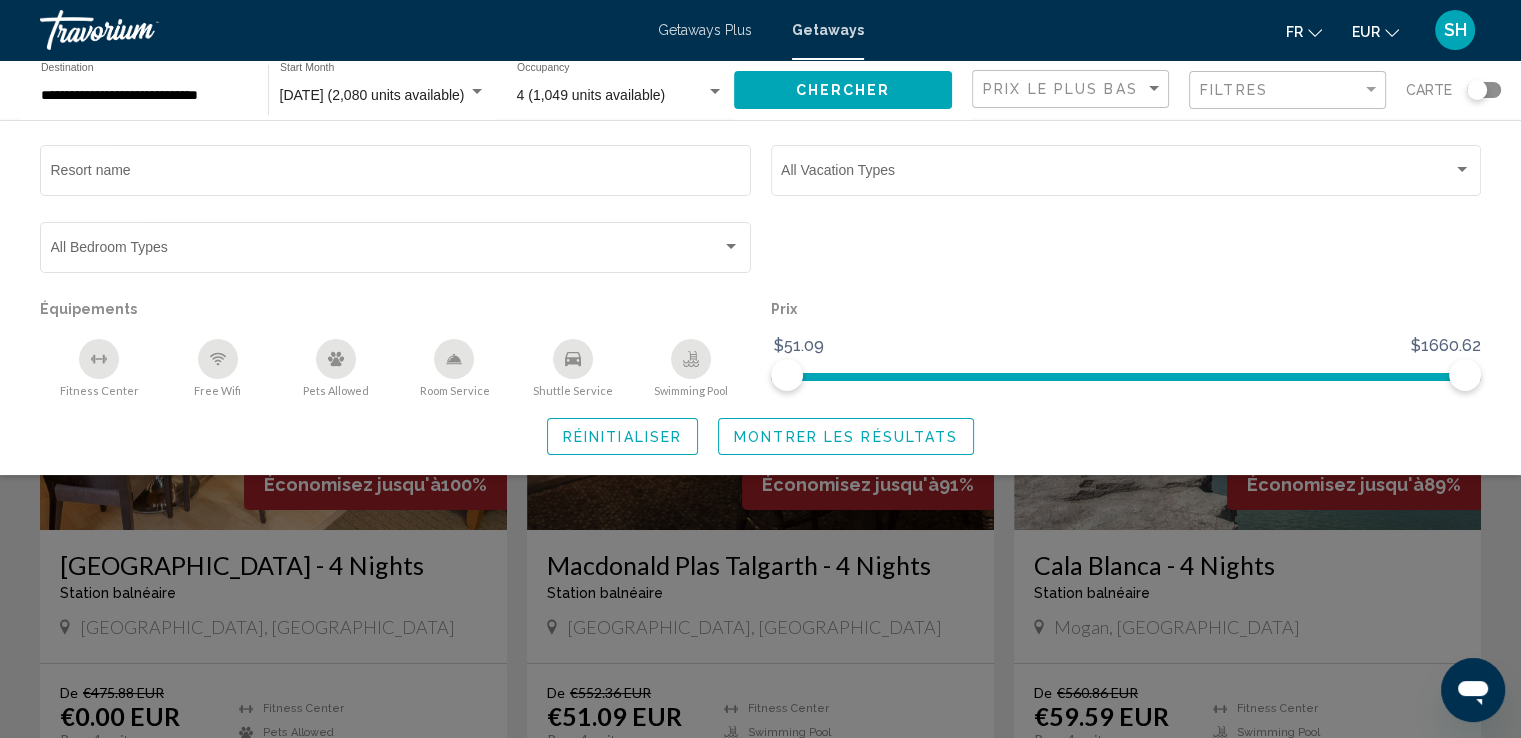 click 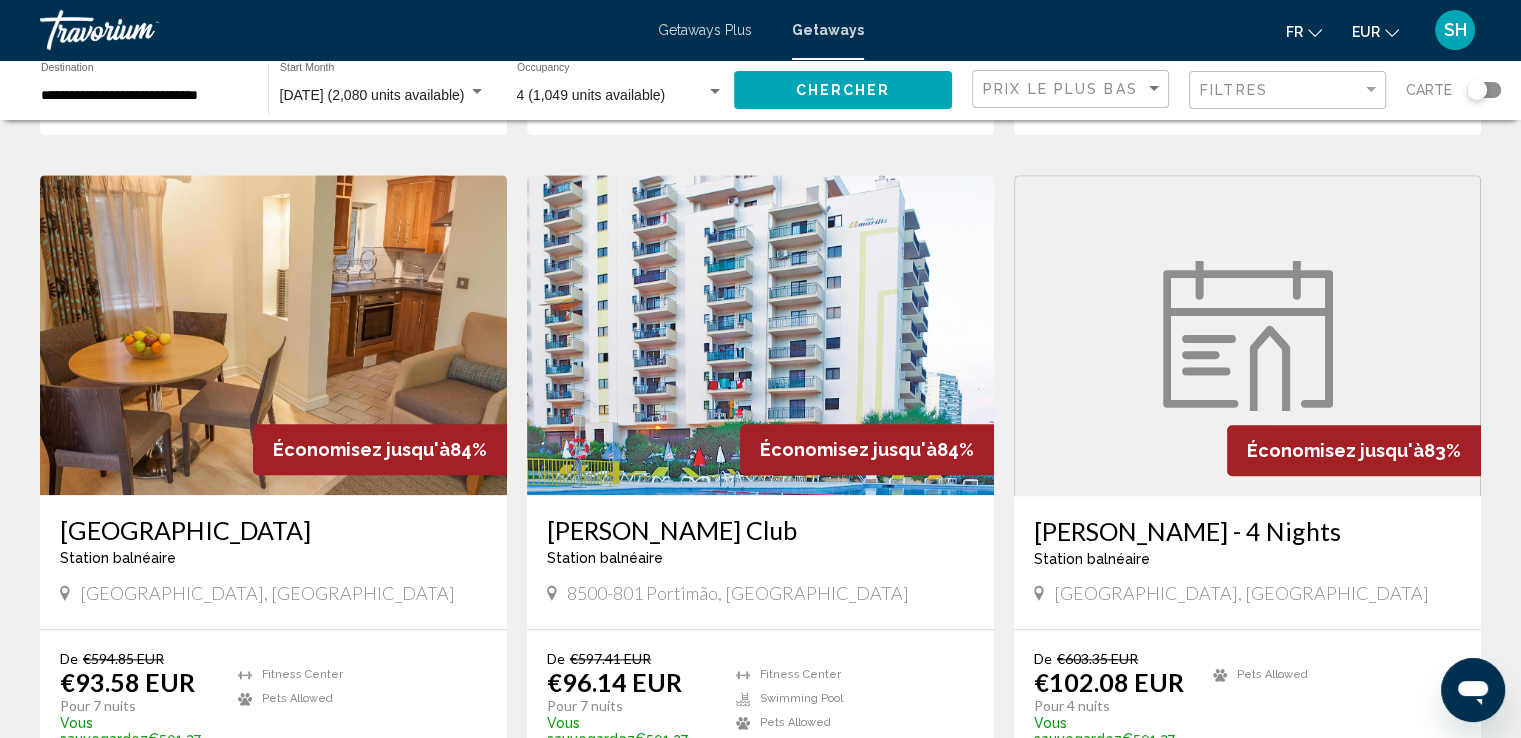 scroll, scrollTop: 2007, scrollLeft: 0, axis: vertical 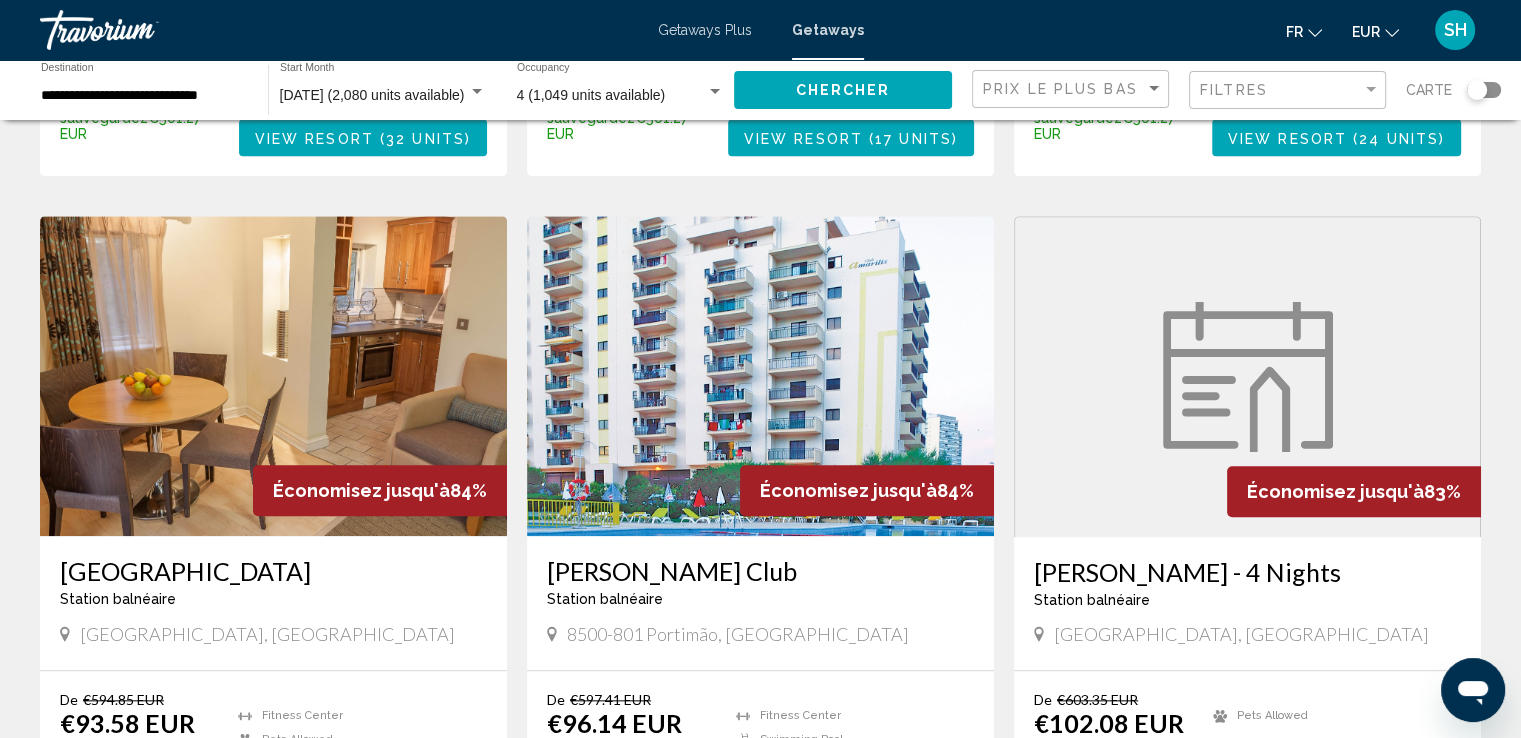 click at bounding box center [760, 376] 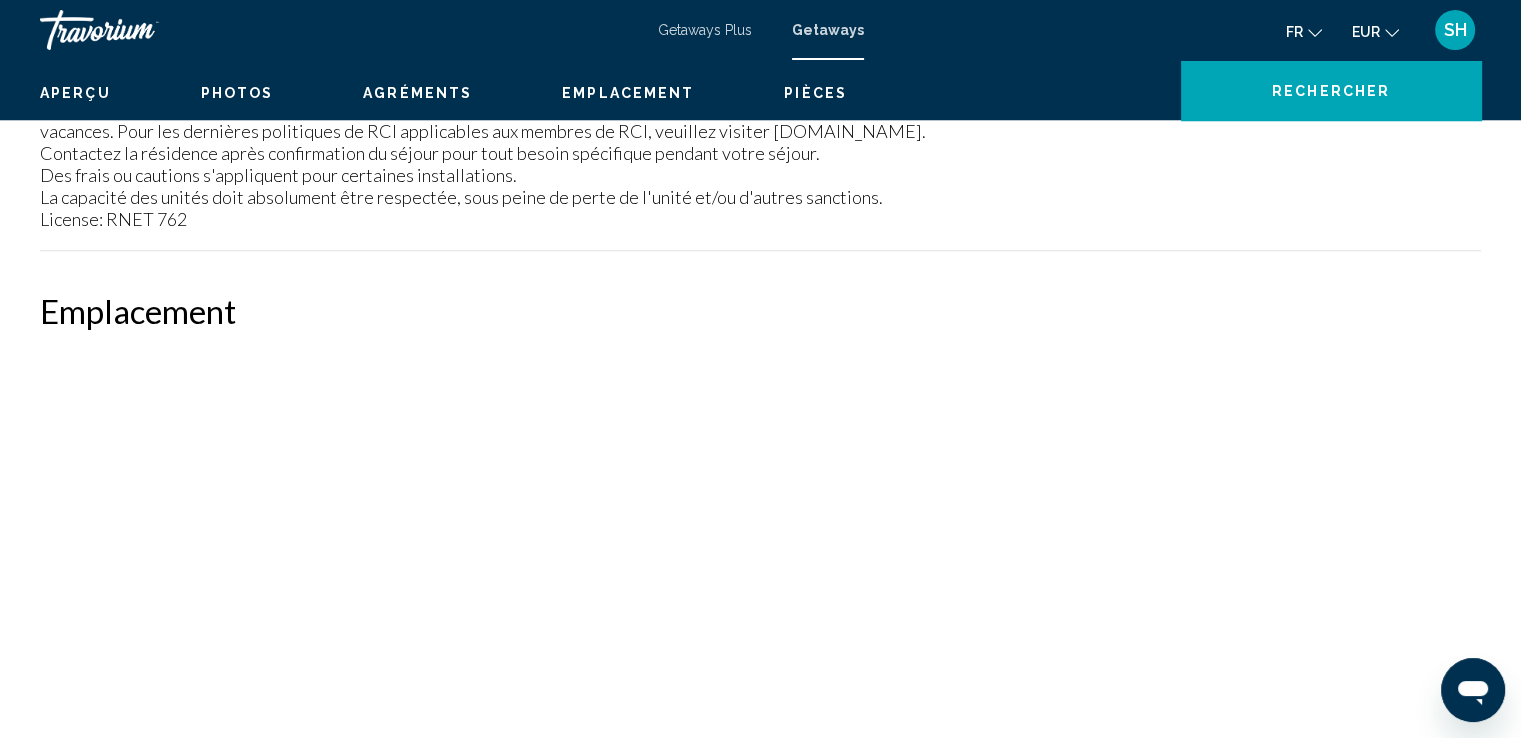 scroll, scrollTop: 0, scrollLeft: 0, axis: both 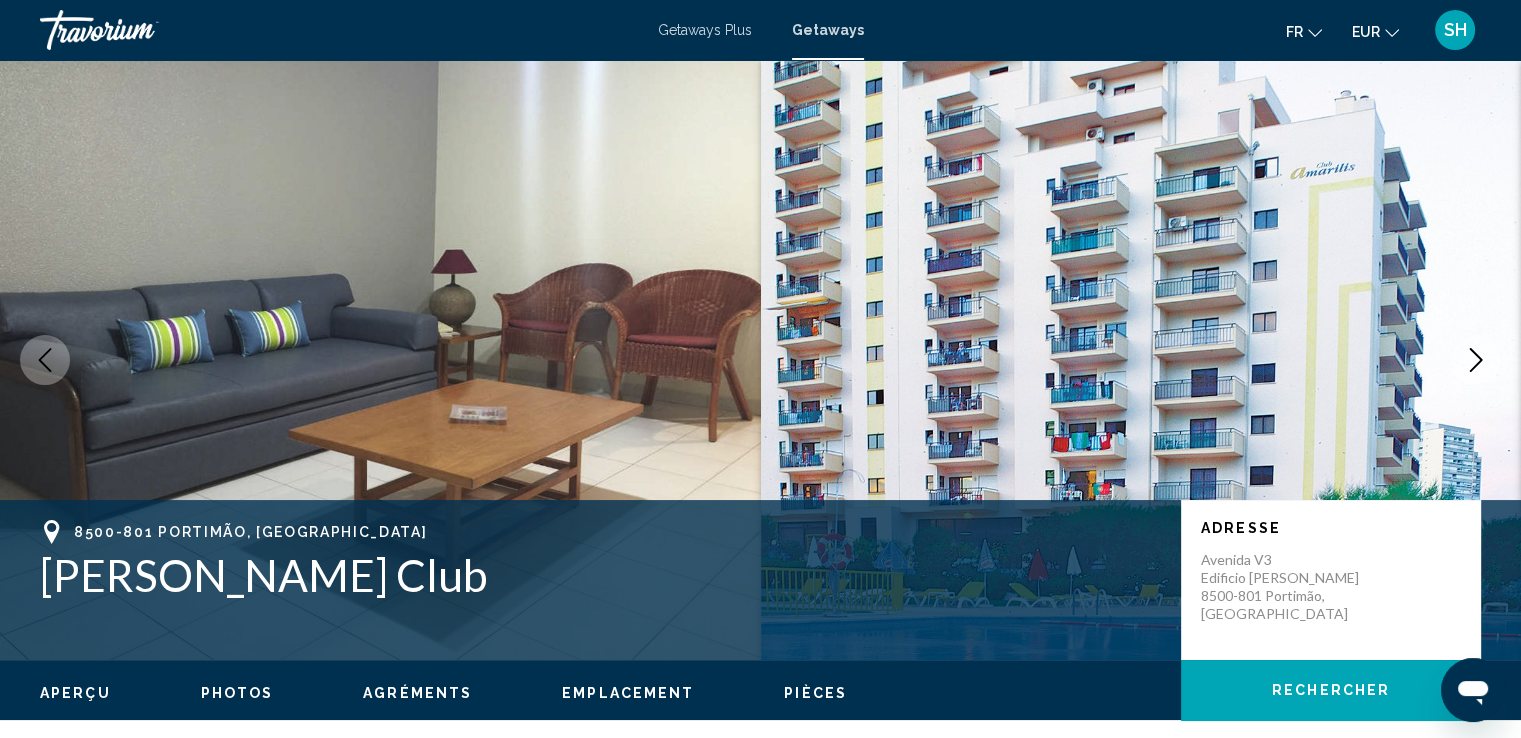 click 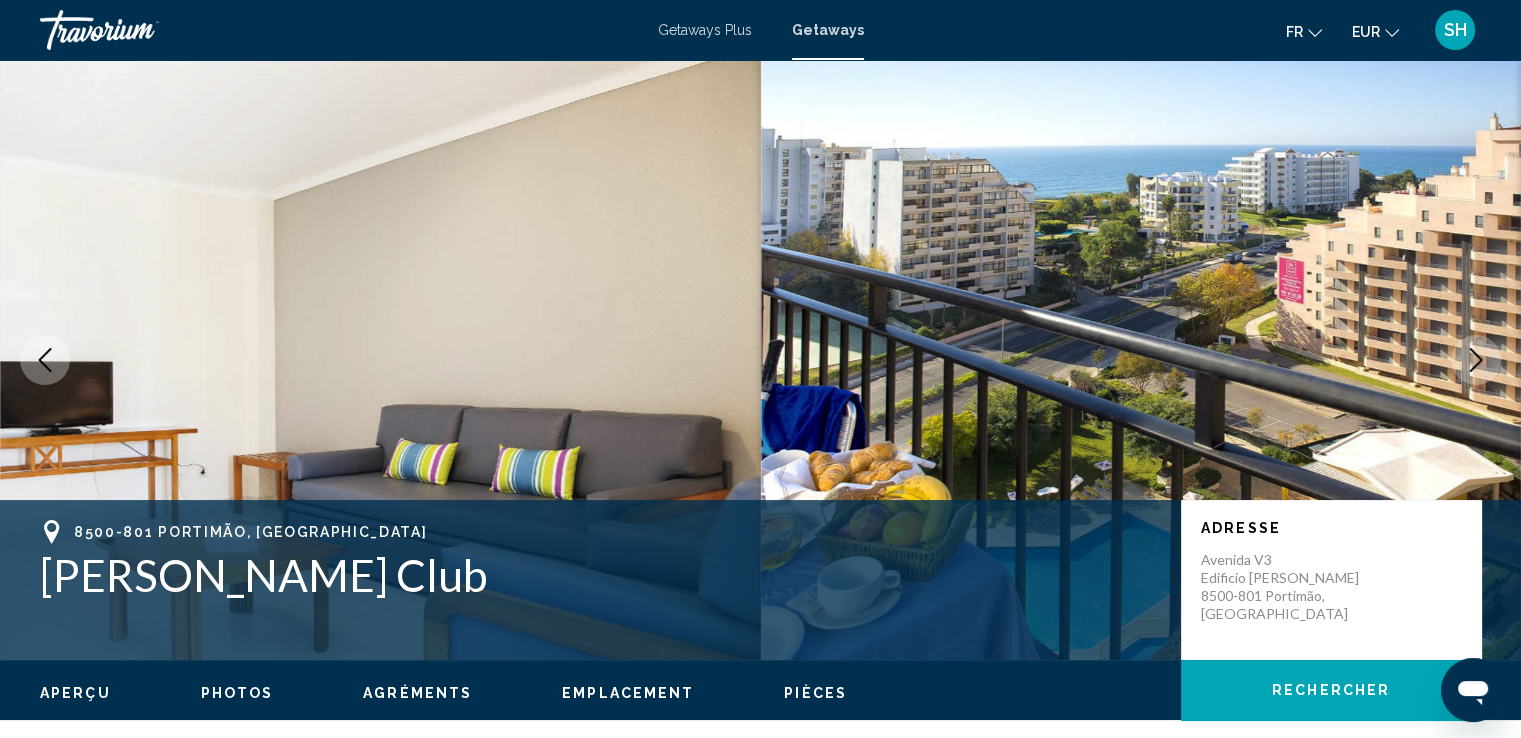 click 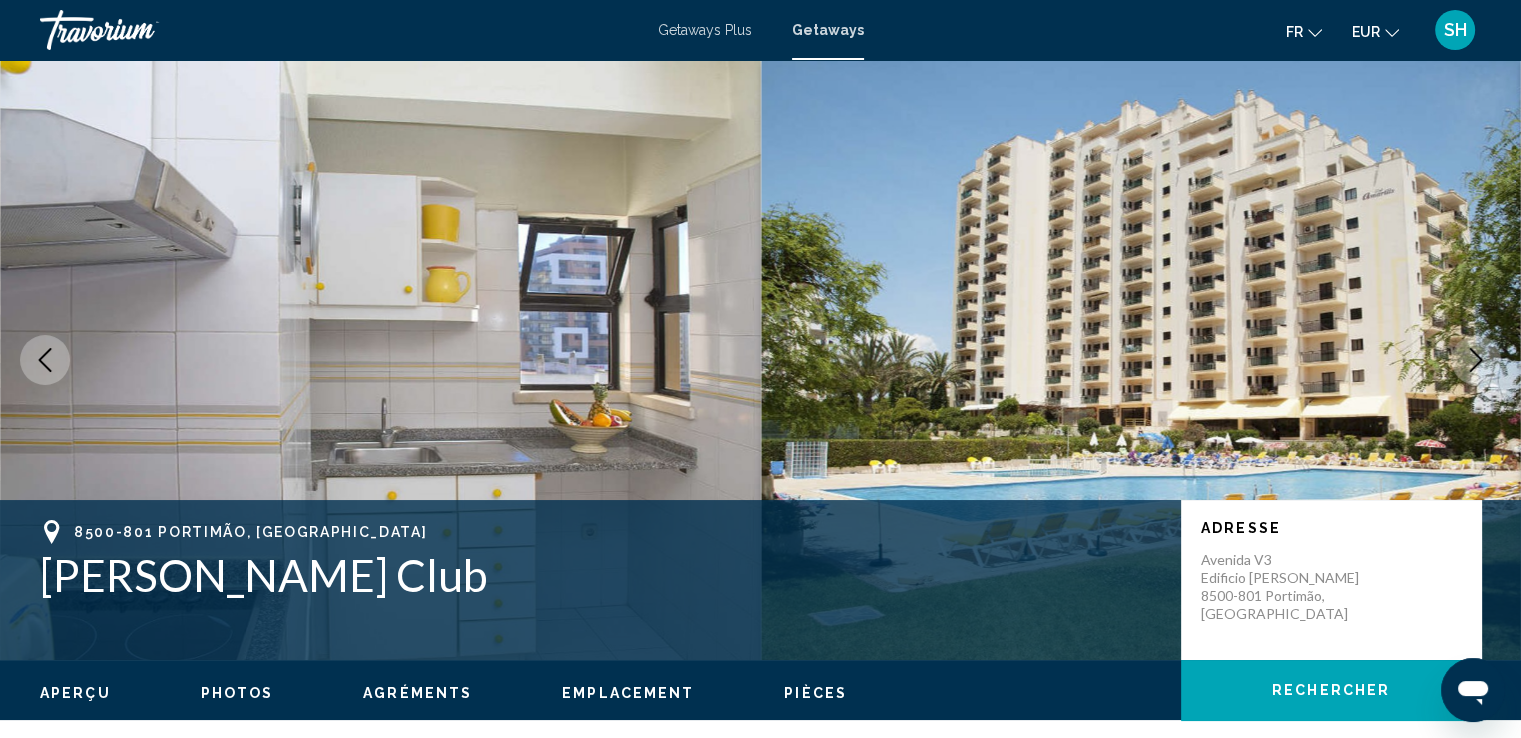 click 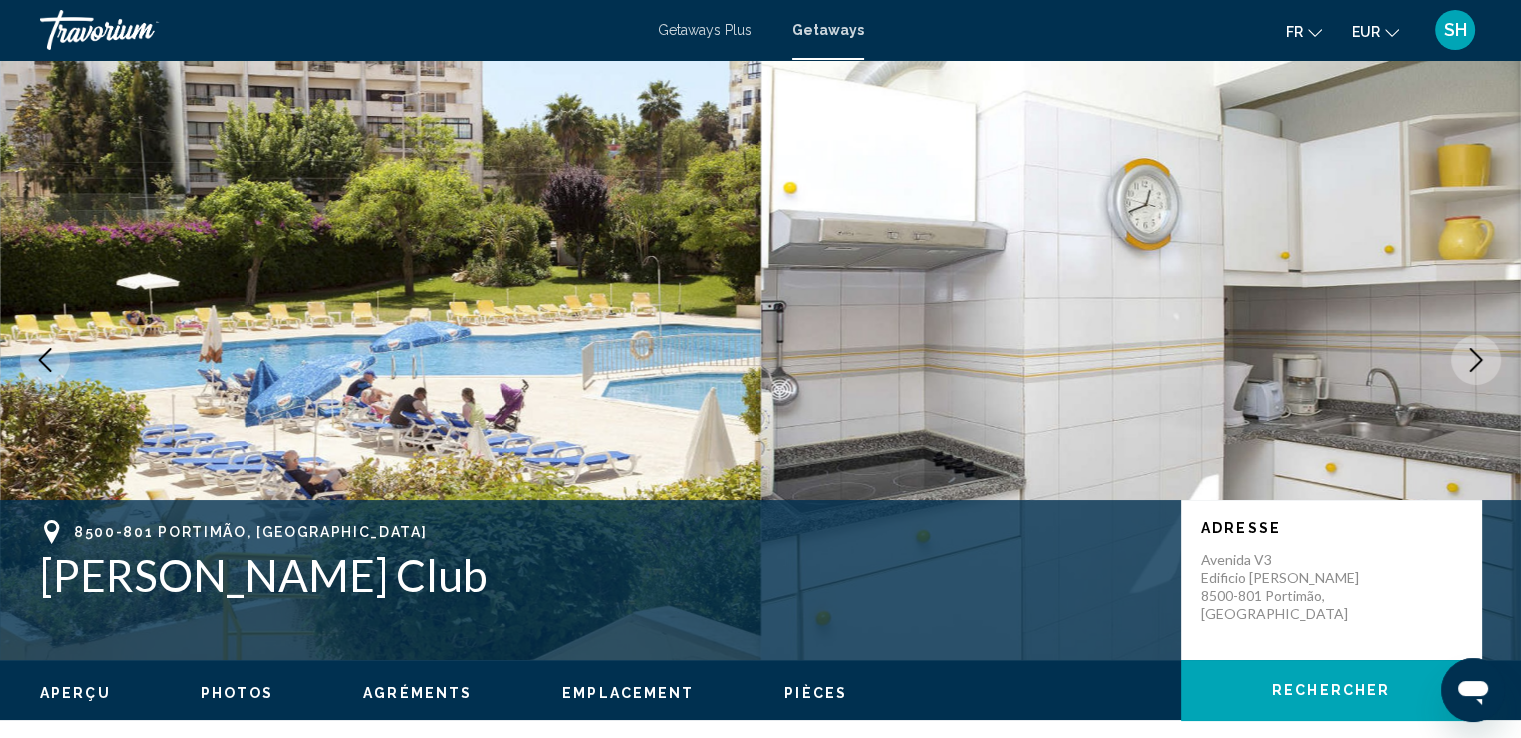click 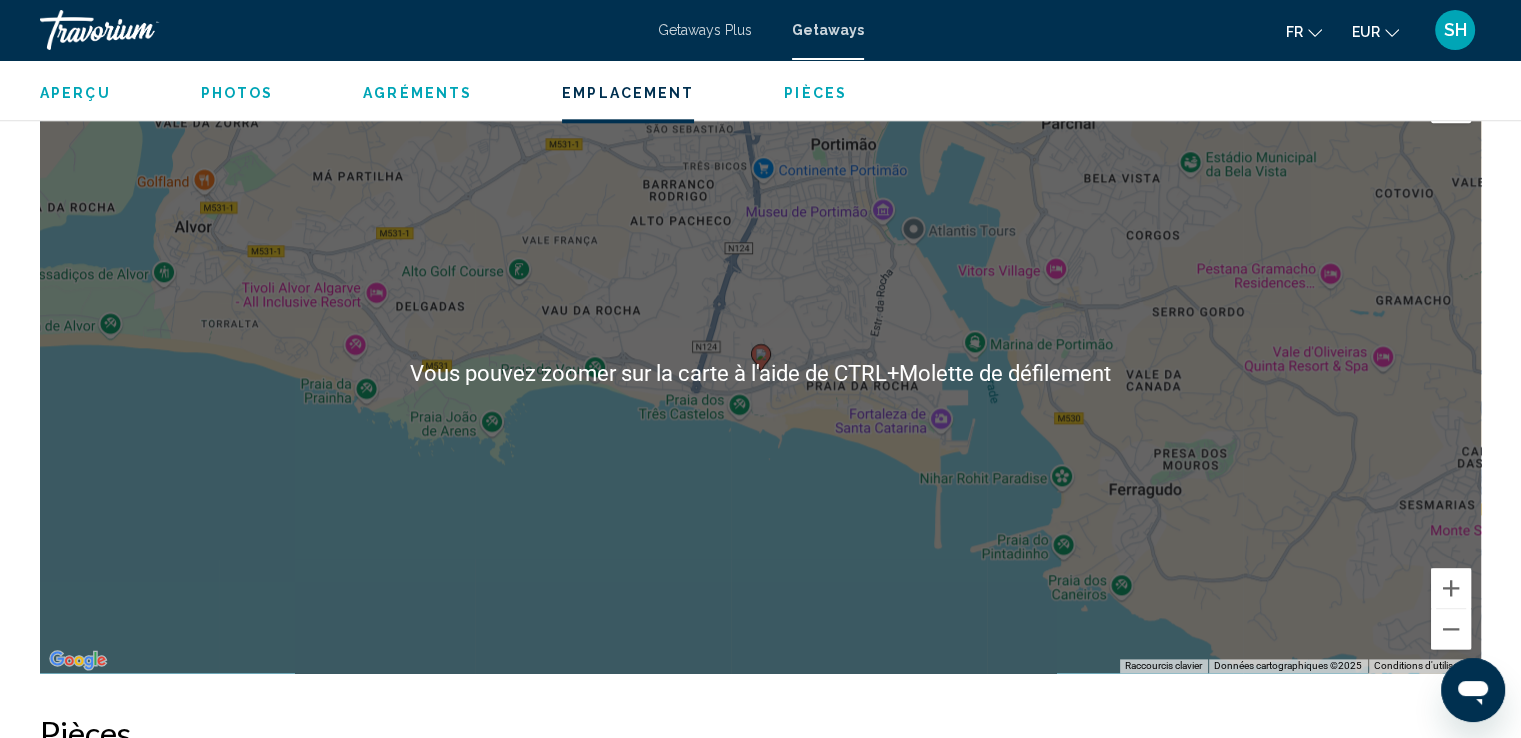 scroll, scrollTop: 2300, scrollLeft: 0, axis: vertical 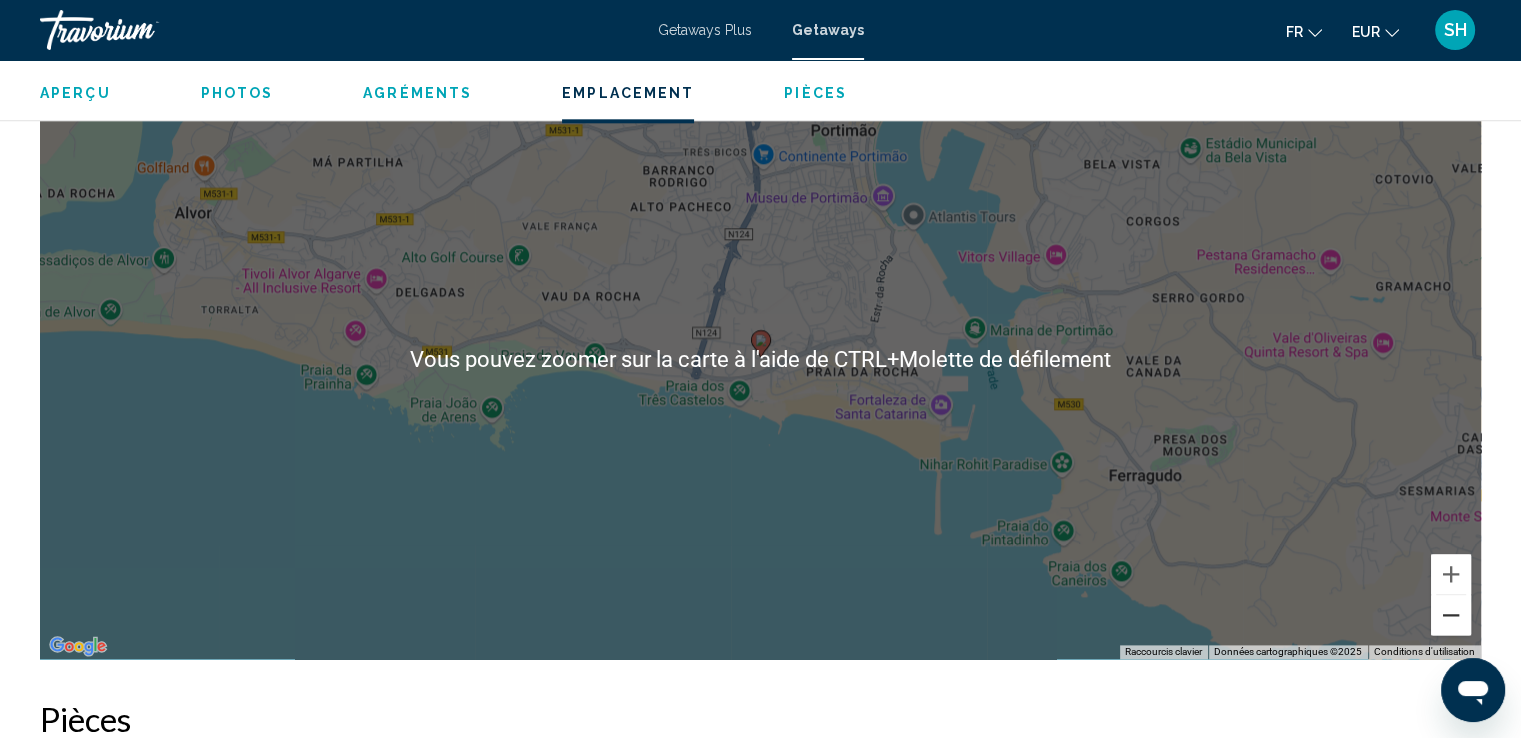 click at bounding box center [1451, 615] 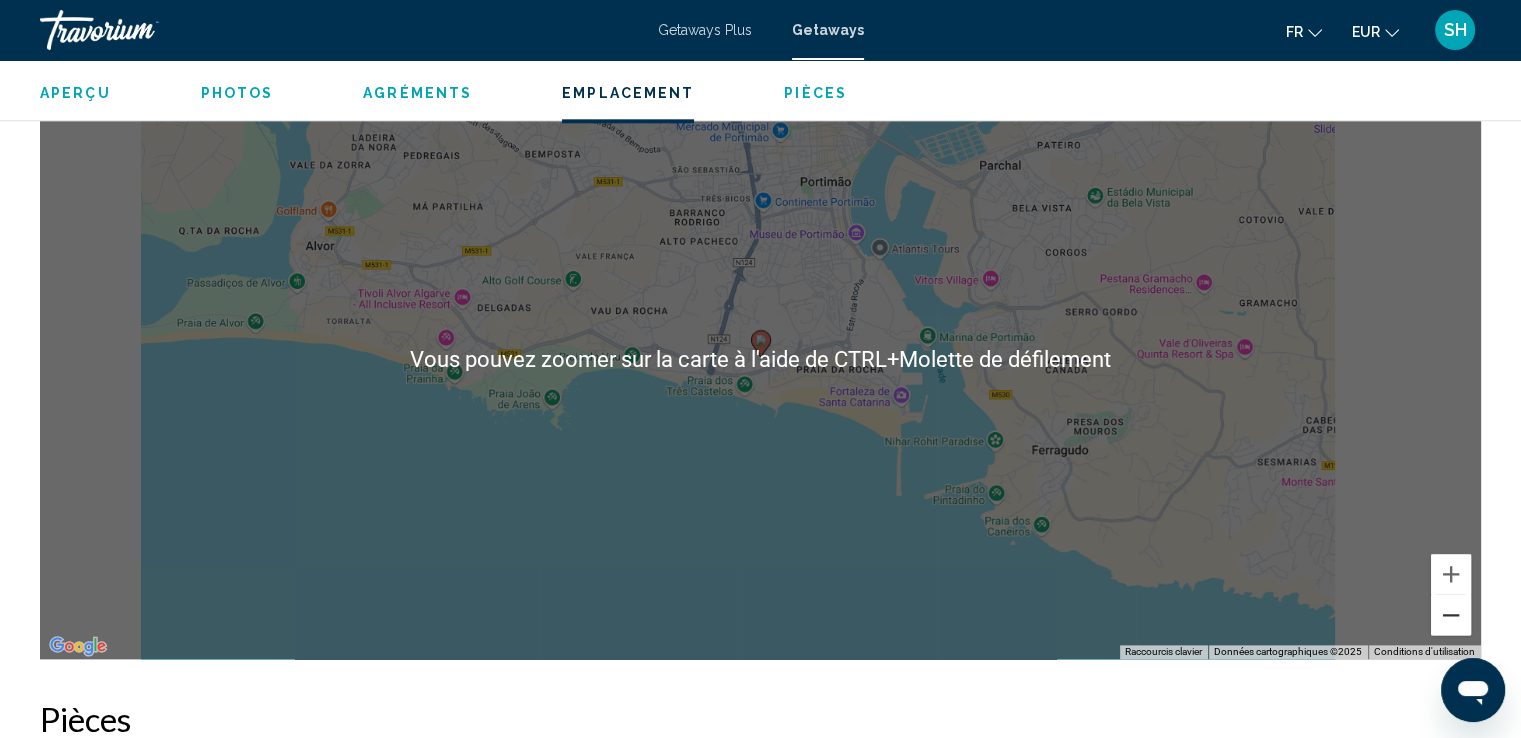 click at bounding box center [1451, 615] 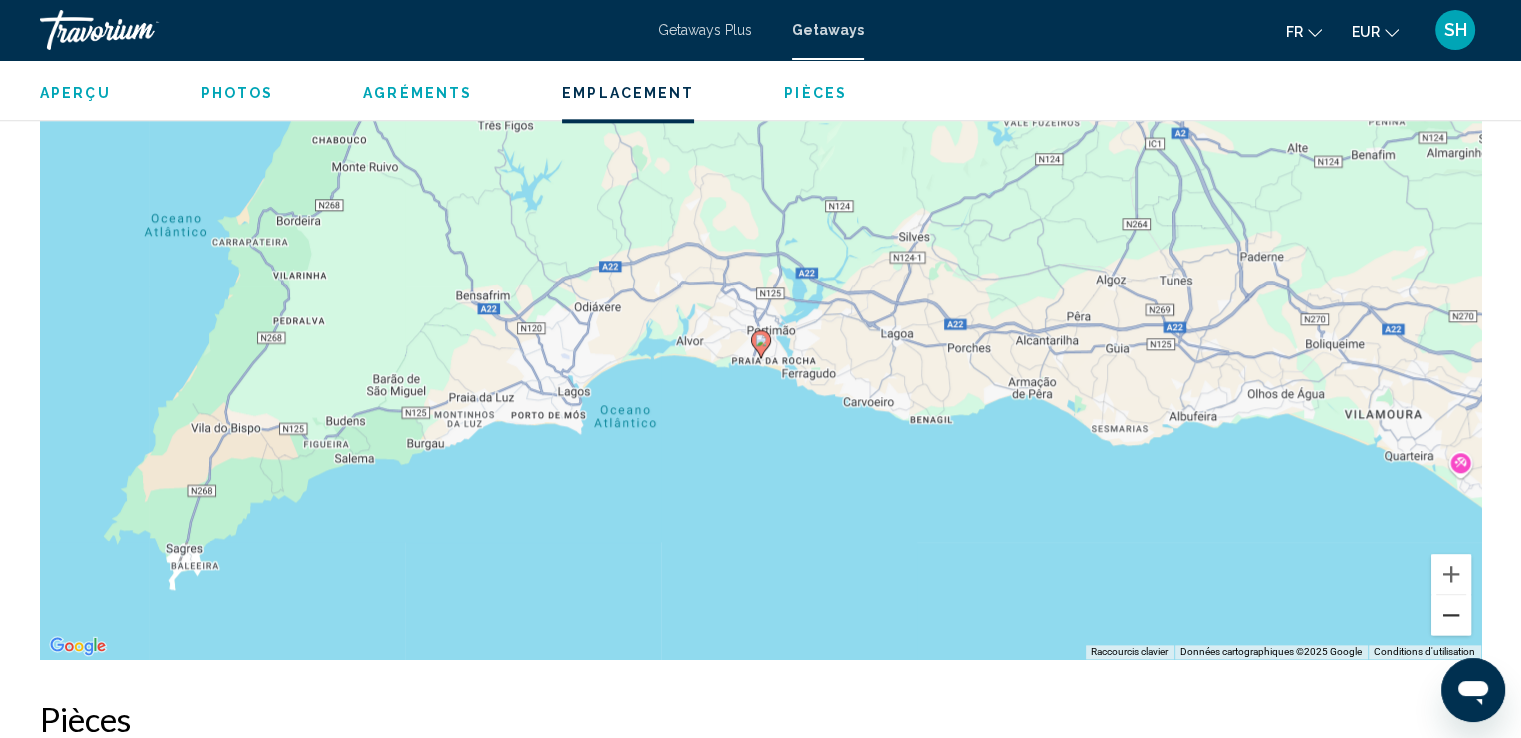 click at bounding box center (1451, 615) 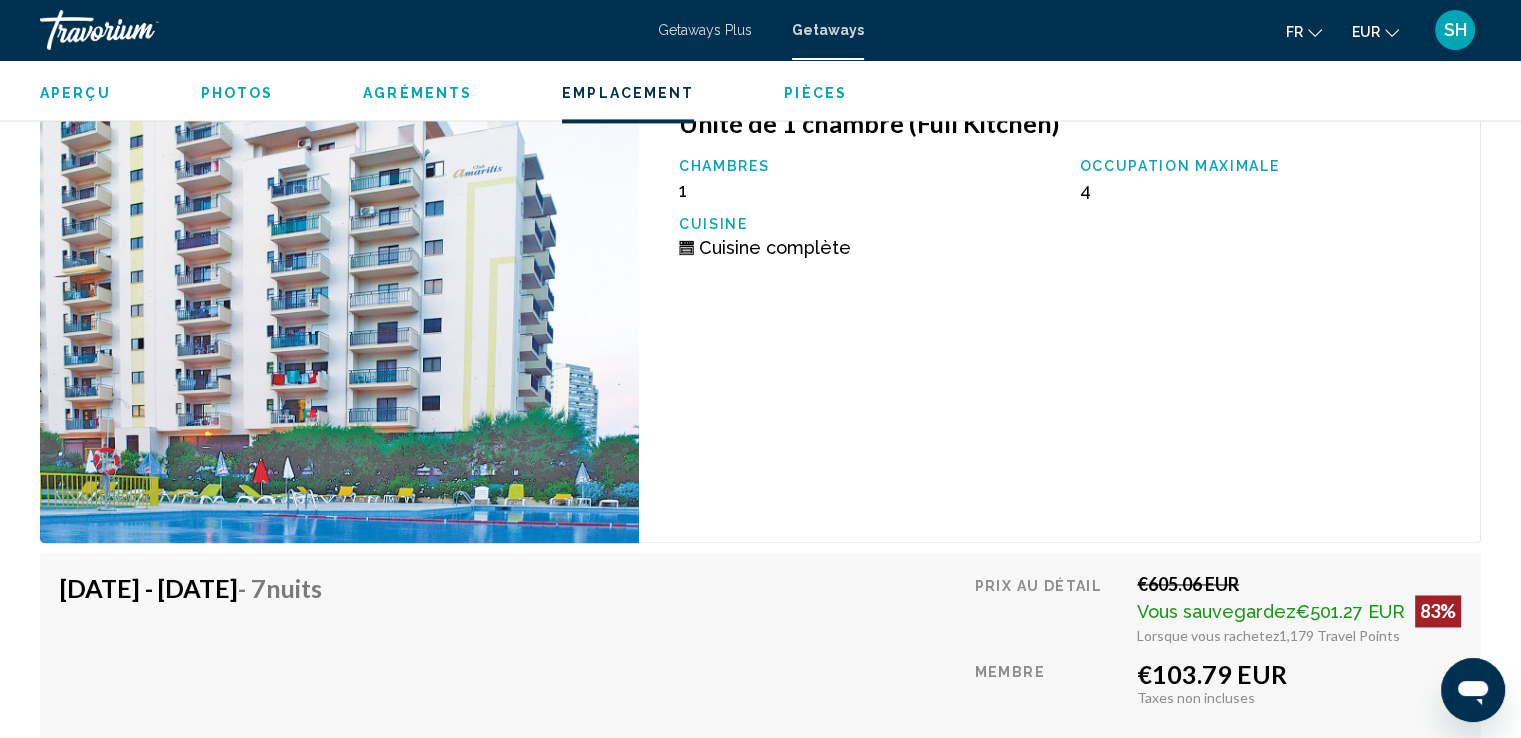 scroll, scrollTop: 3200, scrollLeft: 0, axis: vertical 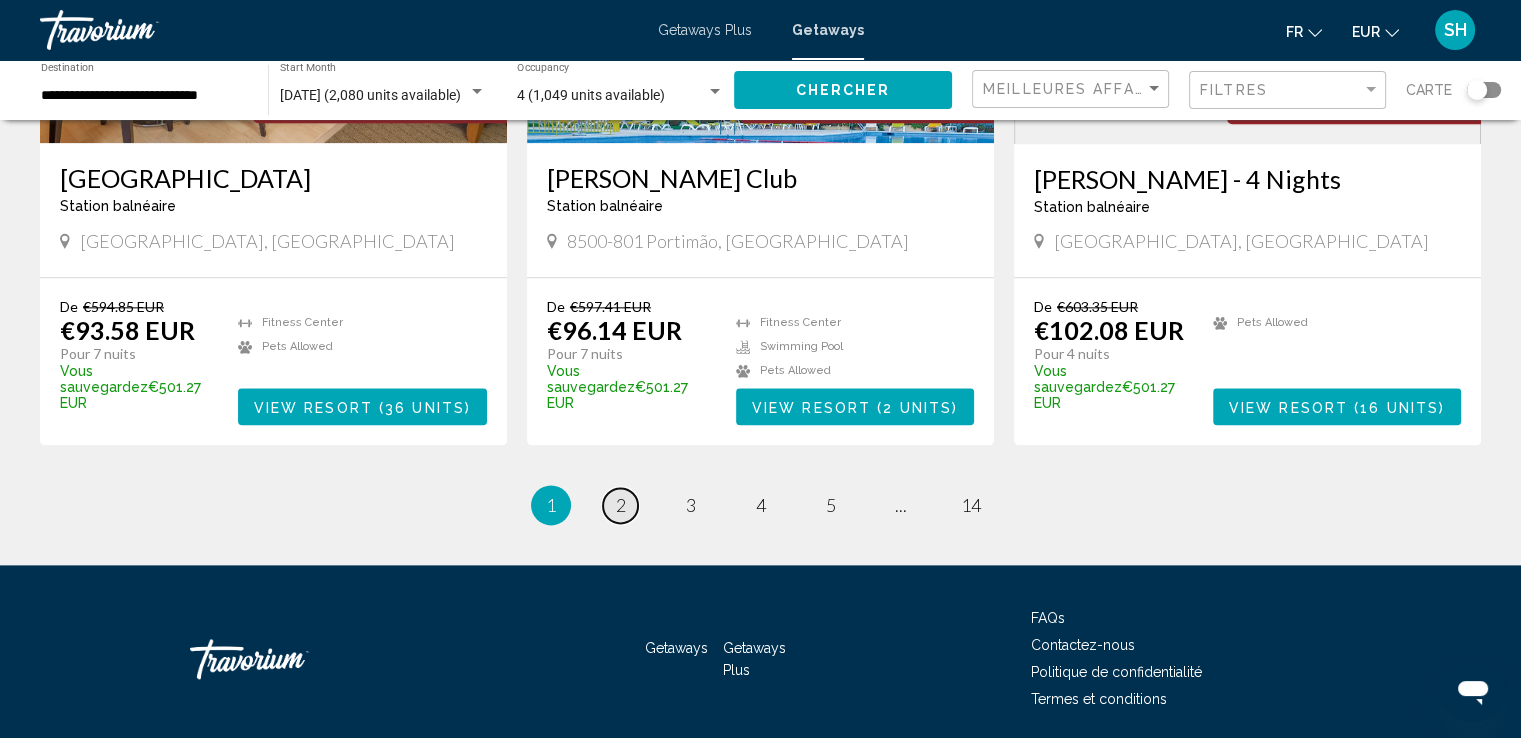 click on "2" at bounding box center [621, 505] 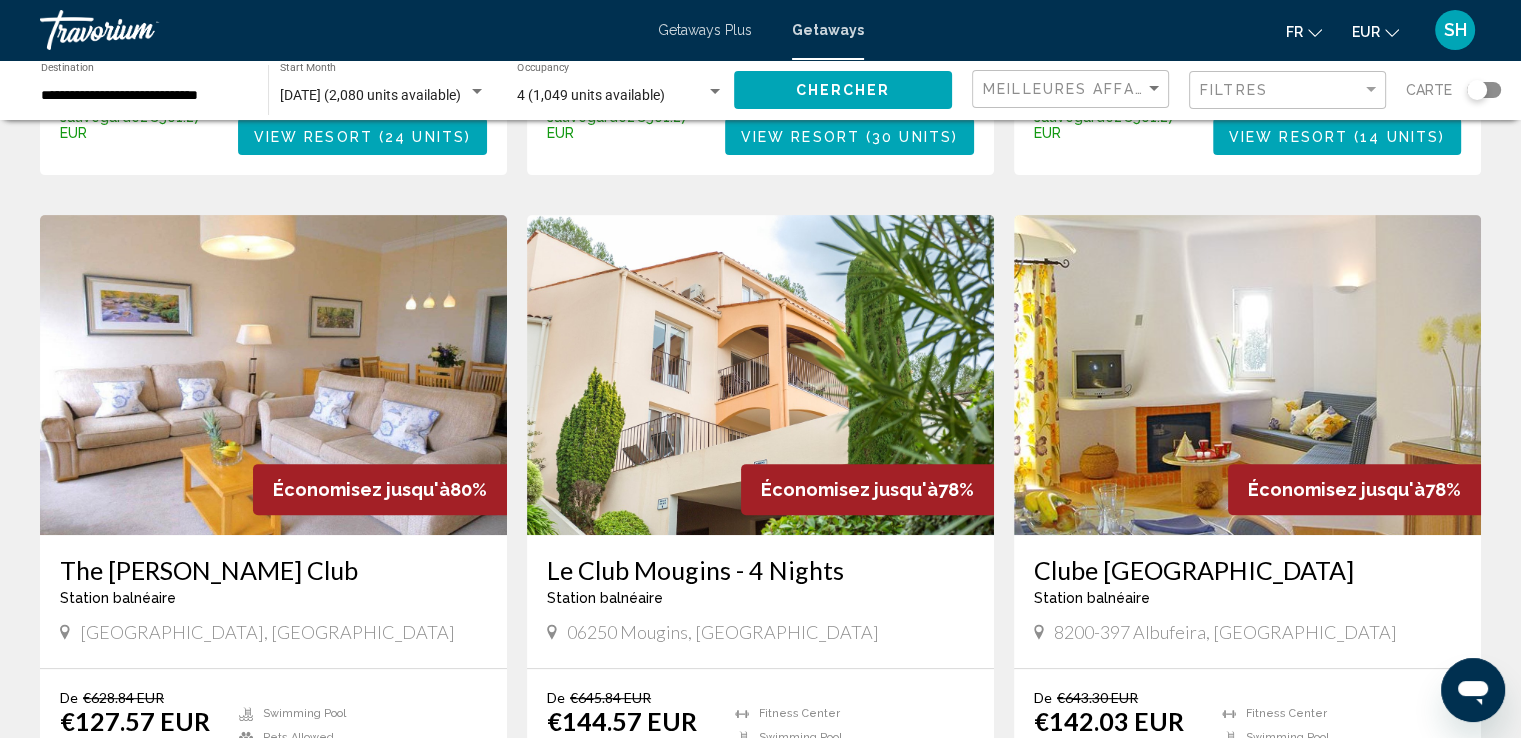 scroll, scrollTop: 700, scrollLeft: 0, axis: vertical 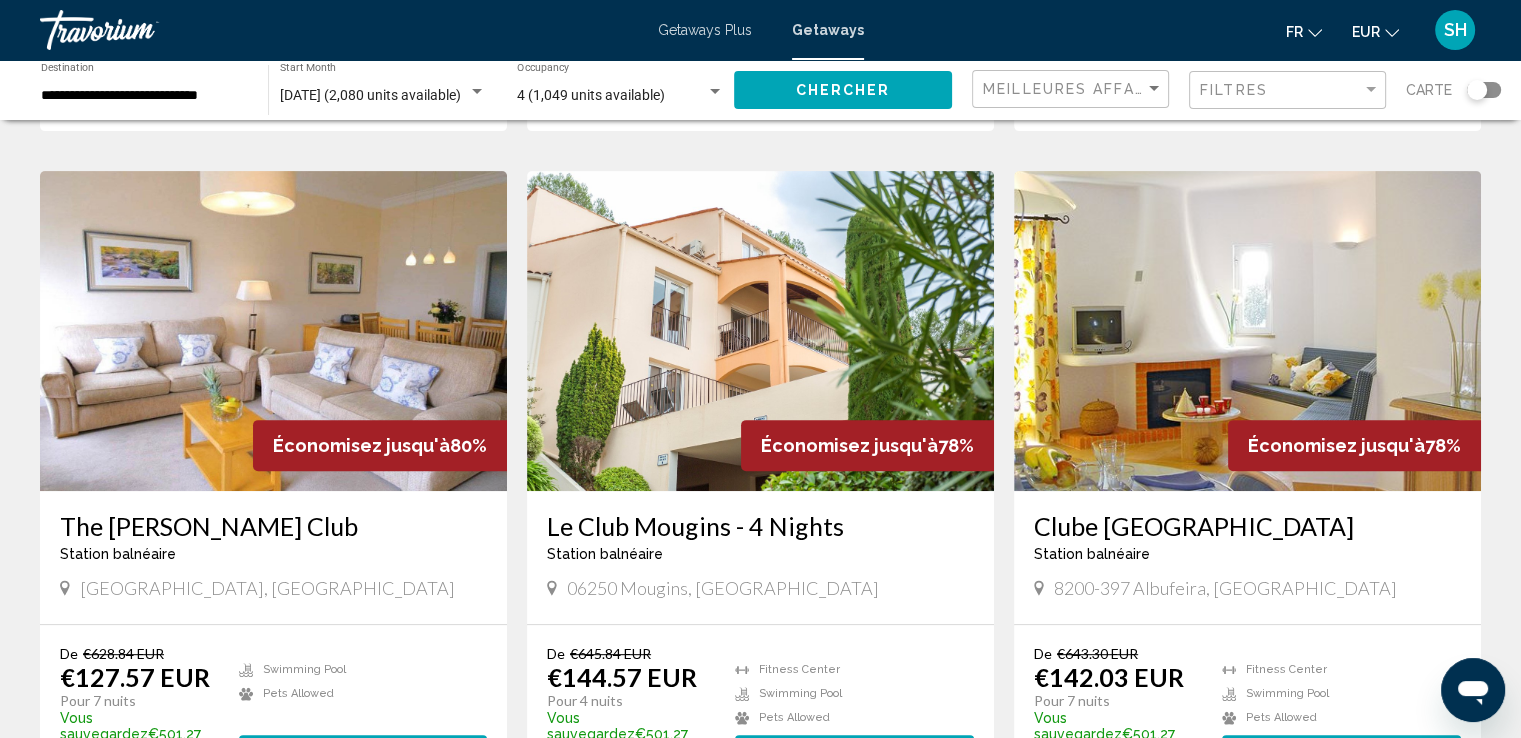 click at bounding box center [1247, 331] 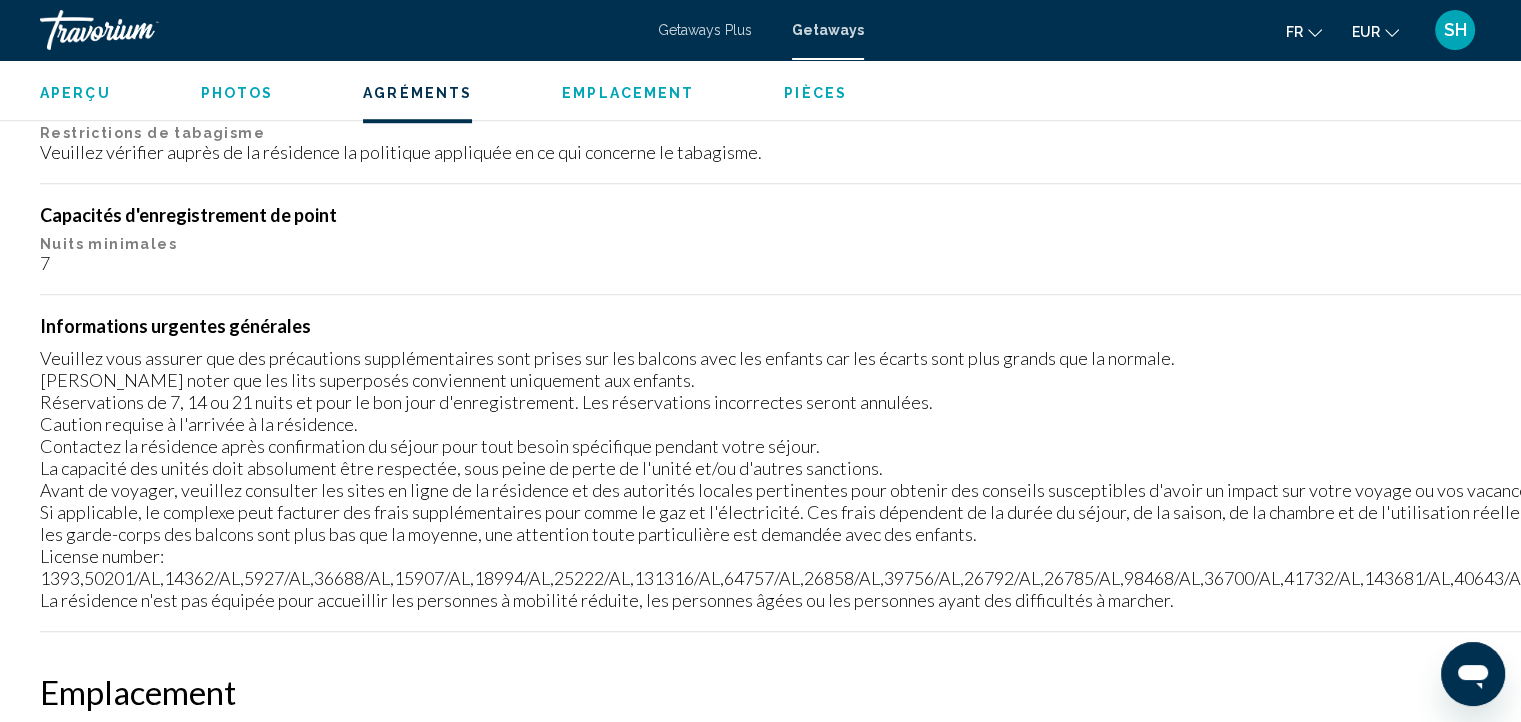scroll, scrollTop: 891, scrollLeft: 0, axis: vertical 